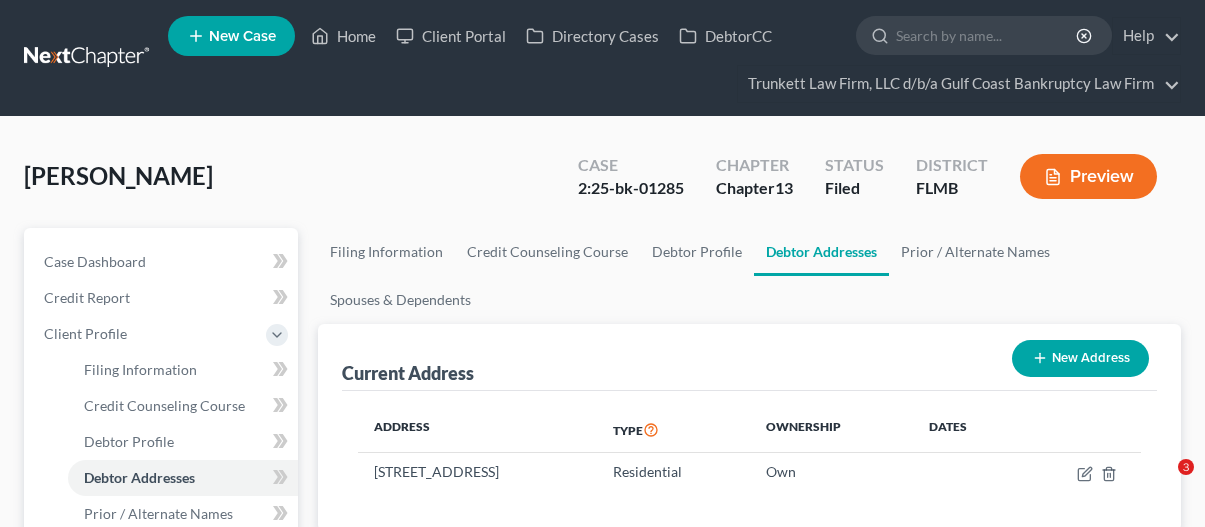 scroll, scrollTop: 0, scrollLeft: 0, axis: both 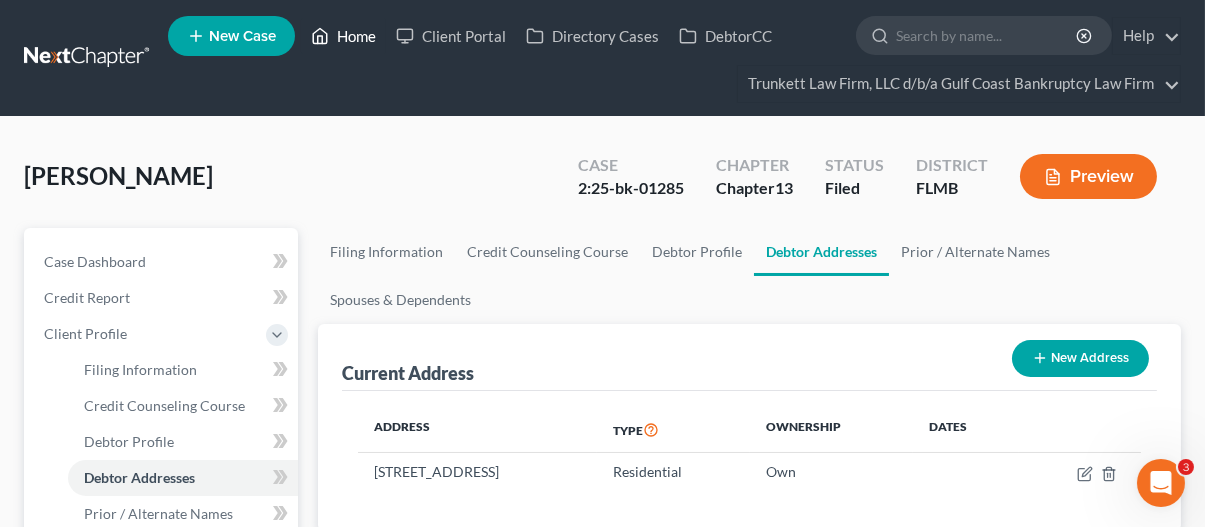 click on "Home" at bounding box center [343, 36] 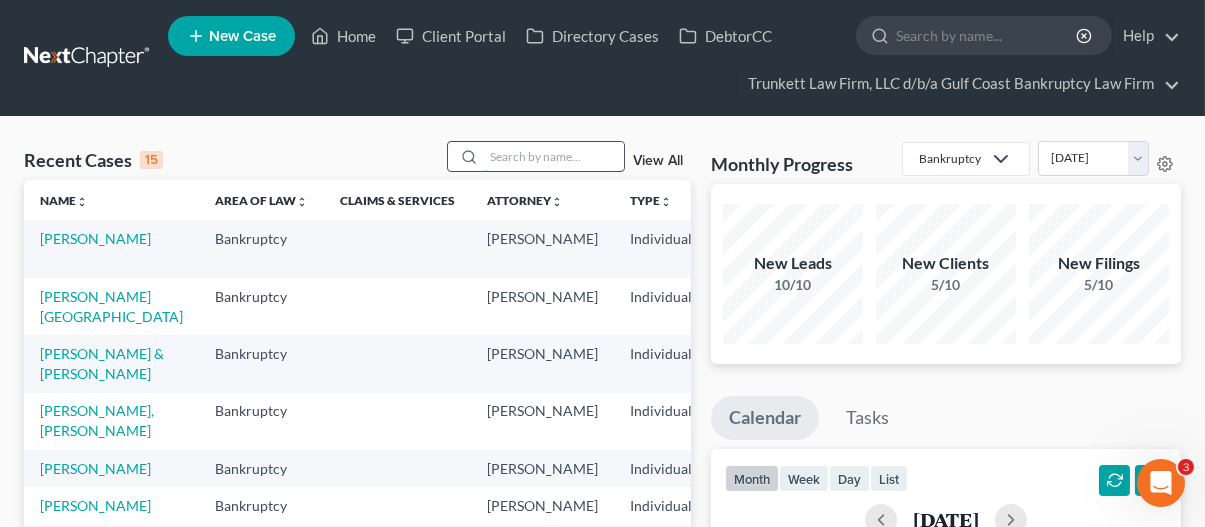 click at bounding box center (554, 156) 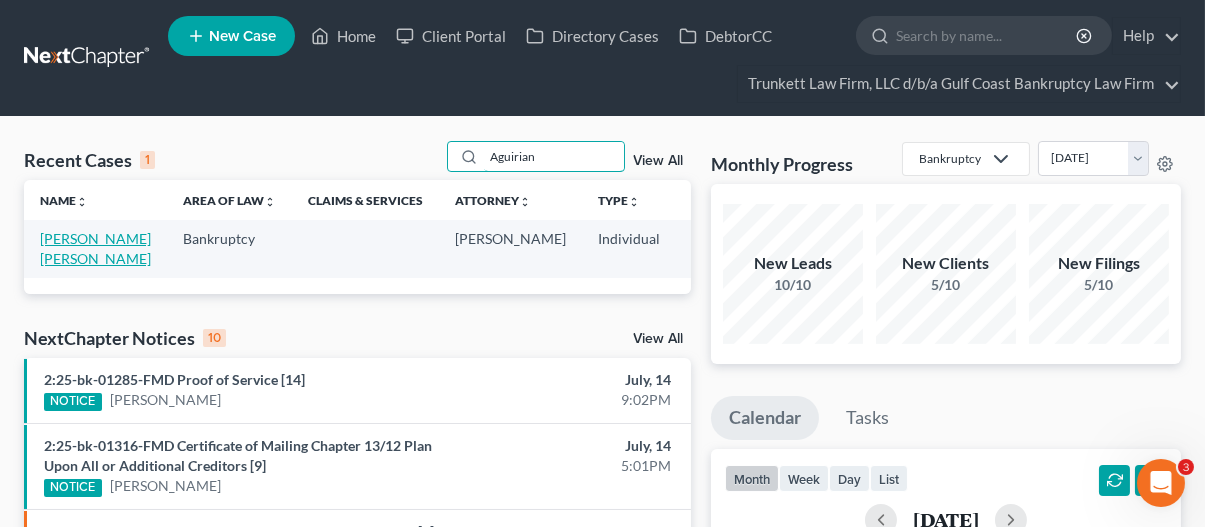 type on "Aguirian" 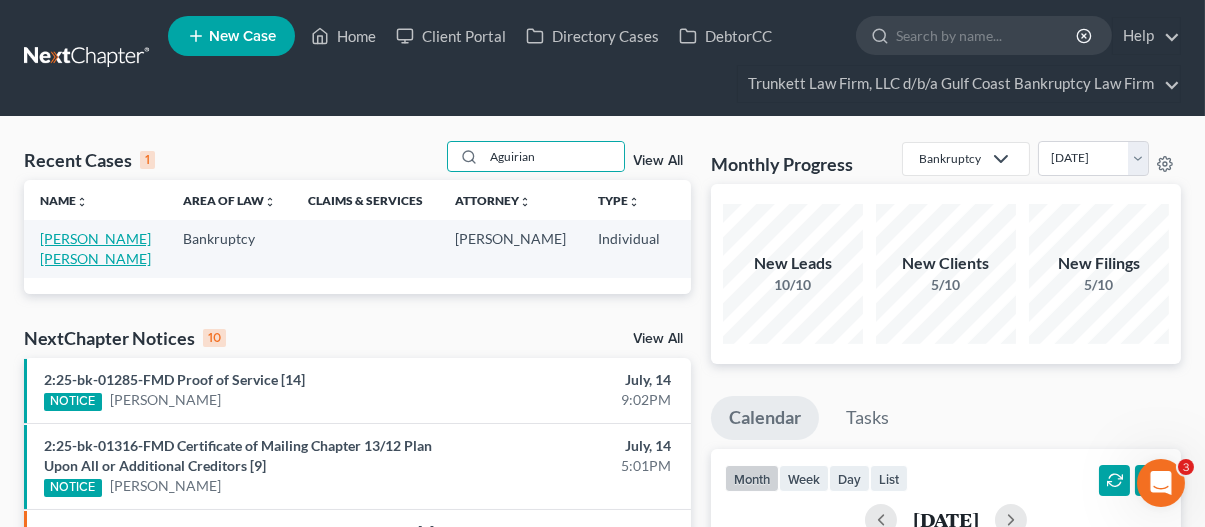 click on "[PERSON_NAME] [PERSON_NAME]" at bounding box center (95, 248) 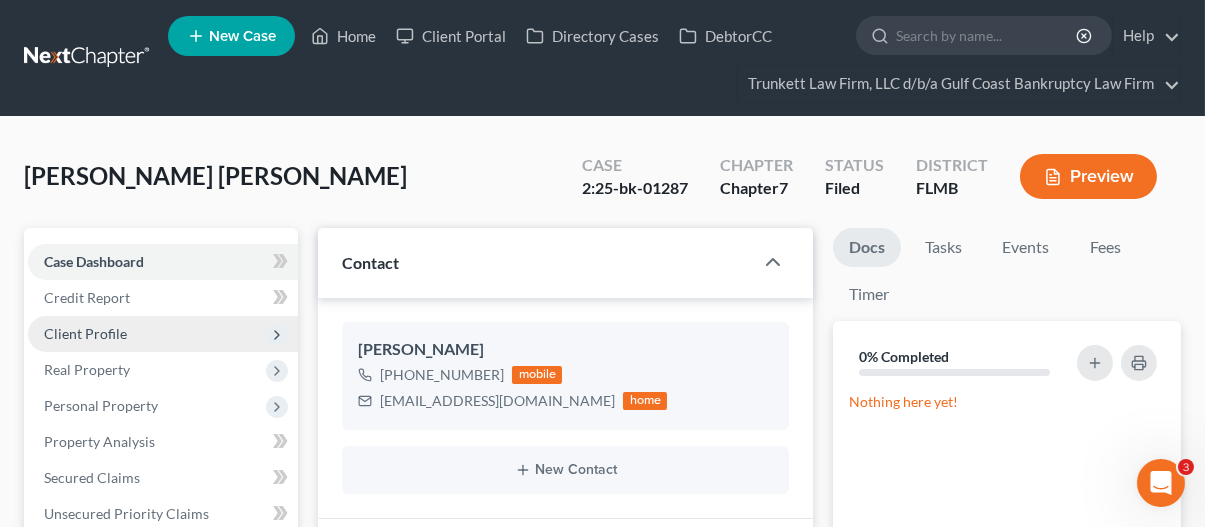 click on "Client Profile" at bounding box center (163, 334) 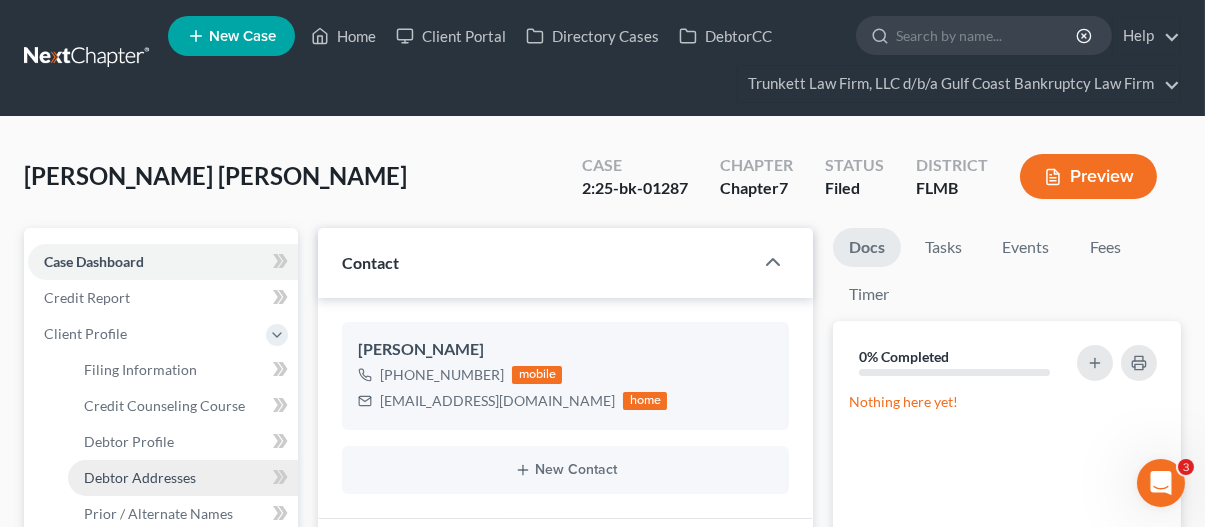 click on "Debtor Addresses" at bounding box center [140, 477] 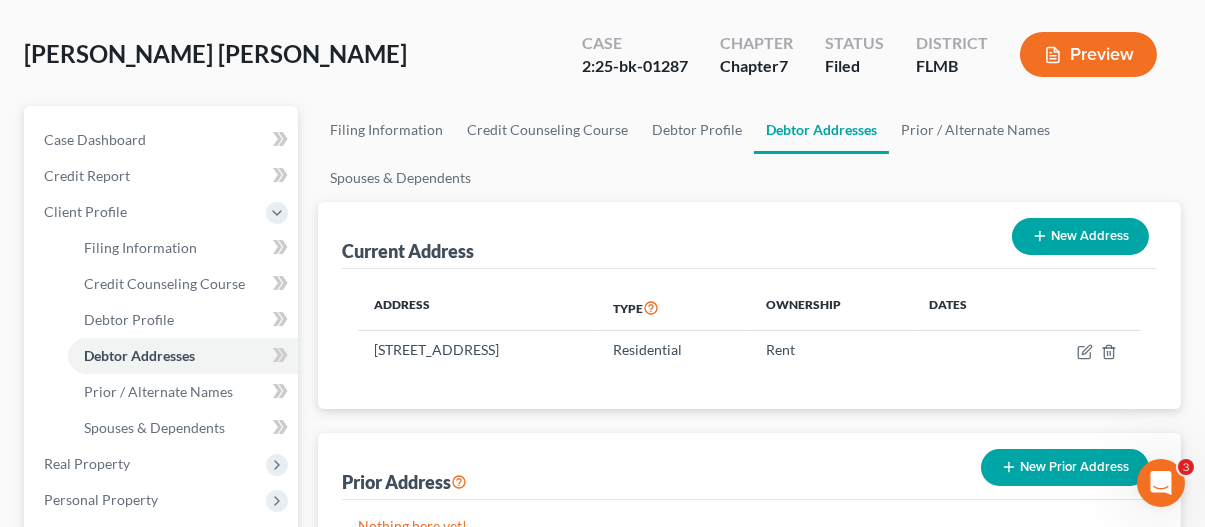 scroll, scrollTop: 200, scrollLeft: 0, axis: vertical 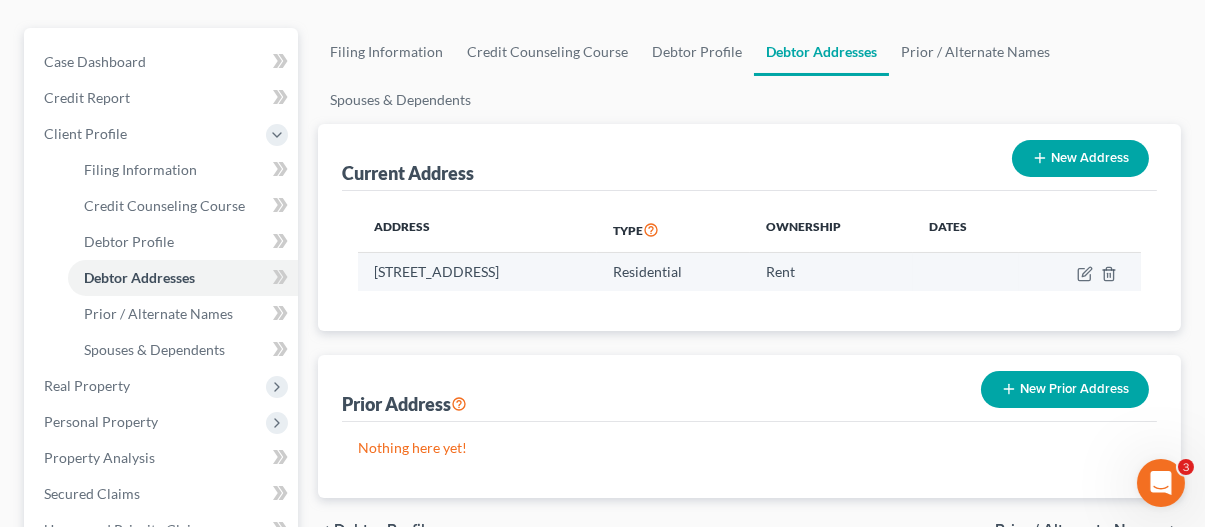 drag, startPoint x: 370, startPoint y: 272, endPoint x: 662, endPoint y: 267, distance: 292.04282 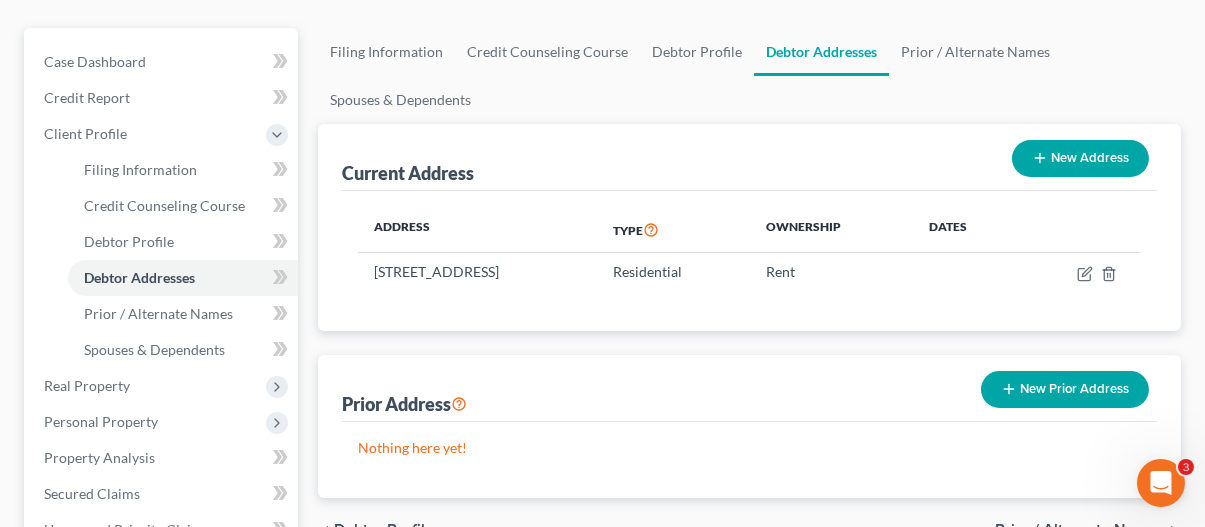 copy on "[STREET_ADDRESS]" 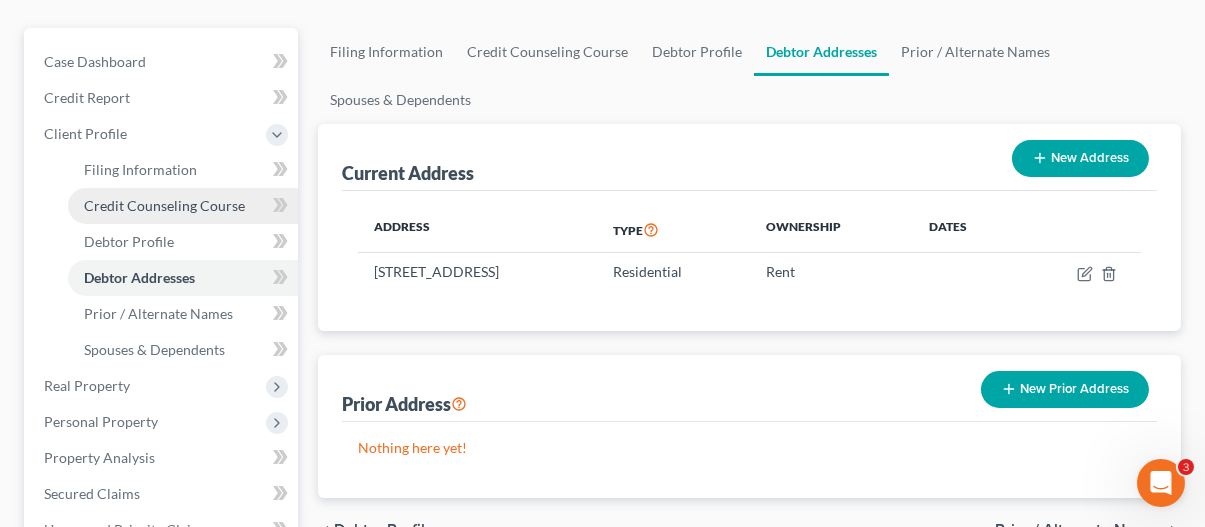 scroll, scrollTop: 0, scrollLeft: 0, axis: both 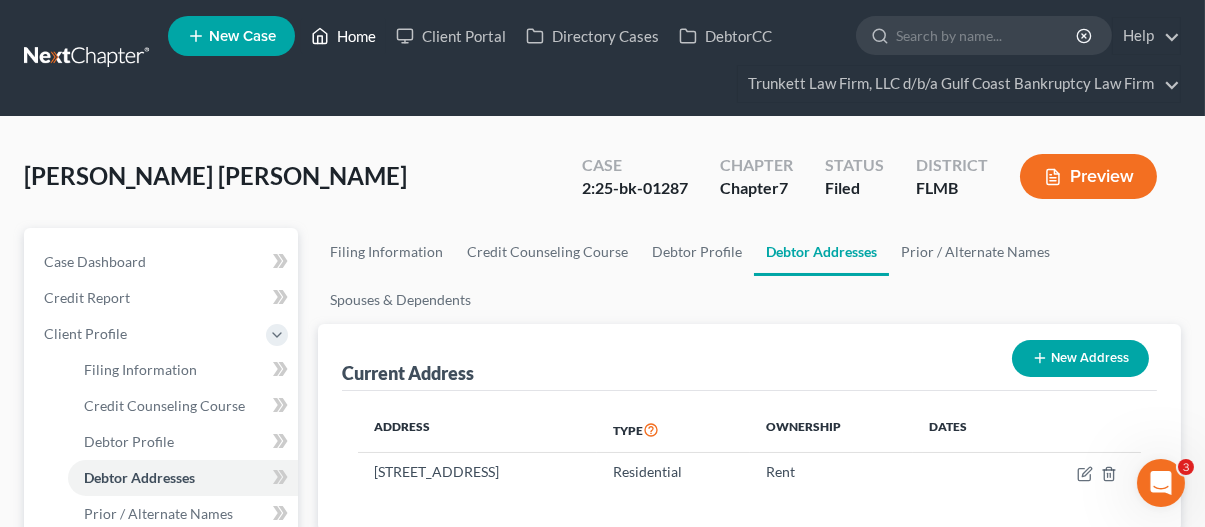 click on "Home" at bounding box center [343, 36] 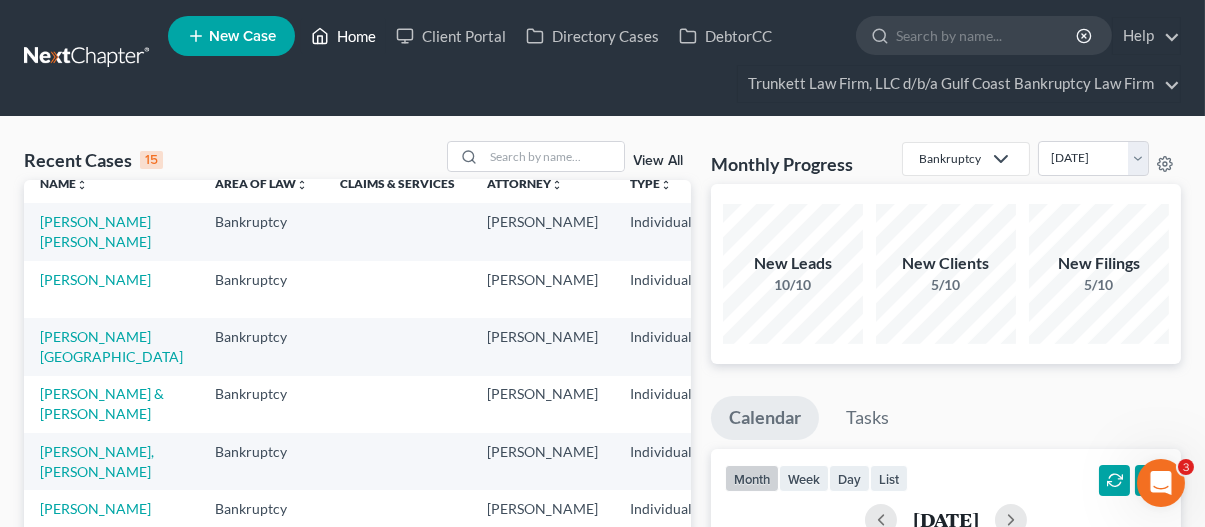 scroll, scrollTop: 0, scrollLeft: 0, axis: both 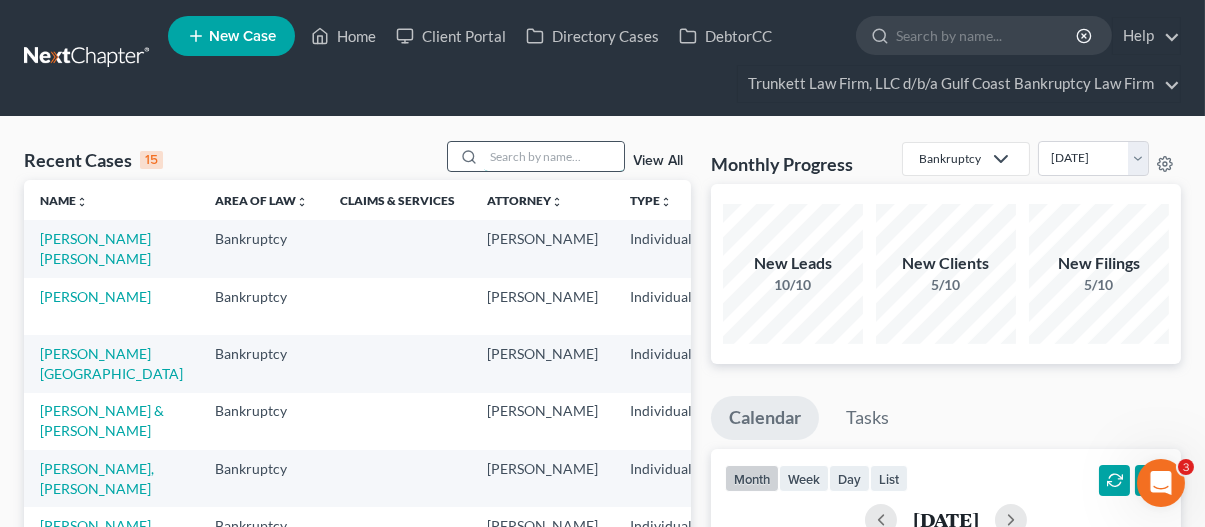 click at bounding box center [554, 156] 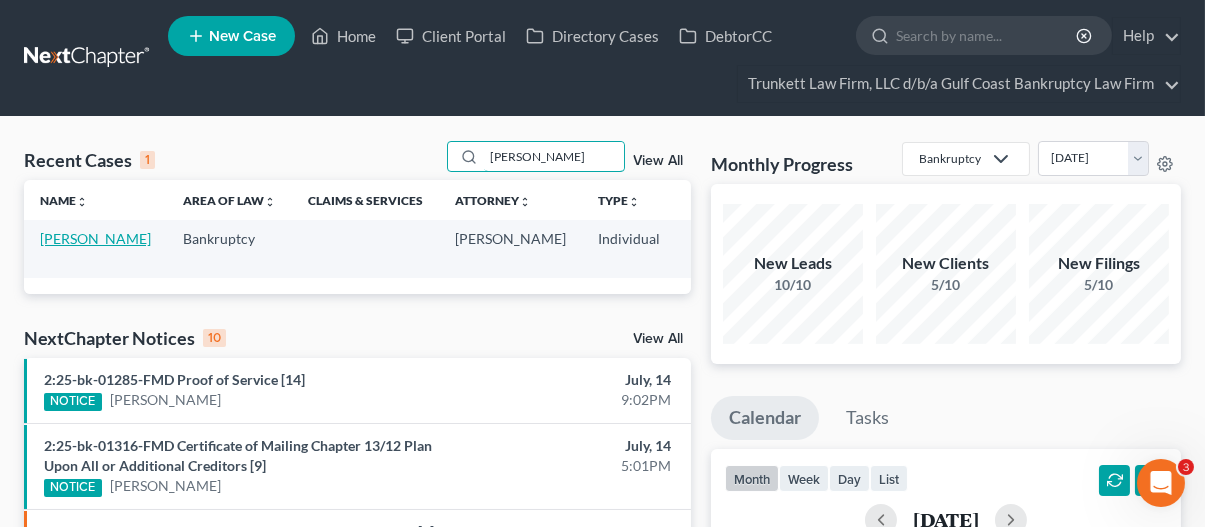 type on "[PERSON_NAME]" 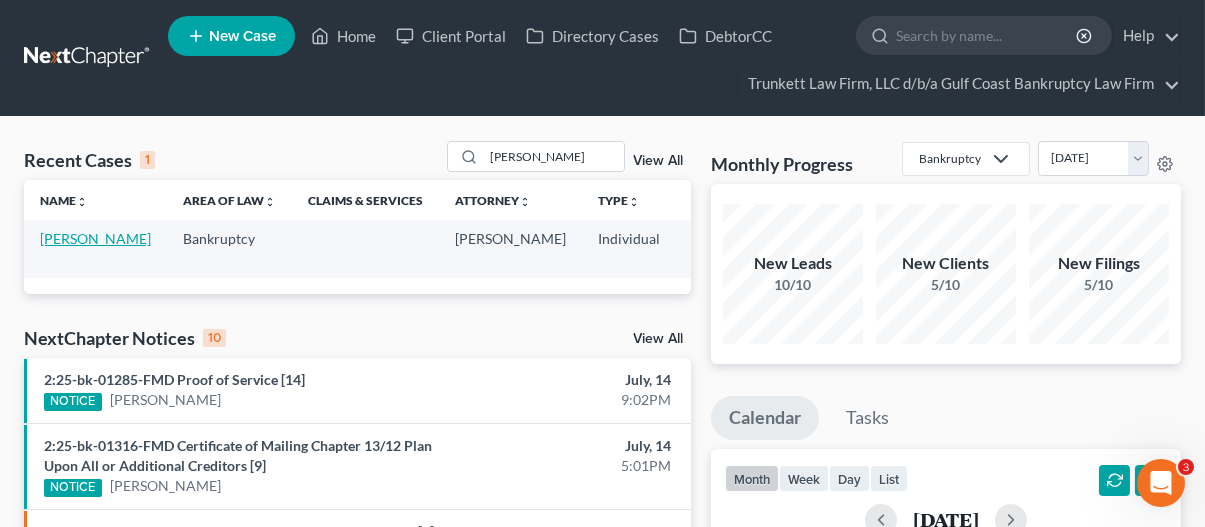 click on "[PERSON_NAME]" at bounding box center [95, 238] 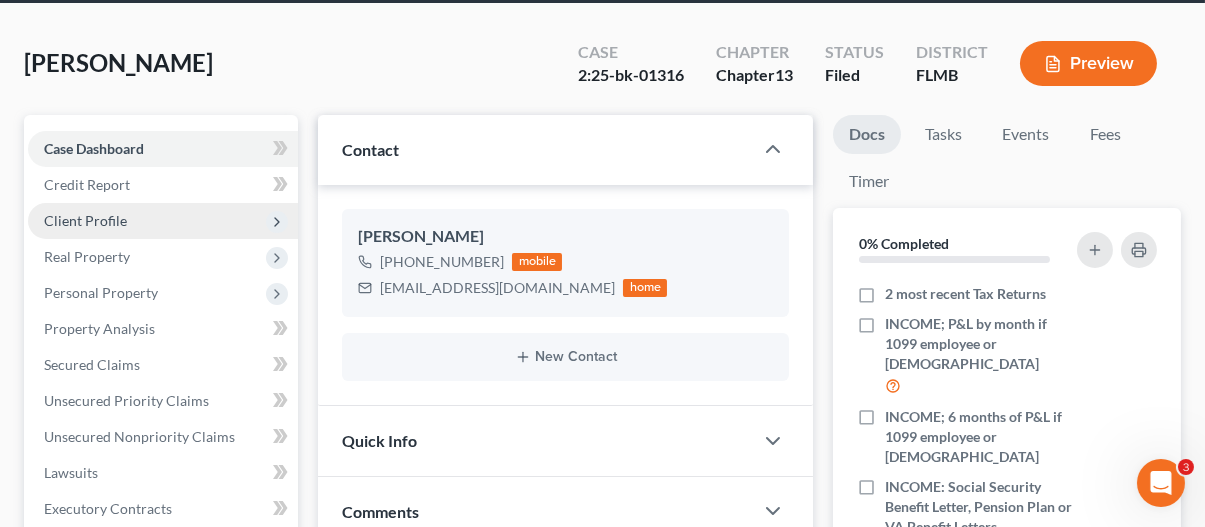 scroll, scrollTop: 200, scrollLeft: 0, axis: vertical 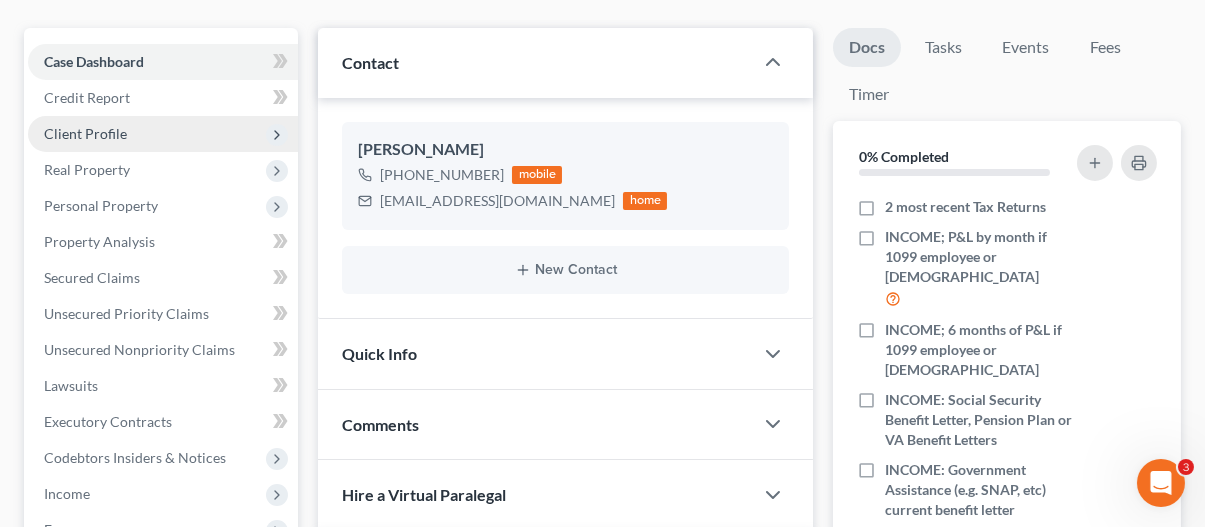 click on "Client Profile" at bounding box center [85, 133] 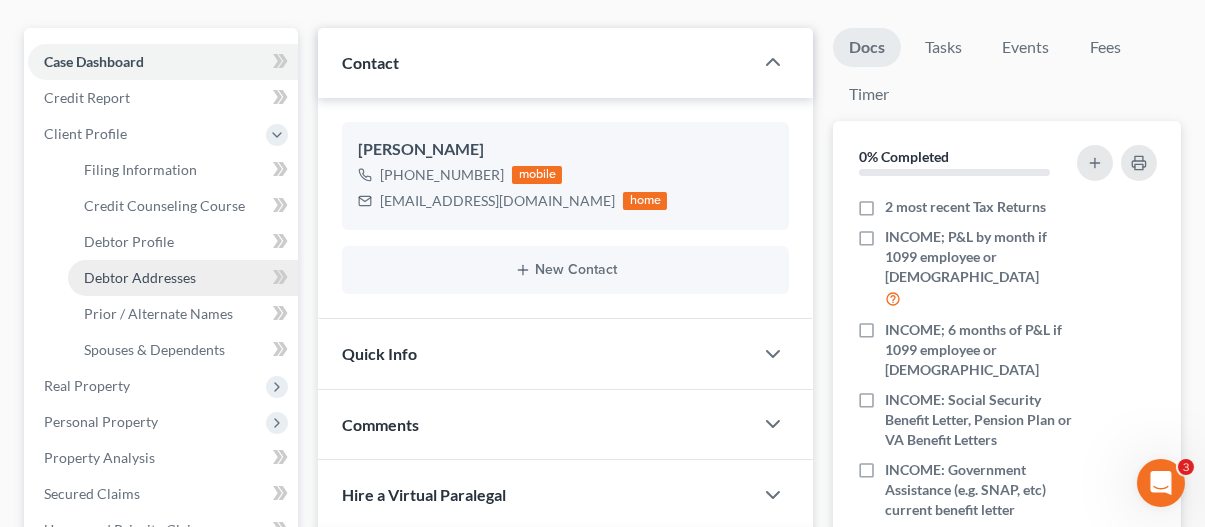 click on "Debtor Addresses" at bounding box center [140, 277] 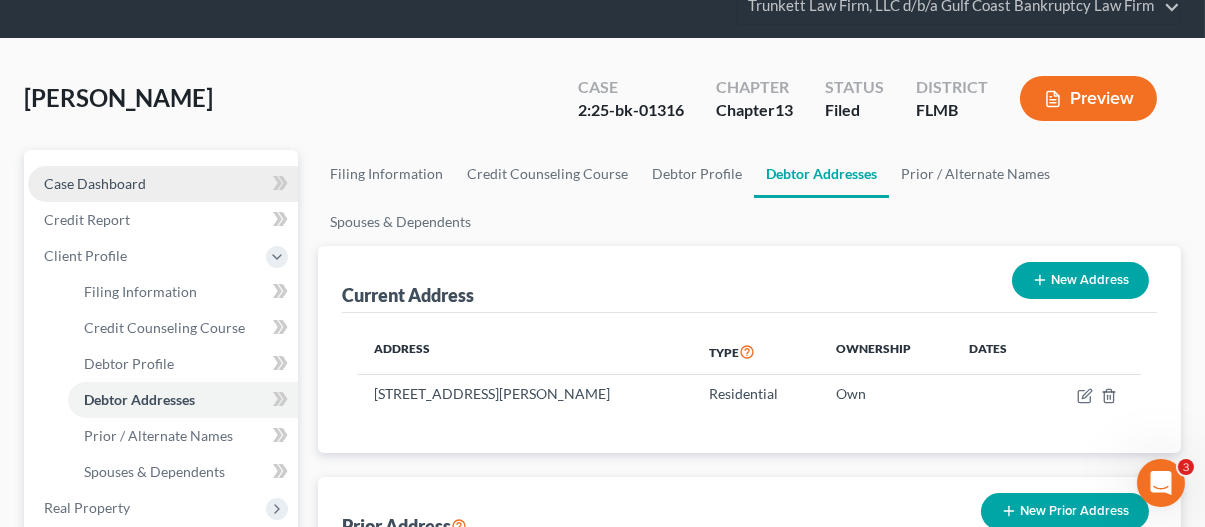 scroll, scrollTop: 0, scrollLeft: 0, axis: both 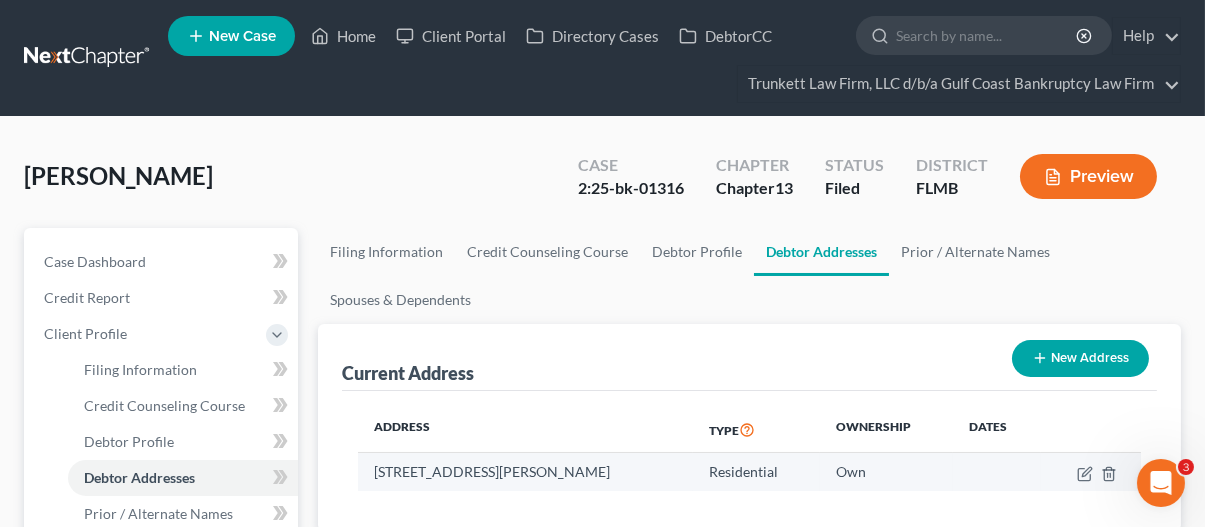 drag, startPoint x: 373, startPoint y: 474, endPoint x: 639, endPoint y: 463, distance: 266.22736 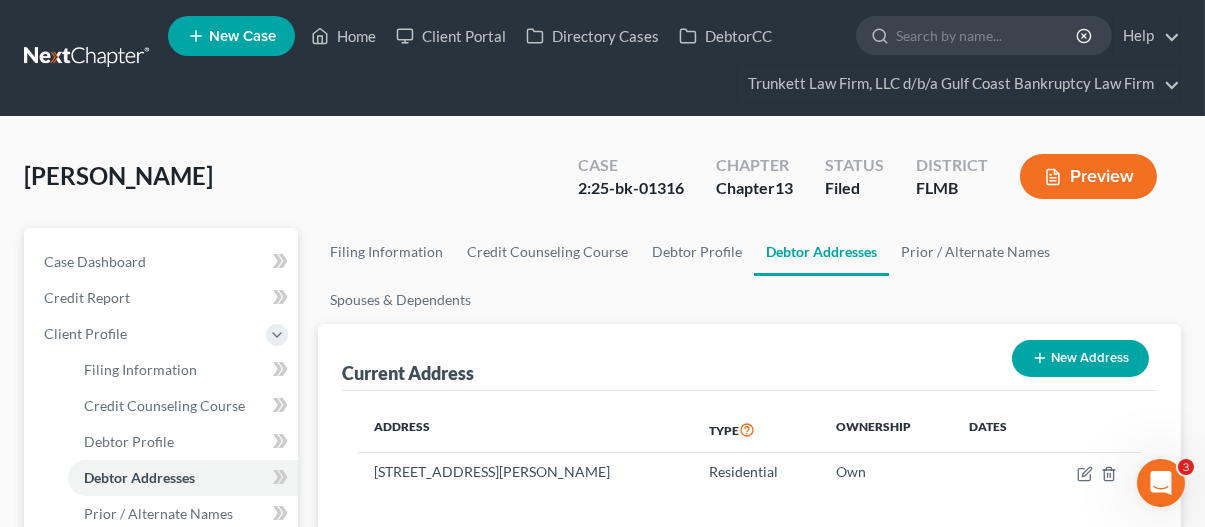copy on "[STREET_ADDRESS][PERSON_NAME]" 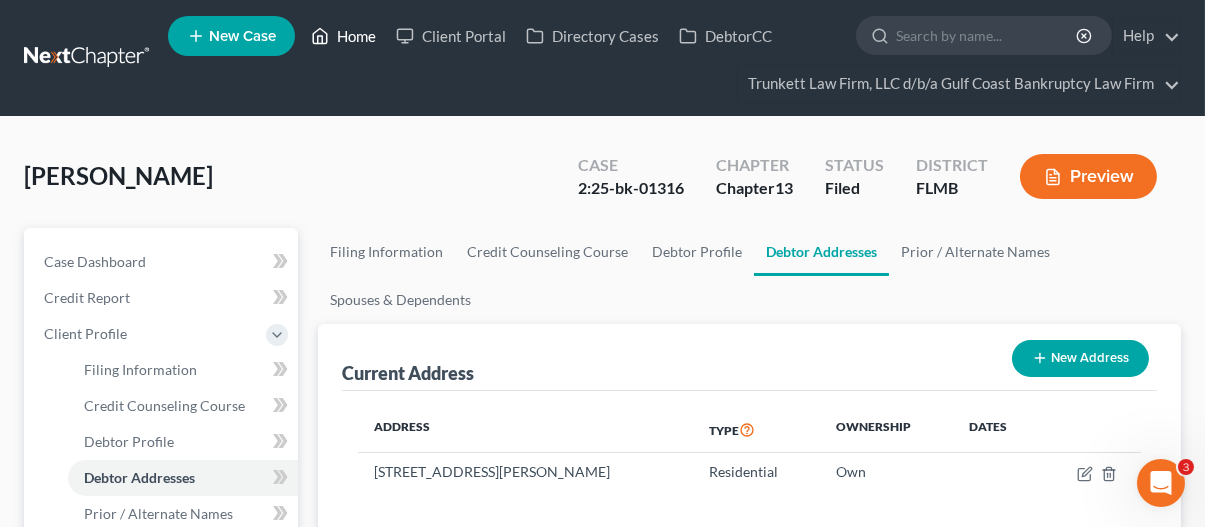 click on "Home" at bounding box center (343, 36) 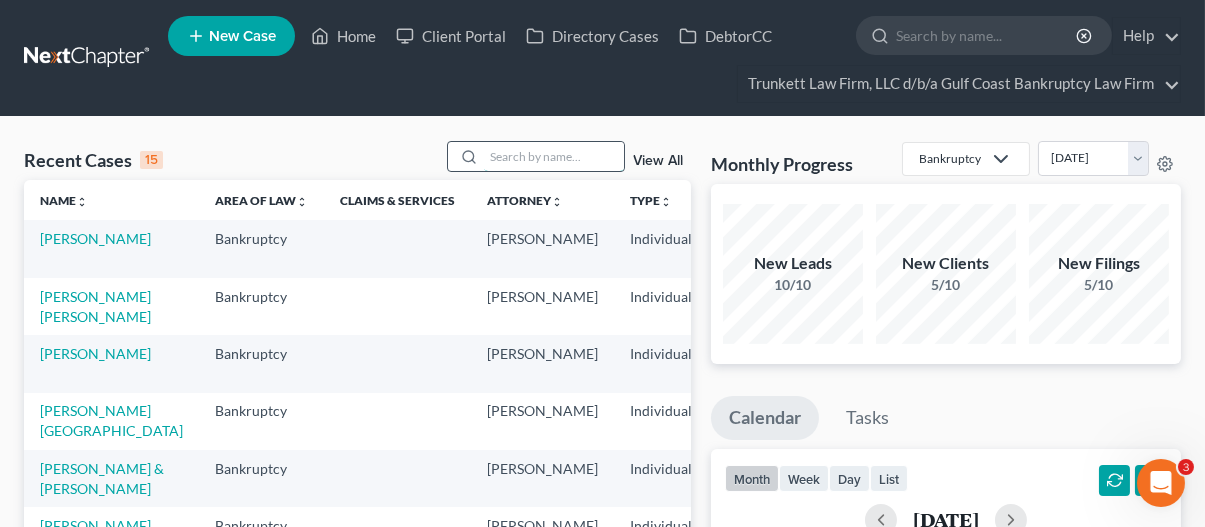 click at bounding box center (554, 156) 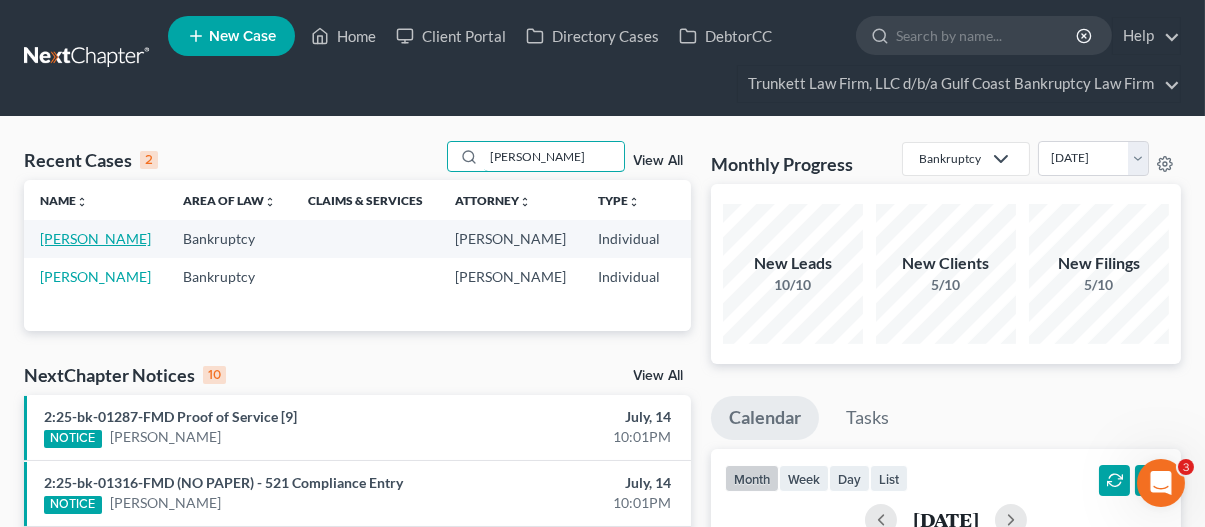 type on "[PERSON_NAME]" 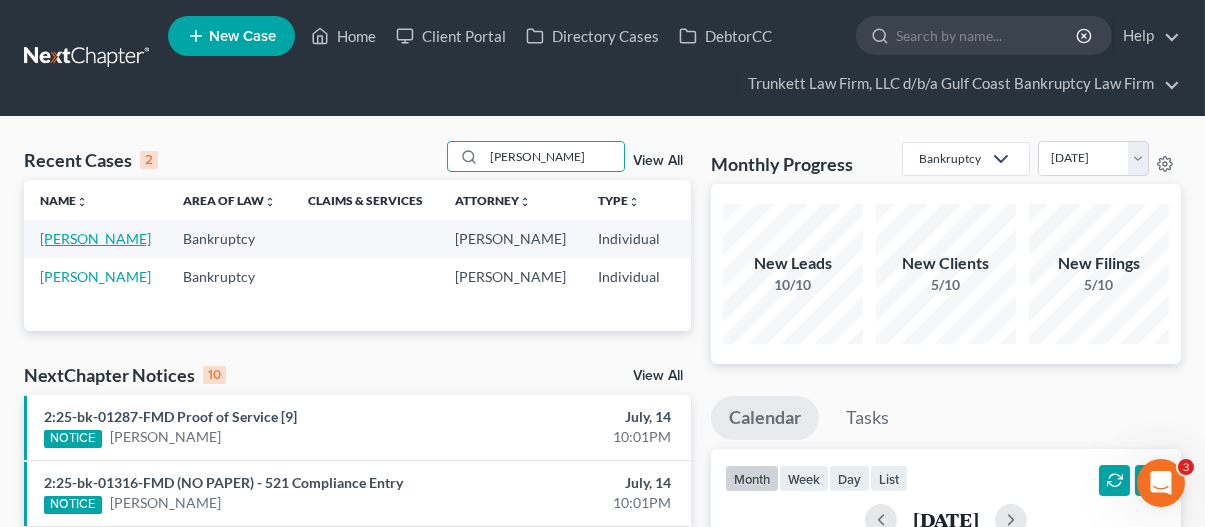 click on "[PERSON_NAME]" at bounding box center [95, 238] 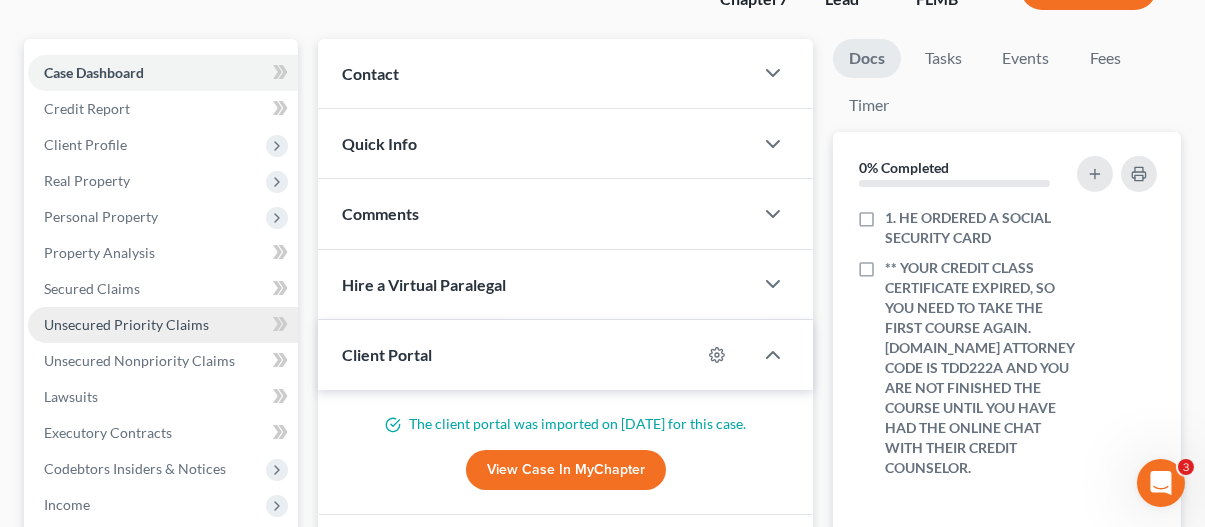 scroll, scrollTop: 200, scrollLeft: 0, axis: vertical 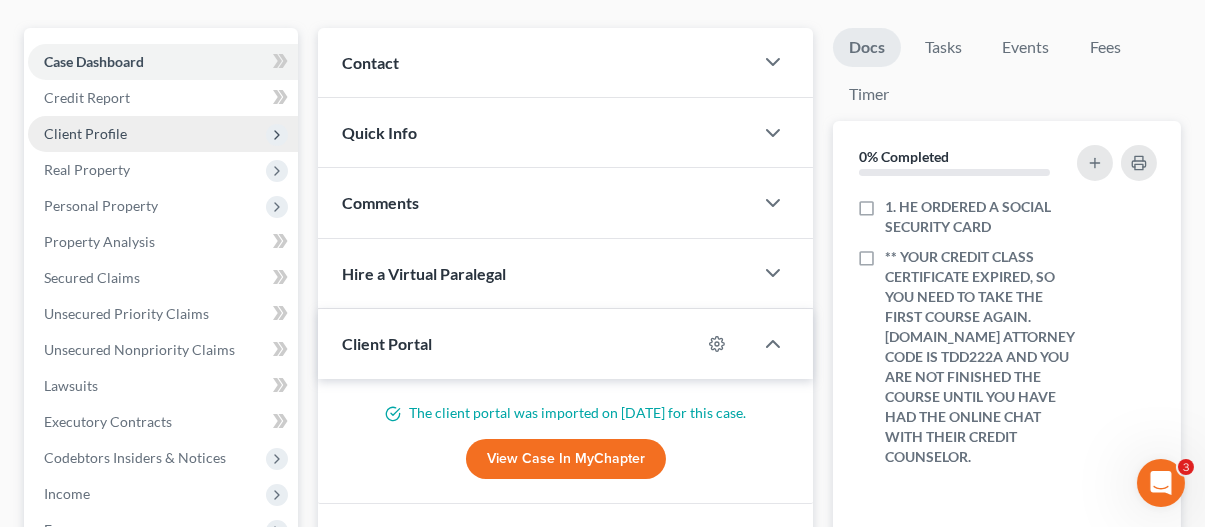 click on "Client Profile" at bounding box center [85, 133] 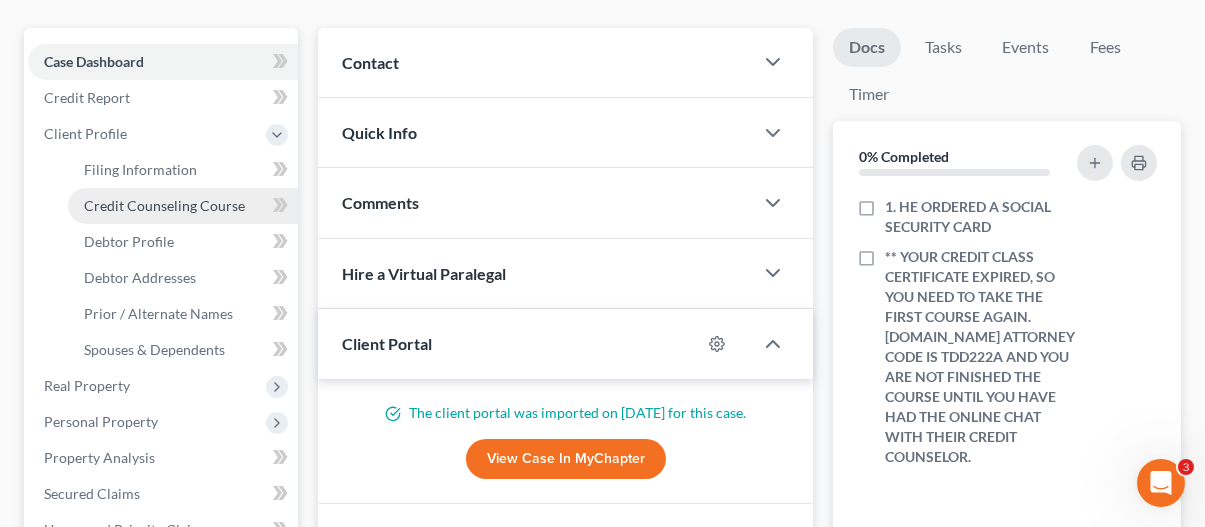 click on "Credit Counseling Course" at bounding box center (164, 205) 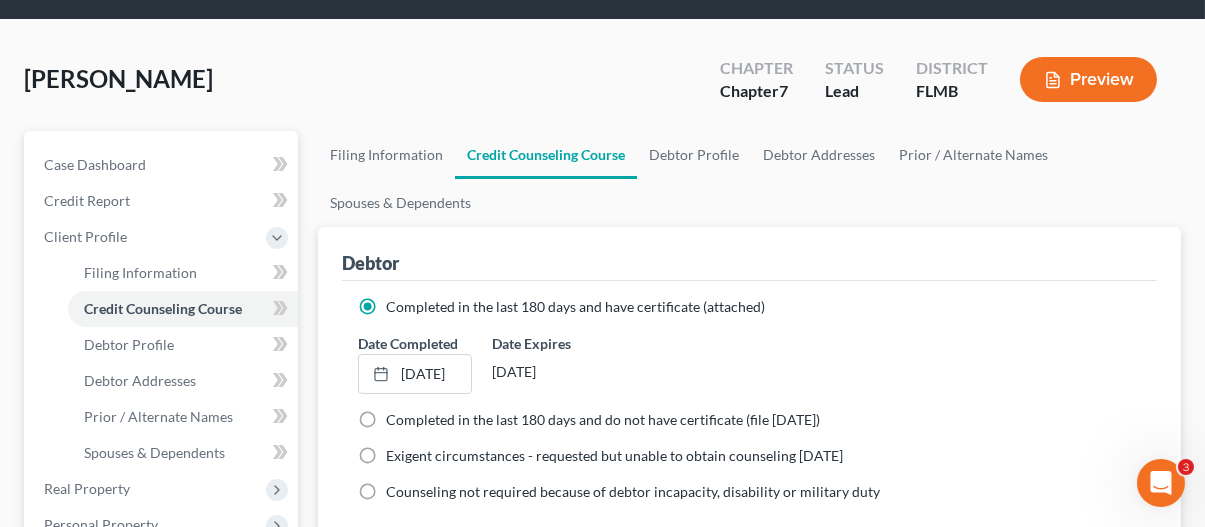 scroll, scrollTop: 100, scrollLeft: 0, axis: vertical 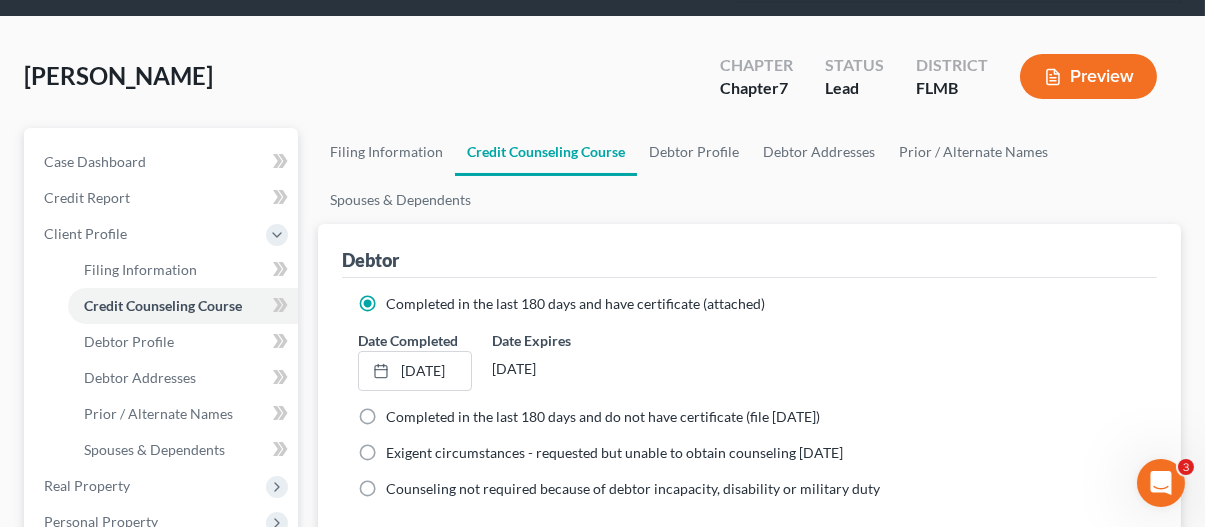click on "Filing Information
Credit Counseling Course
Debtor Profile
Debtor Addresses
Prior / Alternate Names
Spouses & Dependents" at bounding box center (749, 176) 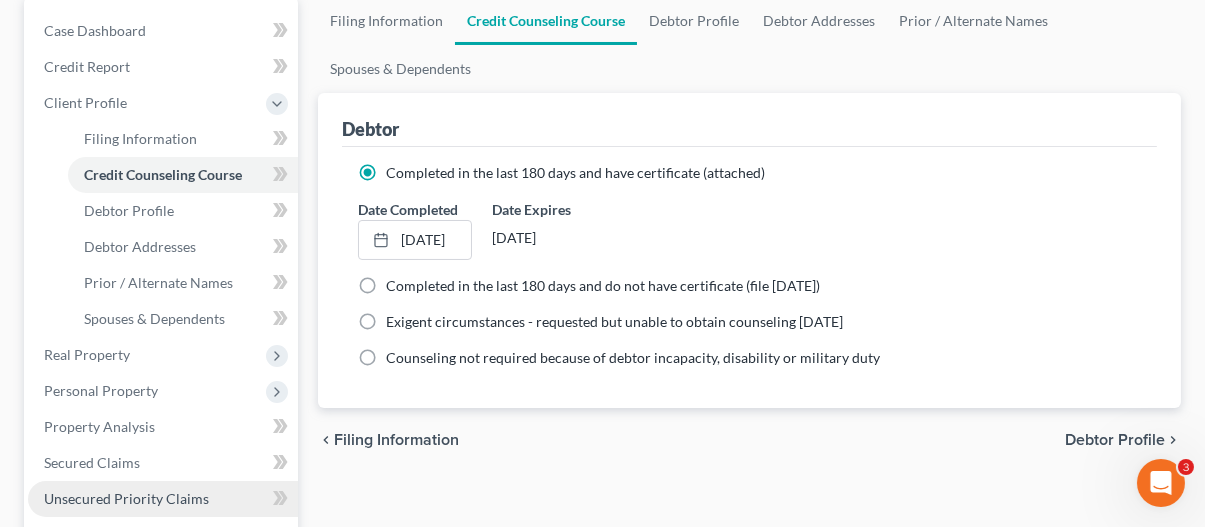 scroll, scrollTop: 0, scrollLeft: 0, axis: both 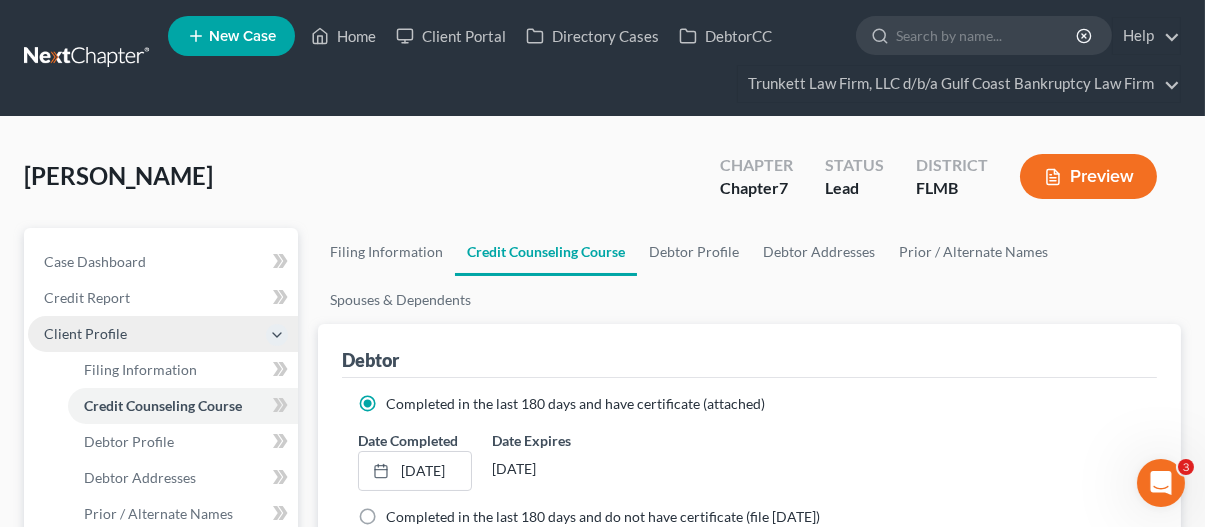 click on "Client Profile" at bounding box center (85, 333) 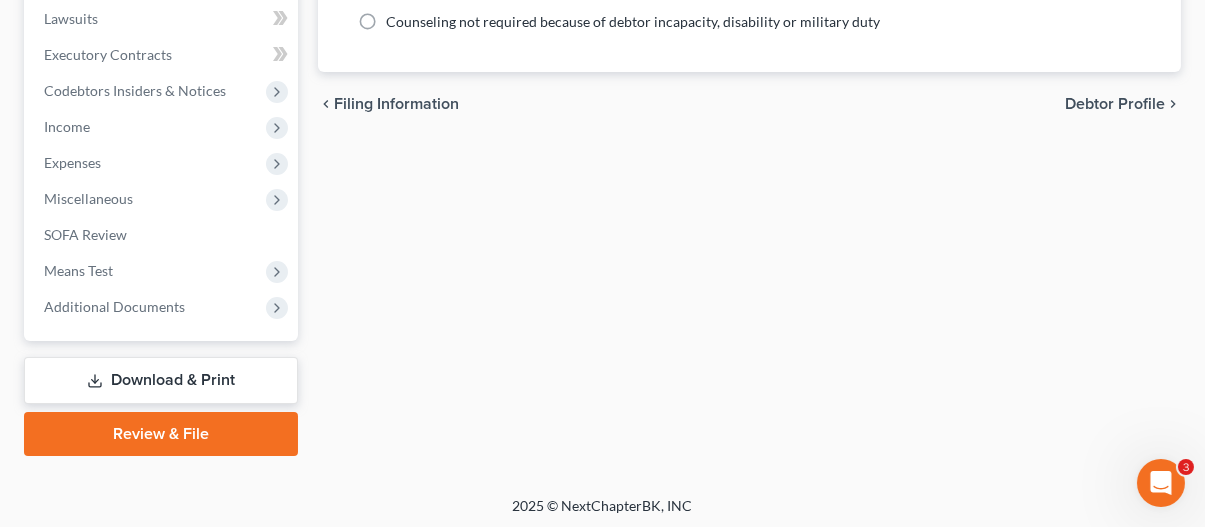 scroll, scrollTop: 568, scrollLeft: 0, axis: vertical 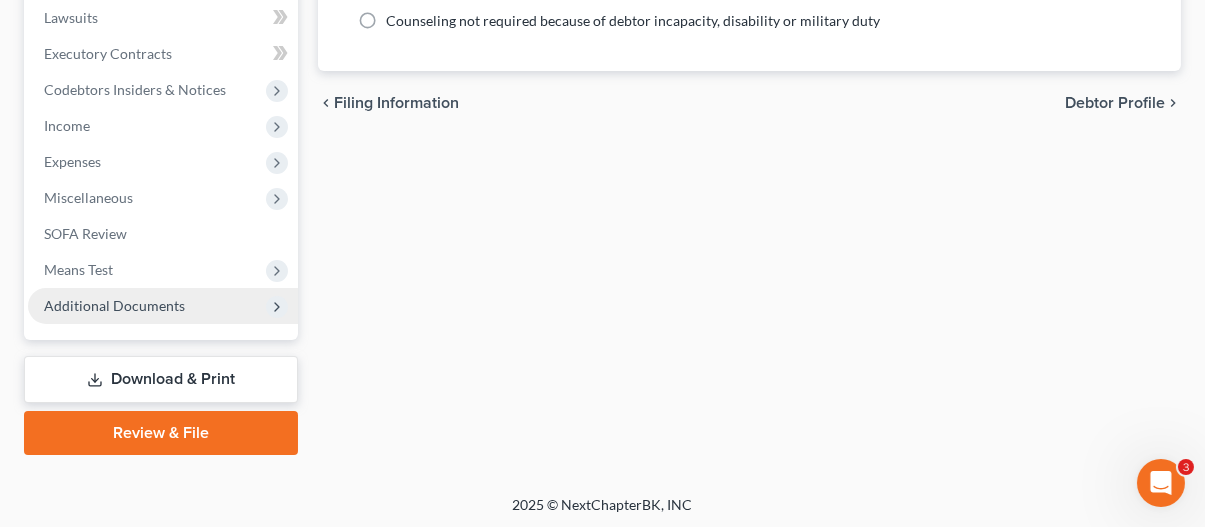 click on "Additional Documents" at bounding box center [114, 305] 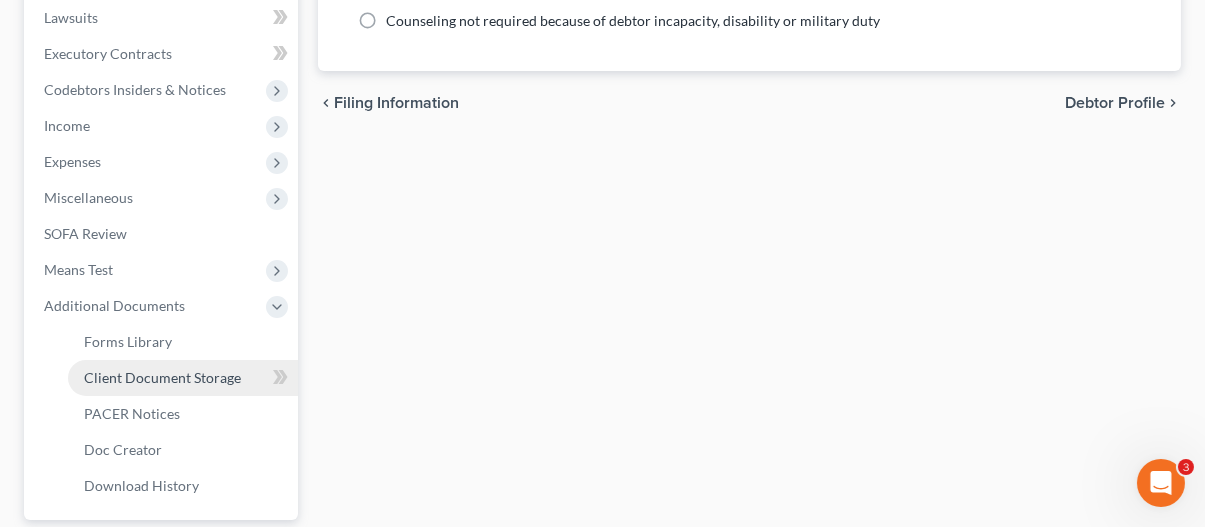 click on "Client Document Storage" at bounding box center (162, 377) 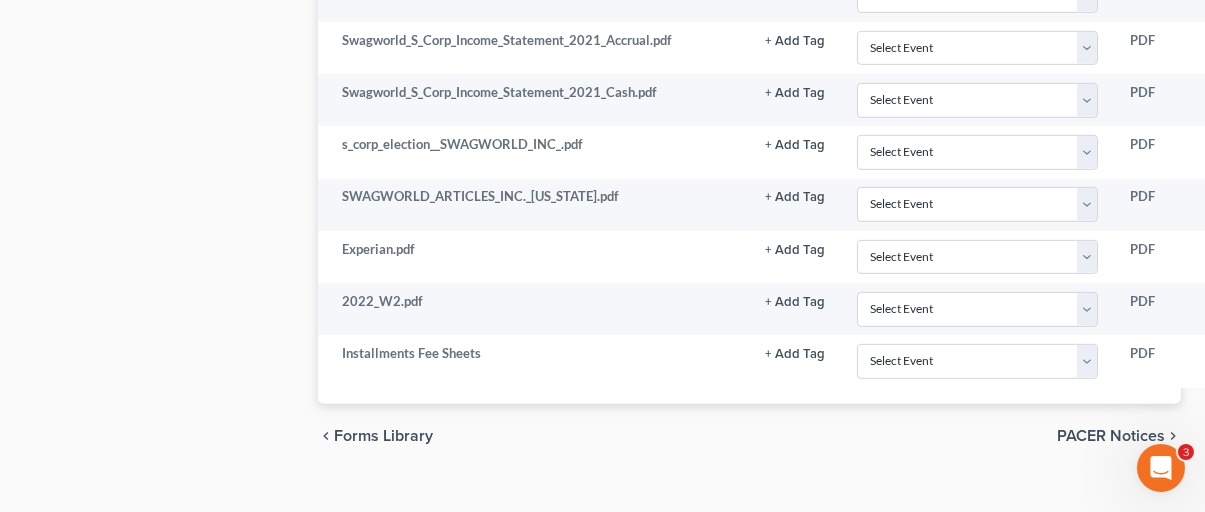 scroll, scrollTop: 2065, scrollLeft: 0, axis: vertical 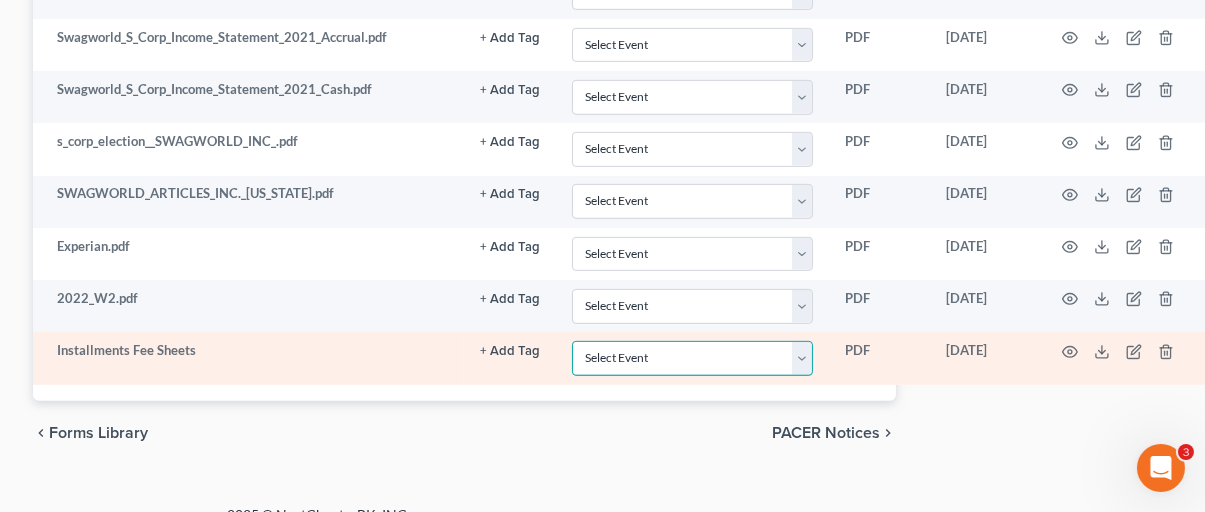 click on "Select Event 20 Largest Unsecured Creditors Amended Chapter 13 Plan Amended Creditor Matrix (Fee)- Only use when no separate amendment is being filed Amended Voluntary Petition Application to Pay Filing Fee in Installments Balance Sheet Cash Flow Statement Certificate Of Completion of Financial Management Course (or) Certificate of Debtor Education Certificate Of Mailing (BK) Certificate of Credit Counseling Chapter 11 Ballots Chapter 11 Case Management Summary Chapter 13 Plan (Original plan only) Debtor Repayment Plan (prepared by credit counselor) Declaration Declaration under Penalty of Perjury for Non-Individual Debtors Election to be Considered a Small Business Equity Security Holders Financial Reports - Chapter 11 Payment Advices Pro [PERSON_NAME] Representation of Debtor Reaffirmation Agreement Reaffirmation Disclosure Statement SCHEDULES (original schedules, individual schedules or amended schedules) Schedule of Unpaid Debts Statement About Payment of Eviction Judgment Statement of Financial Affairs" at bounding box center (692, 358) 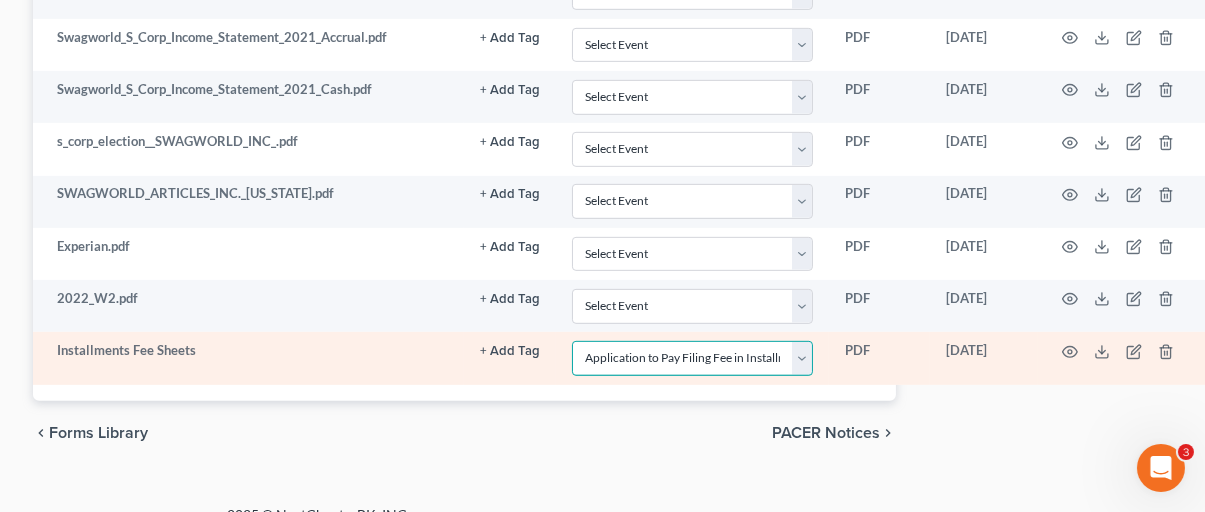 click on "Select Event 20 Largest Unsecured Creditors Amended Chapter 13 Plan Amended Creditor Matrix (Fee)- Only use when no separate amendment is being filed Amended Voluntary Petition Application to Pay Filing Fee in Installments Balance Sheet Cash Flow Statement Certificate Of Completion of Financial Management Course (or) Certificate of Debtor Education Certificate Of Mailing (BK) Certificate of Credit Counseling Chapter 11 Ballots Chapter 11 Case Management Summary Chapter 13 Plan (Original plan only) Debtor Repayment Plan (prepared by credit counselor) Declaration Declaration under Penalty of Perjury for Non-Individual Debtors Election to be Considered a Small Business Equity Security Holders Financial Reports - Chapter 11 Payment Advices Pro [PERSON_NAME] Representation of Debtor Reaffirmation Agreement Reaffirmation Disclosure Statement SCHEDULES (original schedules, individual schedules or amended schedules) Schedule of Unpaid Debts Statement About Payment of Eviction Judgment Statement of Financial Affairs" at bounding box center (692, 358) 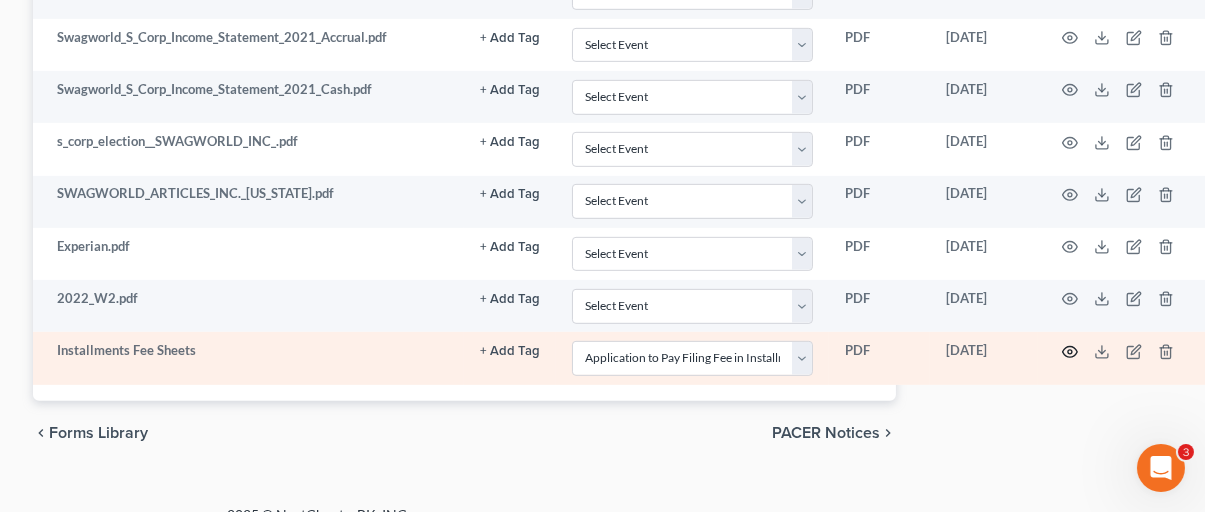 click 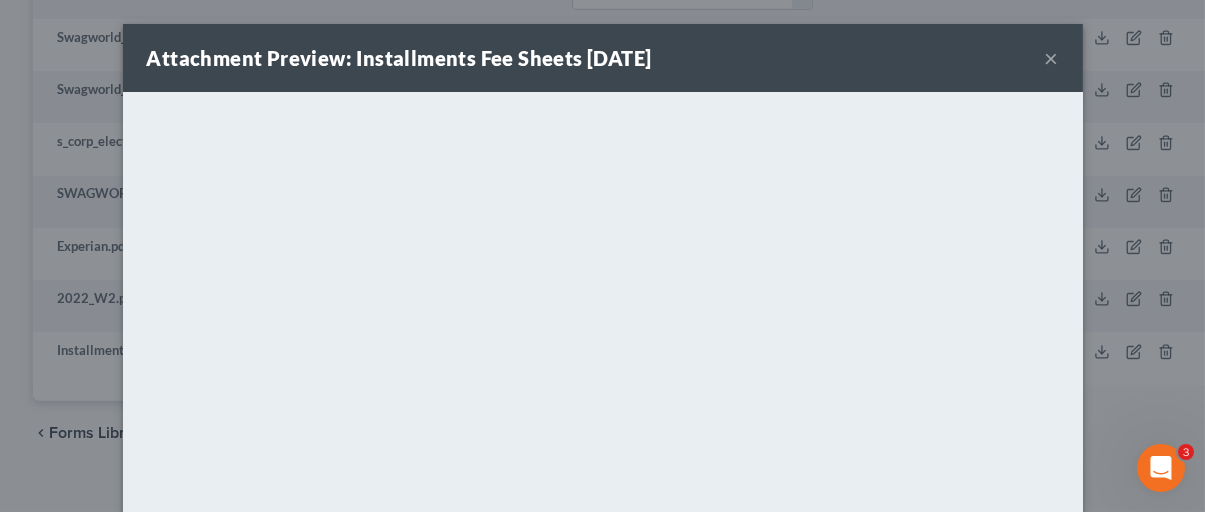 scroll, scrollTop: 2050, scrollLeft: 274, axis: both 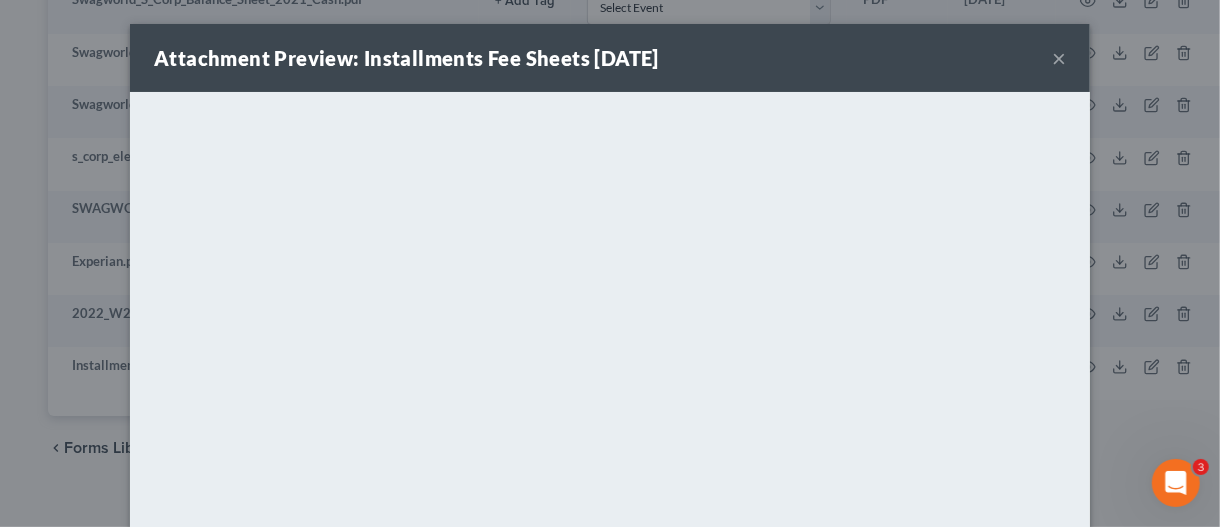 click on "×" at bounding box center (1059, 58) 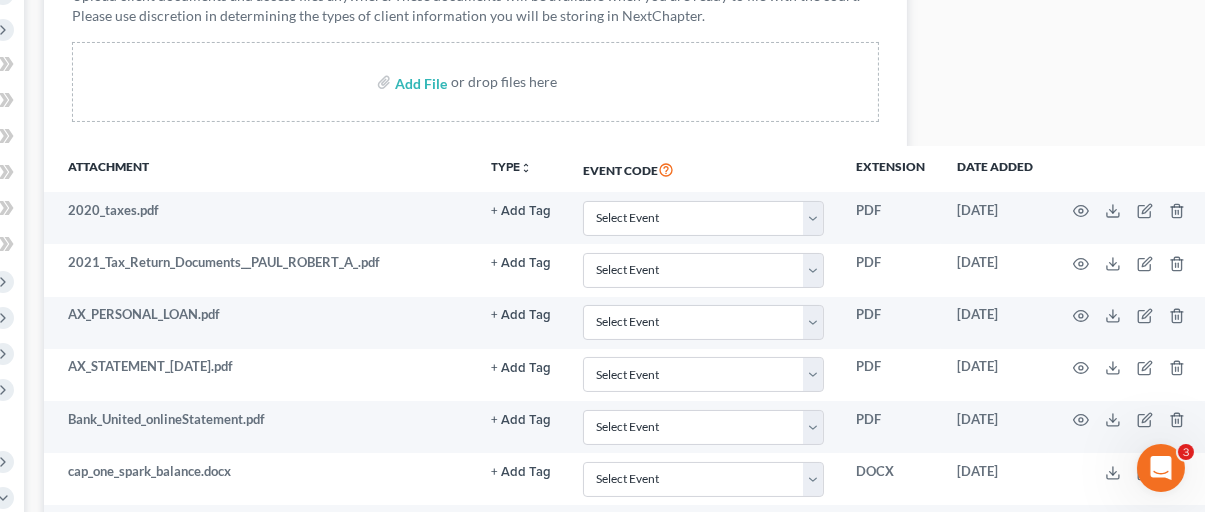scroll, scrollTop: 0, scrollLeft: 274, axis: horizontal 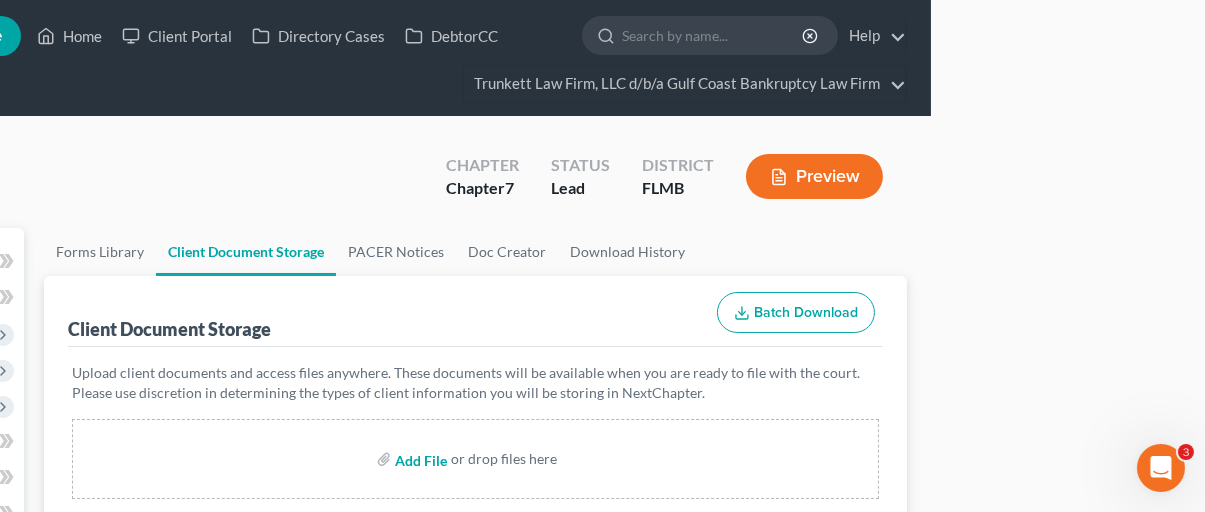 click at bounding box center [419, 459] 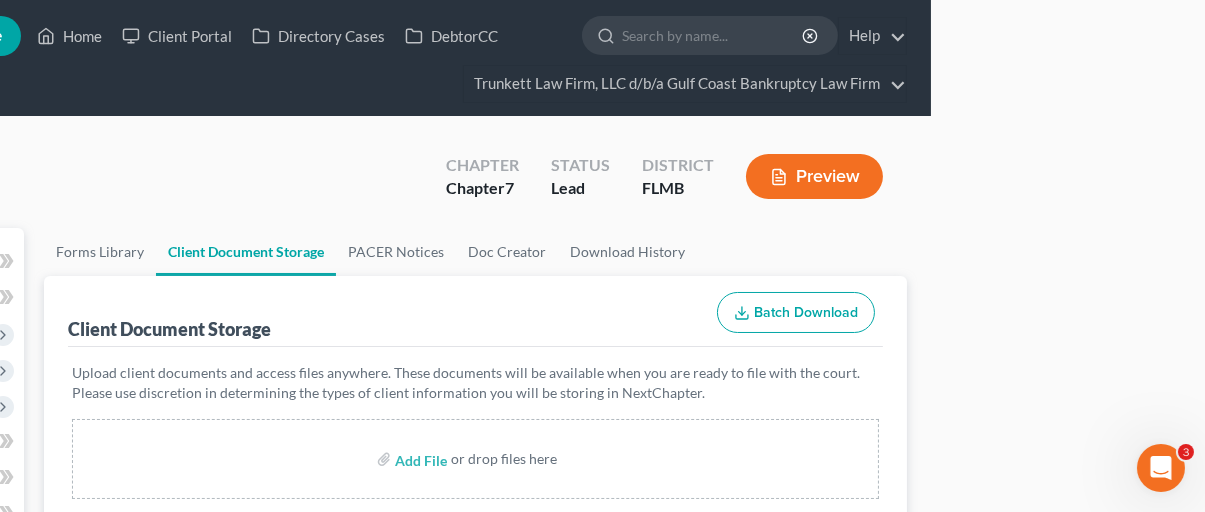 select on "4" 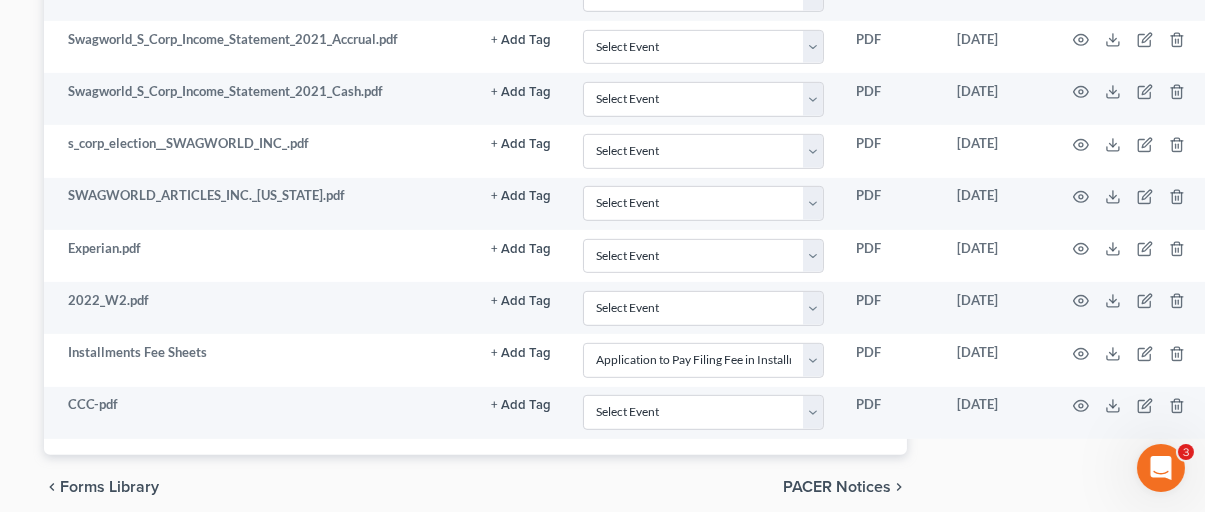 scroll, scrollTop: 2116, scrollLeft: 274, axis: both 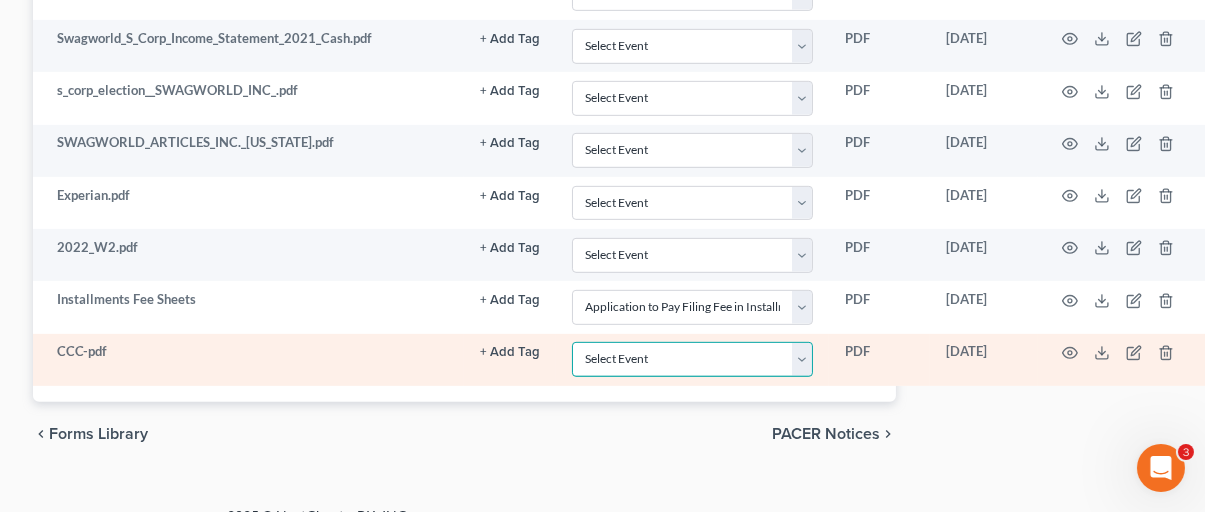click on "Select Event 20 Largest Unsecured Creditors Amended Chapter 13 Plan Amended Creditor Matrix (Fee)- Only use when no separate amendment is being filed Amended Voluntary Petition Application to Pay Filing Fee in Installments Balance Sheet Cash Flow Statement Certificate Of Completion of Financial Management Course (or) Certificate of Debtor Education Certificate Of Mailing (BK) Certificate of Credit Counseling Chapter 11 Ballots Chapter 11 Case Management Summary Chapter 13 Plan (Original plan only) Debtor Repayment Plan (prepared by credit counselor) Declaration Declaration under Penalty of Perjury for Non-Individual Debtors Election to be Considered a Small Business Equity Security Holders Financial Reports - Chapter 11 Payment Advices Pro [PERSON_NAME] Representation of Debtor Reaffirmation Agreement Reaffirmation Disclosure Statement SCHEDULES (original schedules, individual schedules or amended schedules) Schedule of Unpaid Debts Statement About Payment of Eviction Judgment Statement of Financial Affairs" at bounding box center (692, 359) 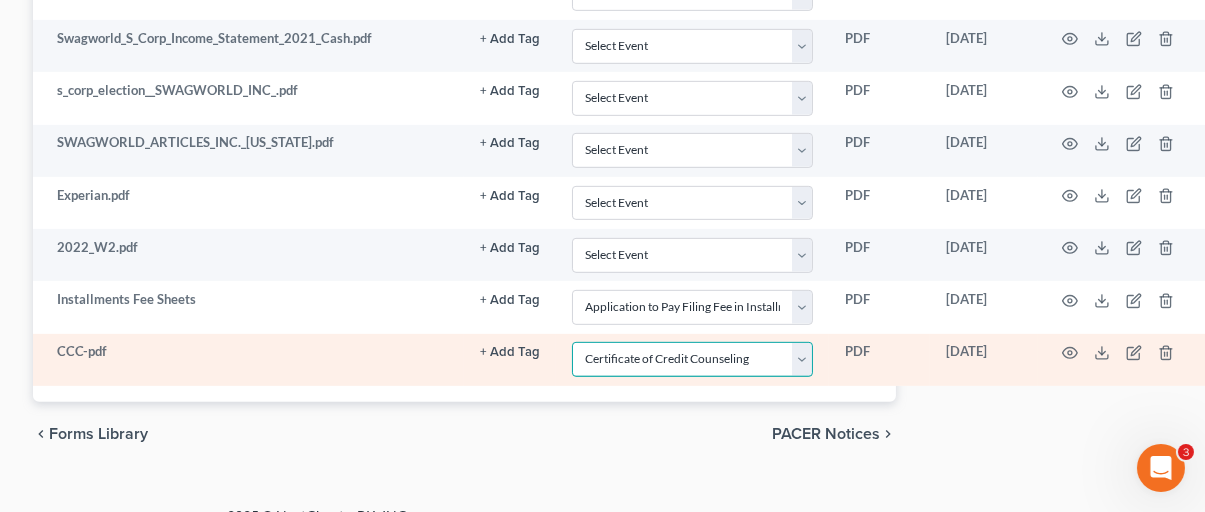 click on "Select Event 20 Largest Unsecured Creditors Amended Chapter 13 Plan Amended Creditor Matrix (Fee)- Only use when no separate amendment is being filed Amended Voluntary Petition Application to Pay Filing Fee in Installments Balance Sheet Cash Flow Statement Certificate Of Completion of Financial Management Course (or) Certificate of Debtor Education Certificate Of Mailing (BK) Certificate of Credit Counseling Chapter 11 Ballots Chapter 11 Case Management Summary Chapter 13 Plan (Original plan only) Debtor Repayment Plan (prepared by credit counselor) Declaration Declaration under Penalty of Perjury for Non-Individual Debtors Election to be Considered a Small Business Equity Security Holders Financial Reports - Chapter 11 Payment Advices Pro [PERSON_NAME] Representation of Debtor Reaffirmation Agreement Reaffirmation Disclosure Statement SCHEDULES (original schedules, individual schedules or amended schedules) Schedule of Unpaid Debts Statement About Payment of Eviction Judgment Statement of Financial Affairs" at bounding box center [692, 359] 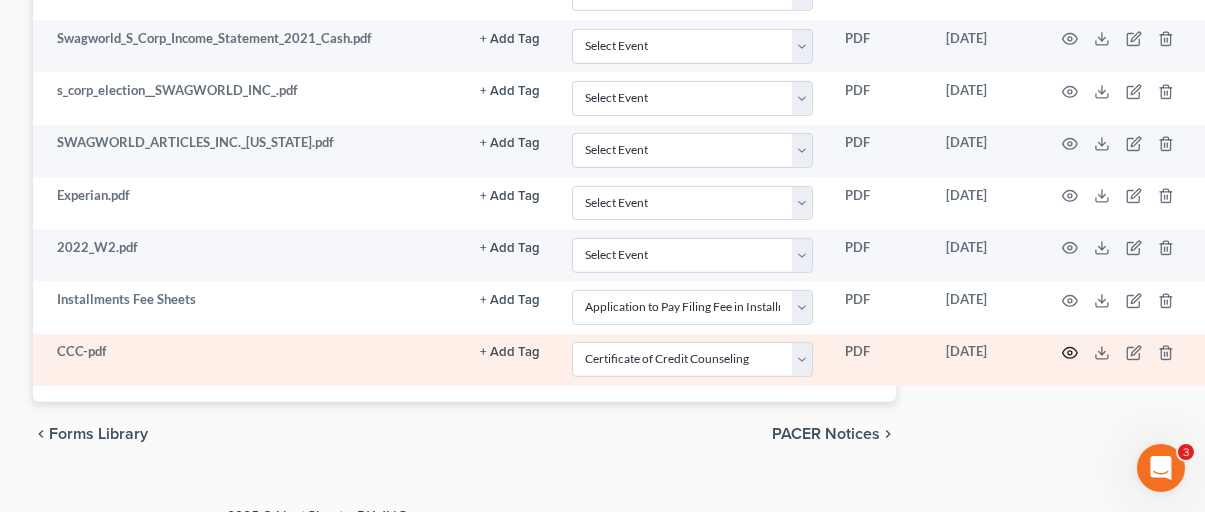 click 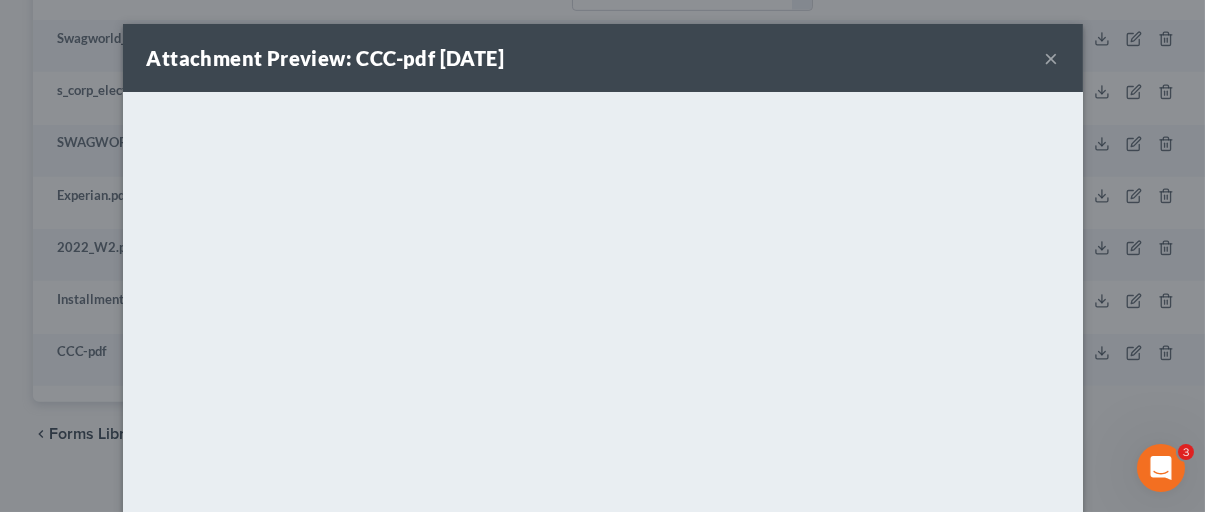 scroll, scrollTop: 2101, scrollLeft: 274, axis: both 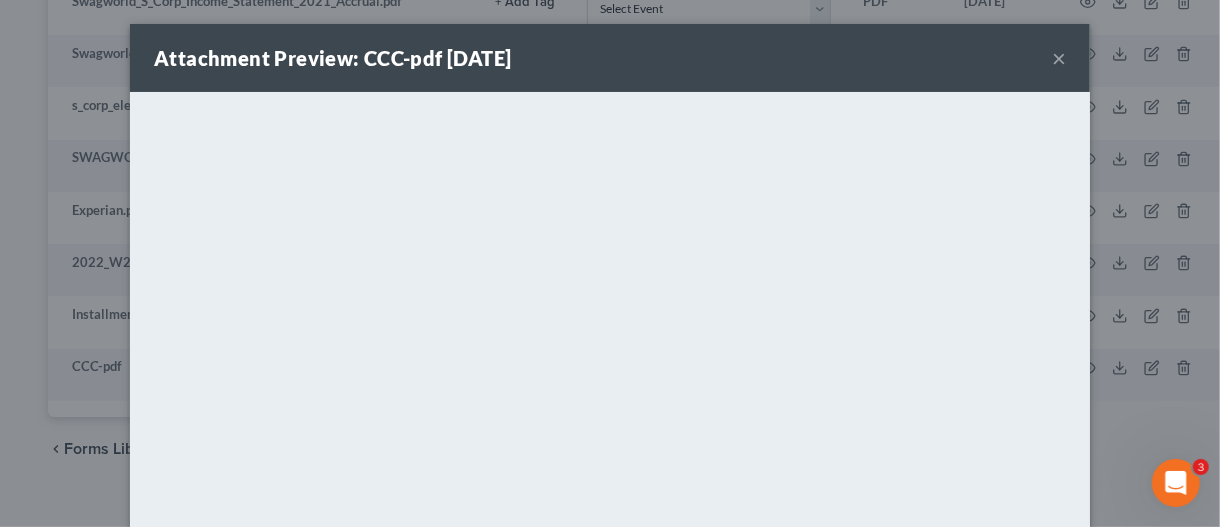 click on "×" at bounding box center (1059, 58) 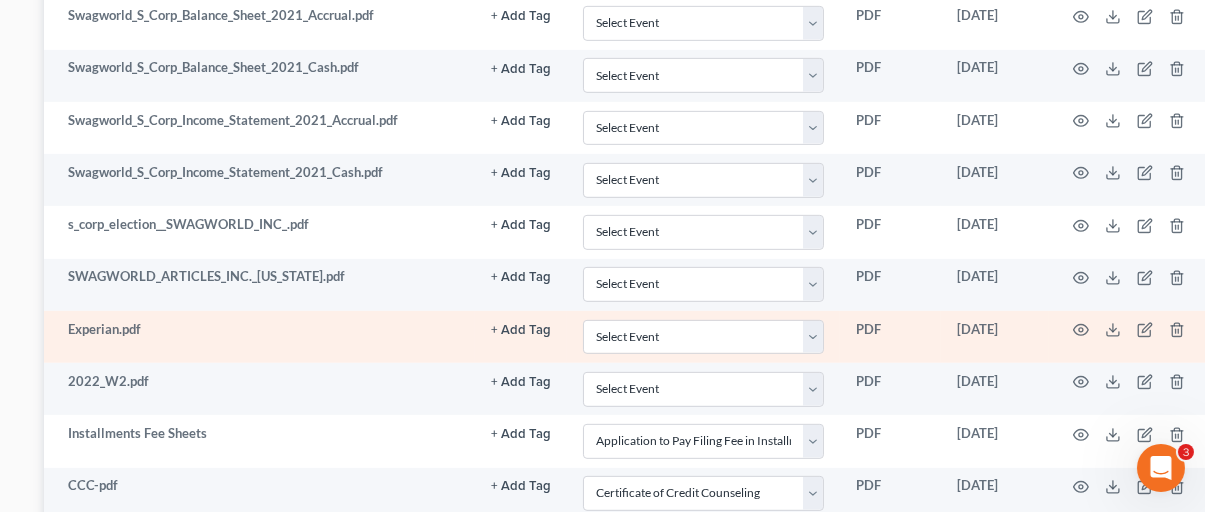 scroll, scrollTop: 1901, scrollLeft: 274, axis: both 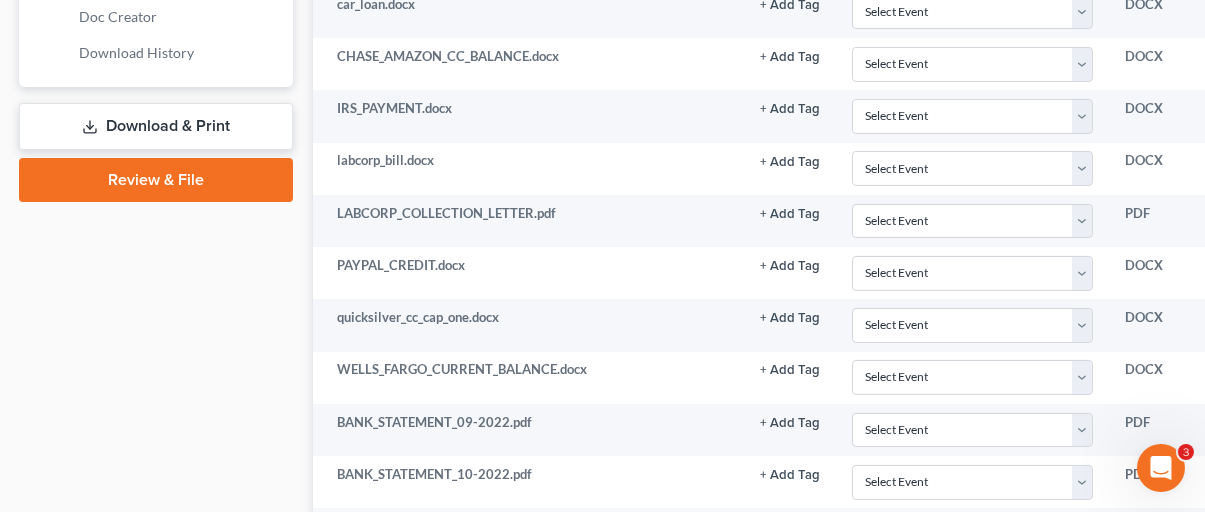 click on "Download & Print" at bounding box center [156, 126] 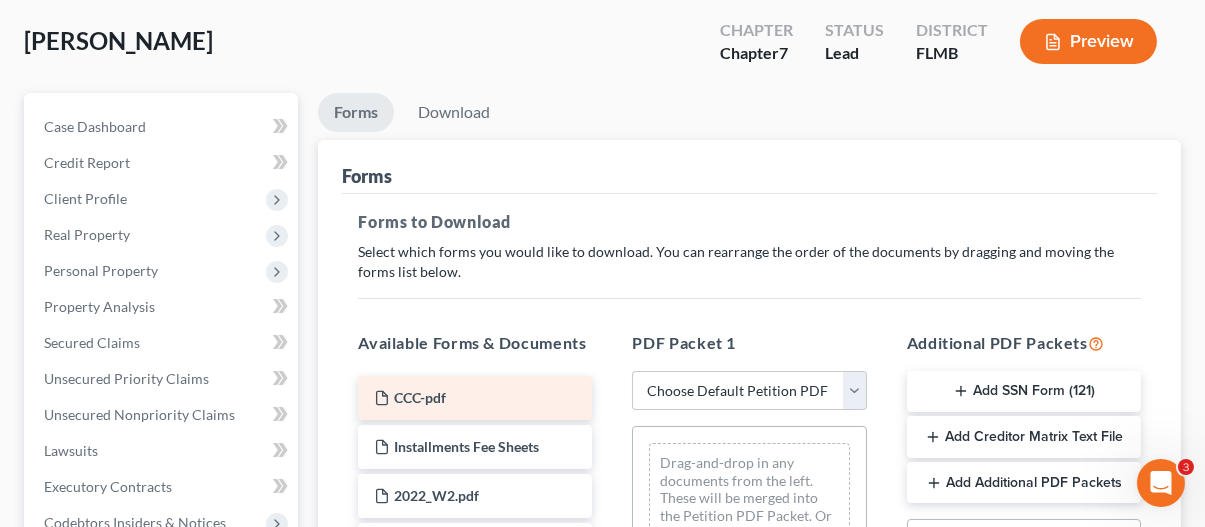 scroll, scrollTop: 200, scrollLeft: 0, axis: vertical 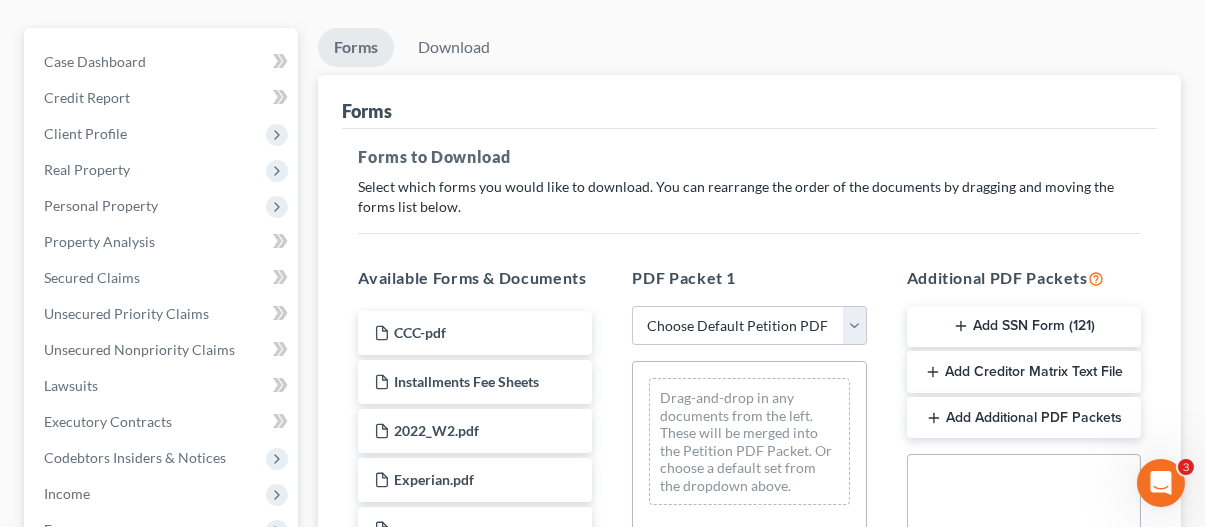 click 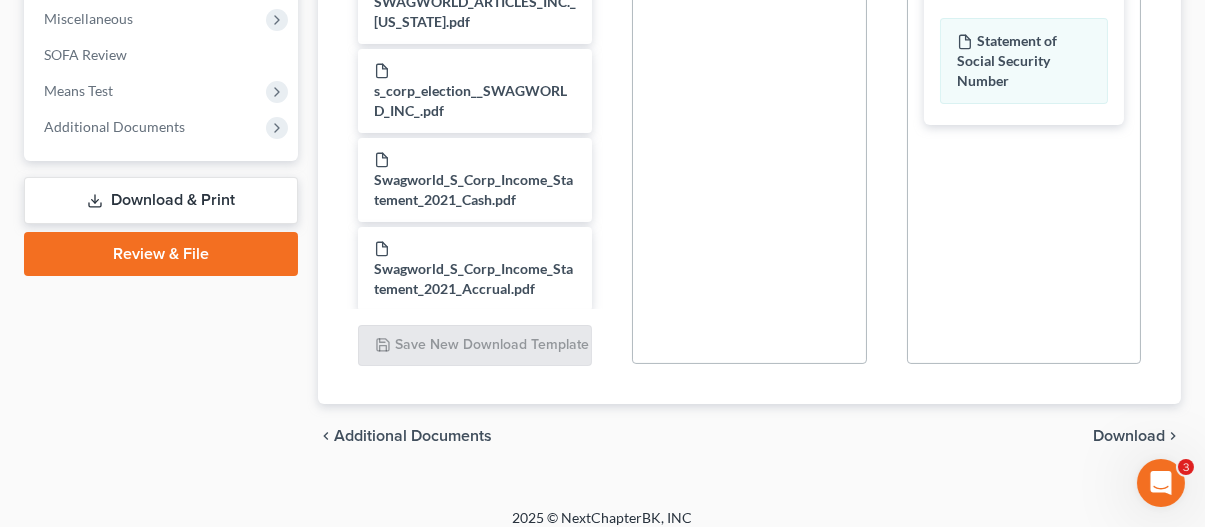 scroll, scrollTop: 760, scrollLeft: 0, axis: vertical 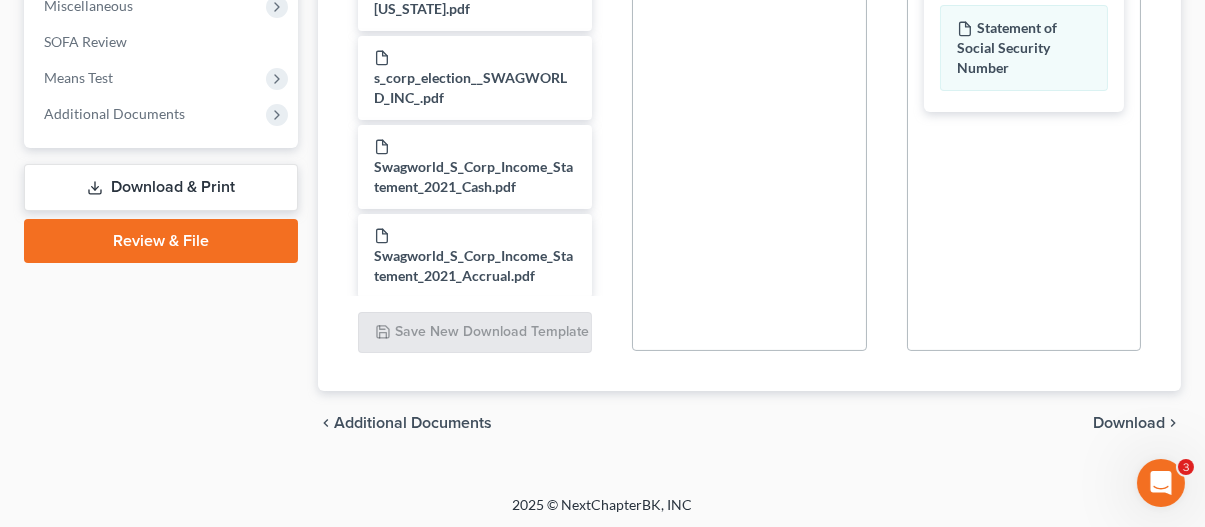 click on "Download" at bounding box center (1129, 423) 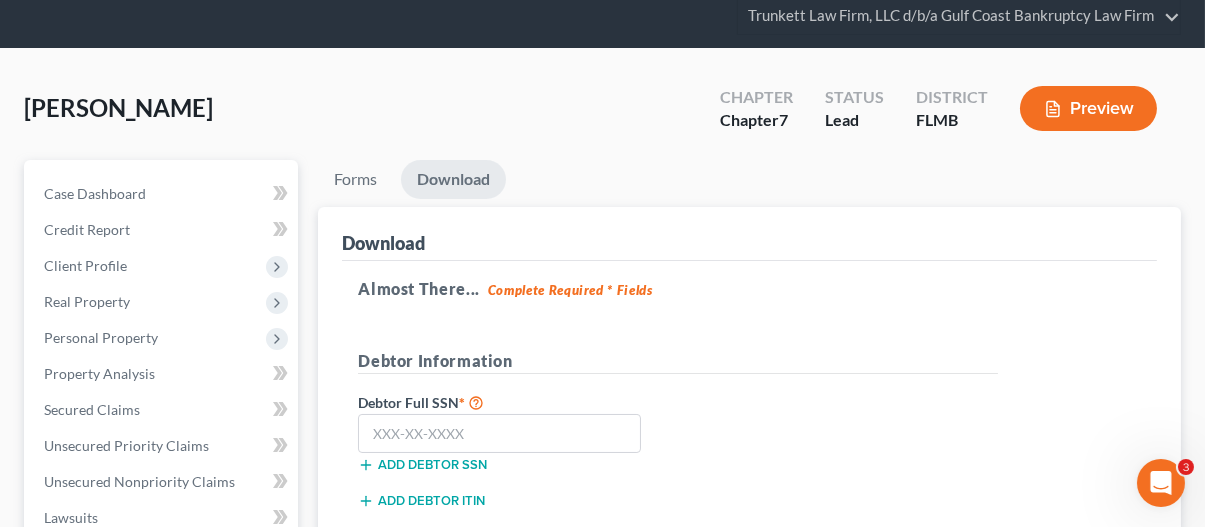 scroll, scrollTop: 168, scrollLeft: 0, axis: vertical 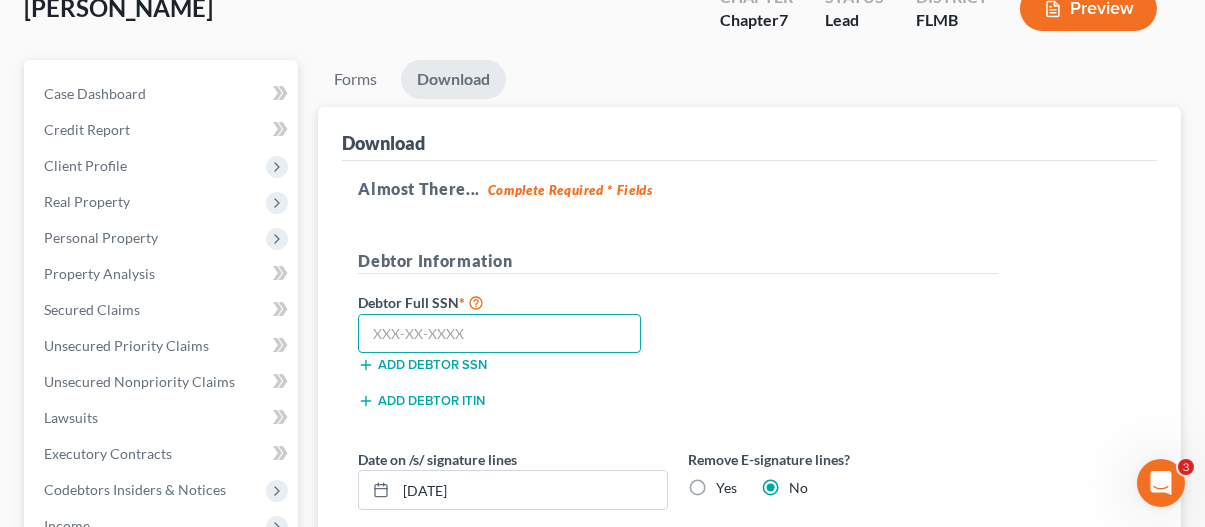 click at bounding box center (499, 334) 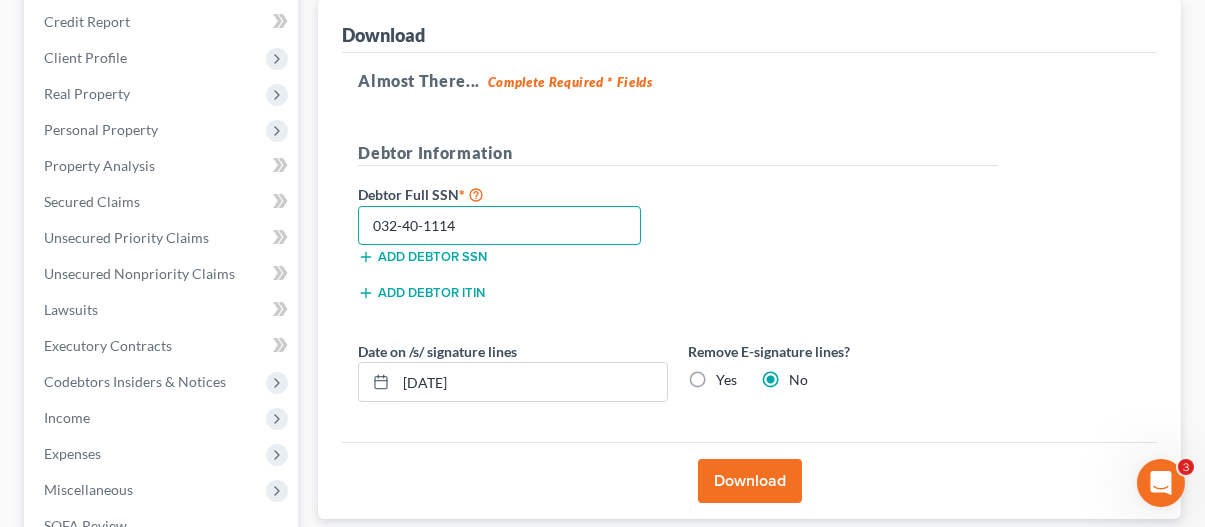 scroll, scrollTop: 368, scrollLeft: 0, axis: vertical 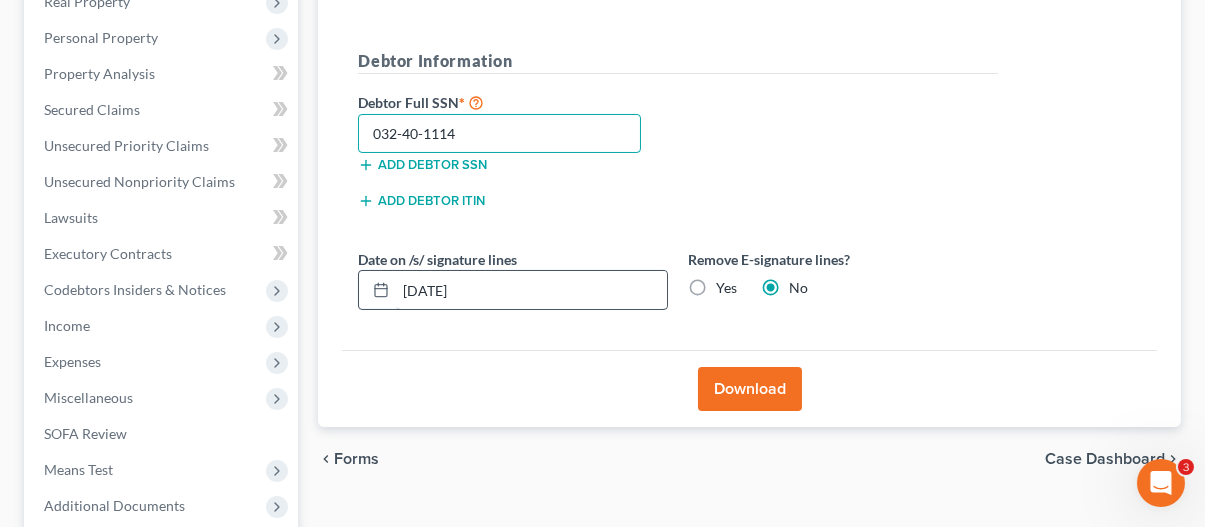 type on "032-40-1114" 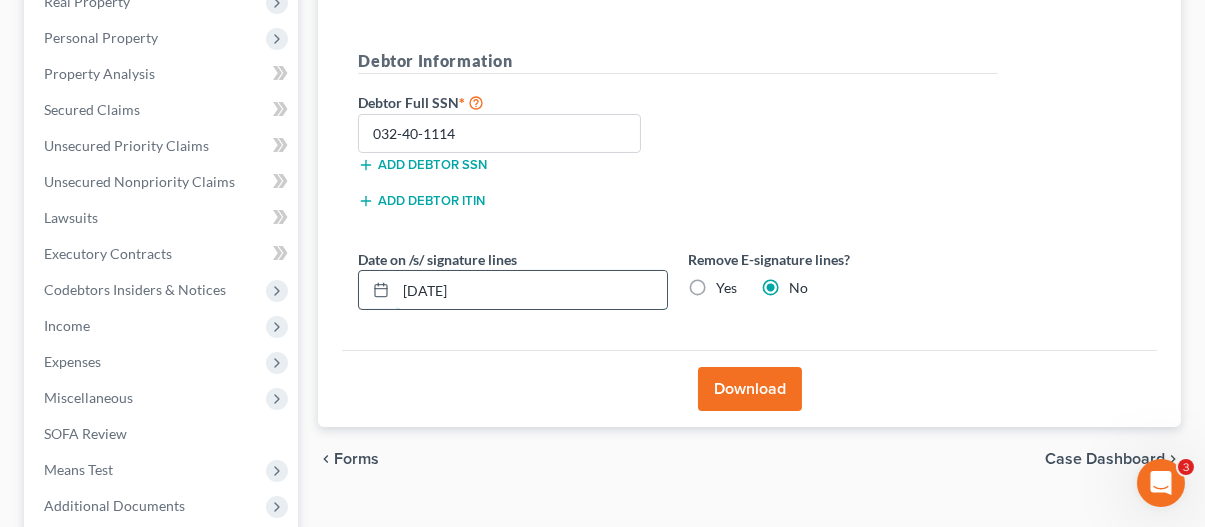 click on "[DATE]" at bounding box center [531, 290] 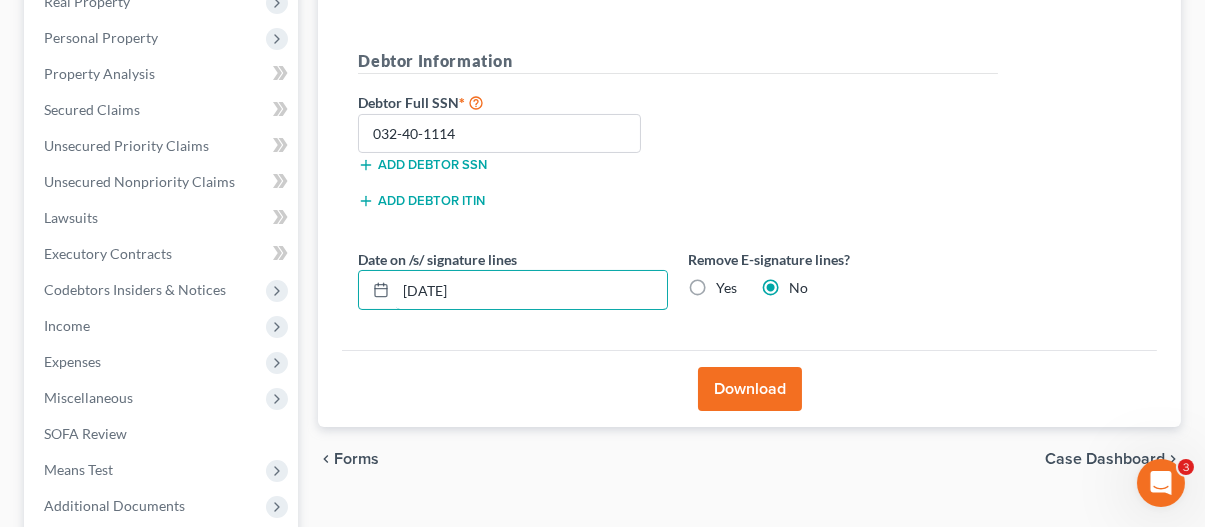 type on "[DATE]" 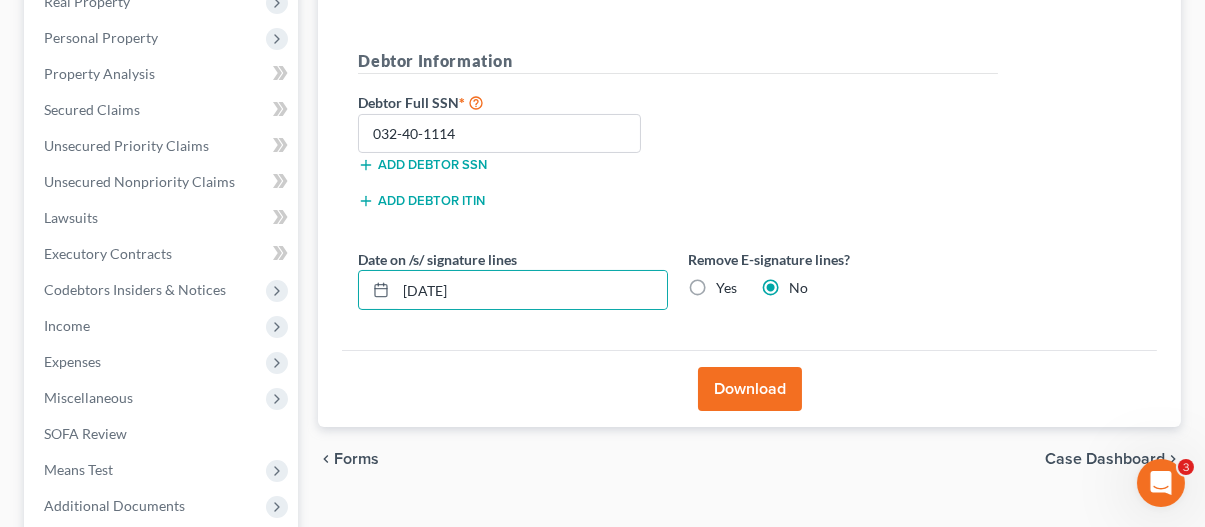 click on "Remove E-signature lines? Yes No" at bounding box center (843, 279) 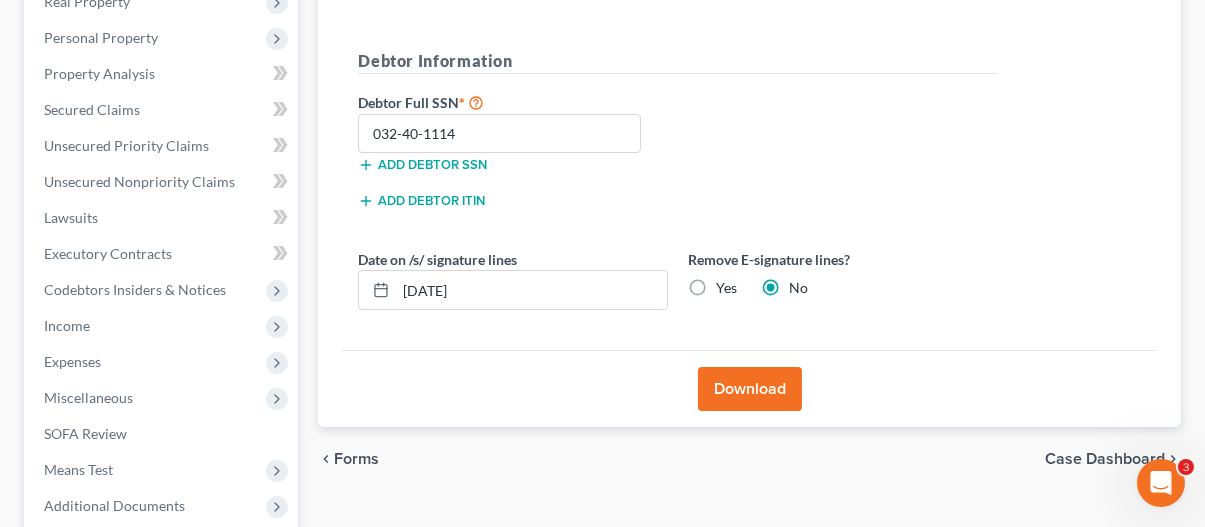click on "Download" at bounding box center [750, 389] 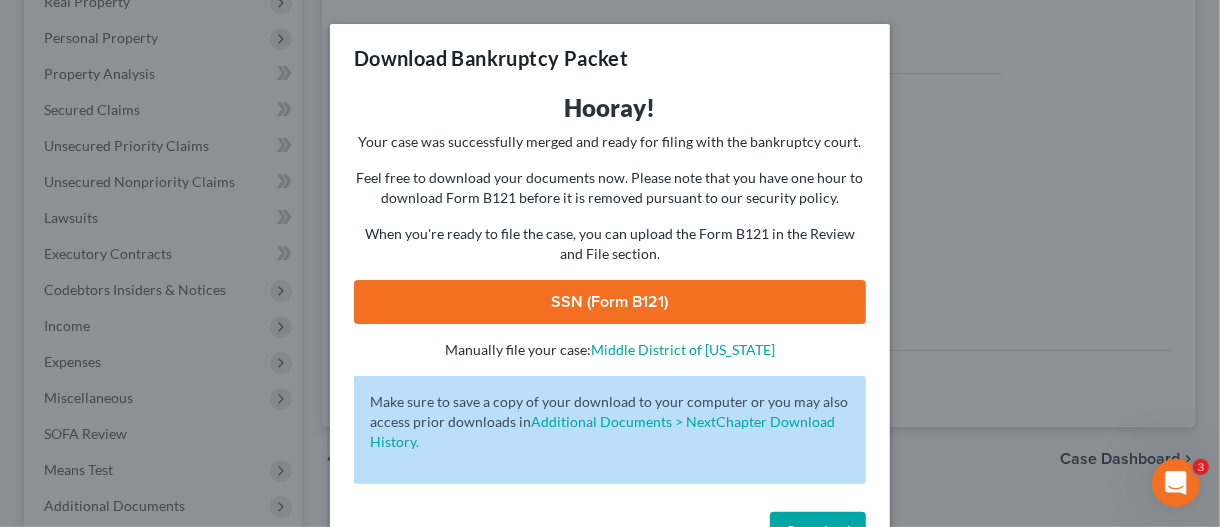 click on "SSN (Form B121)" at bounding box center (610, 302) 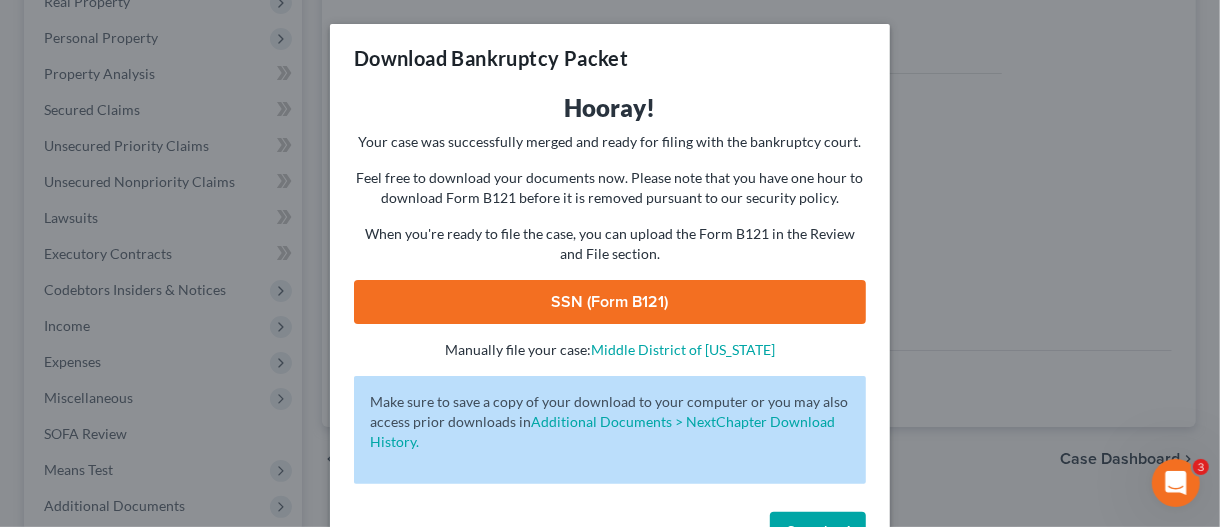 click on "Complete!" at bounding box center [818, 532] 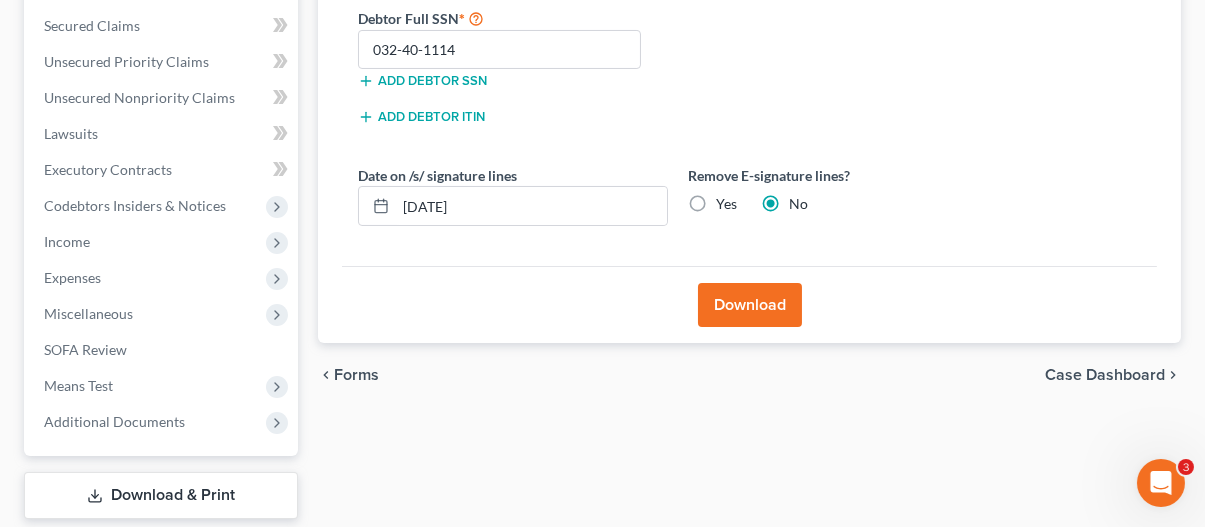 scroll, scrollTop: 468, scrollLeft: 0, axis: vertical 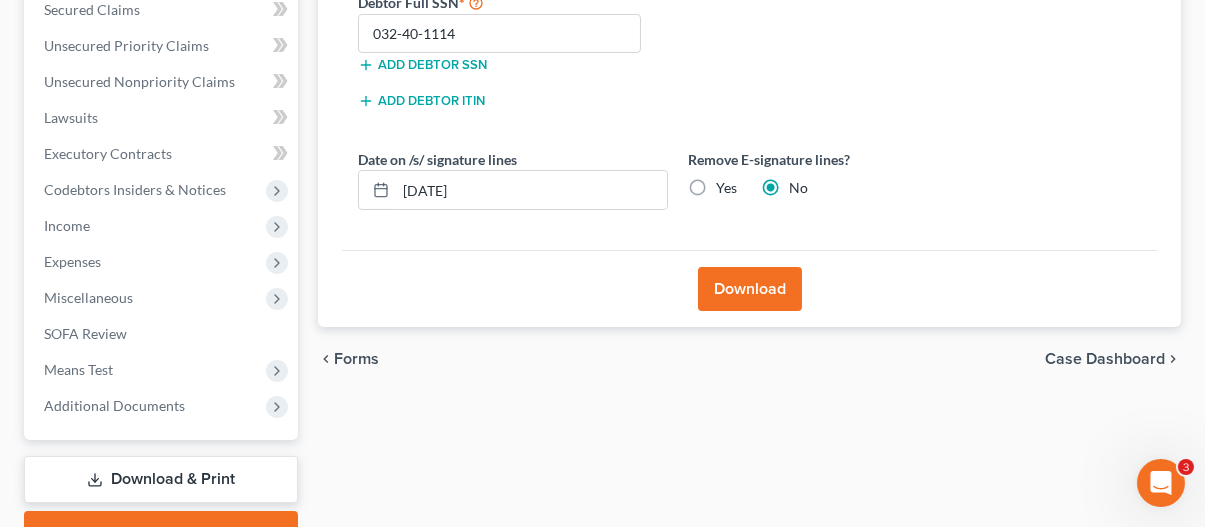 drag, startPoint x: 796, startPoint y: 410, endPoint x: 780, endPoint y: 415, distance: 16.763054 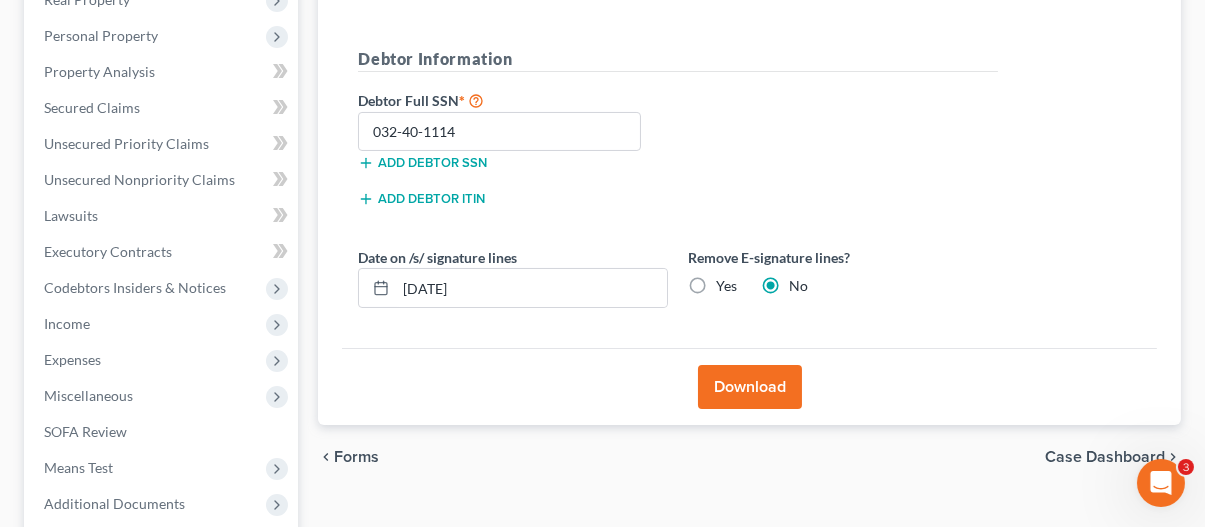 scroll, scrollTop: 368, scrollLeft: 0, axis: vertical 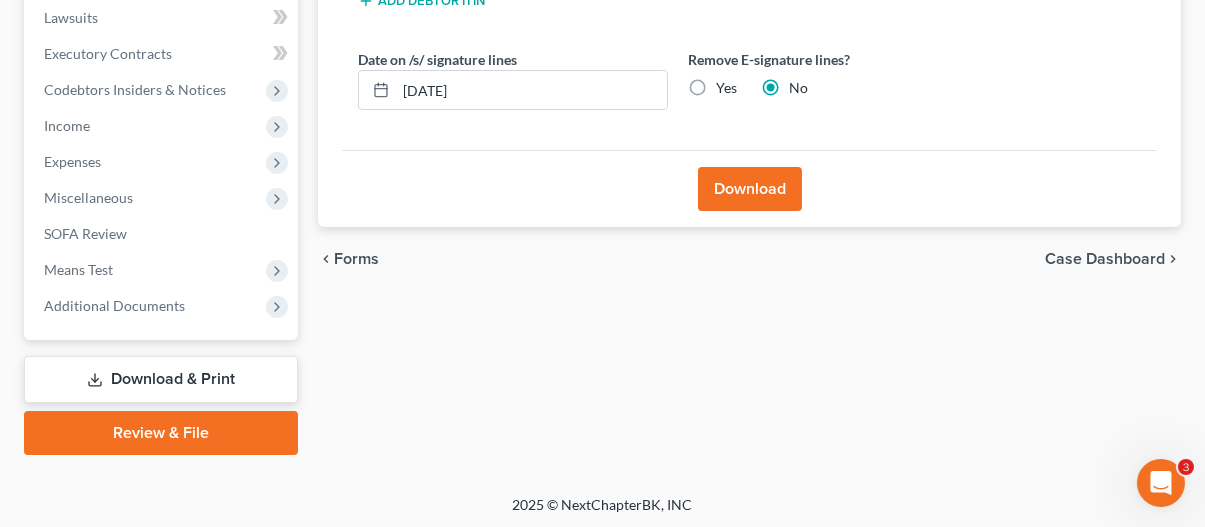 click on "Review & File" at bounding box center (161, 433) 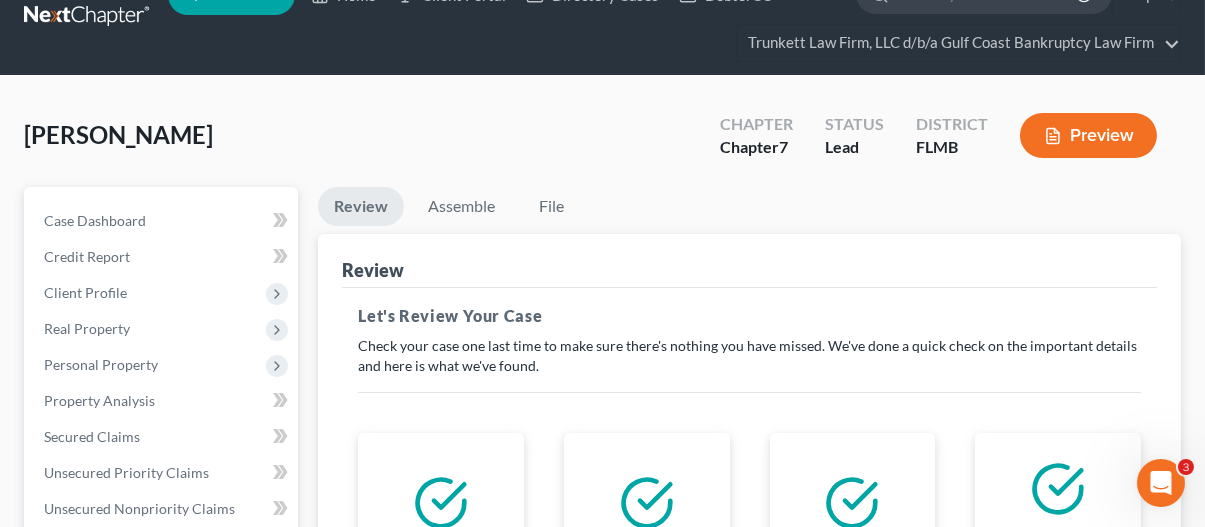 scroll, scrollTop: 0, scrollLeft: 0, axis: both 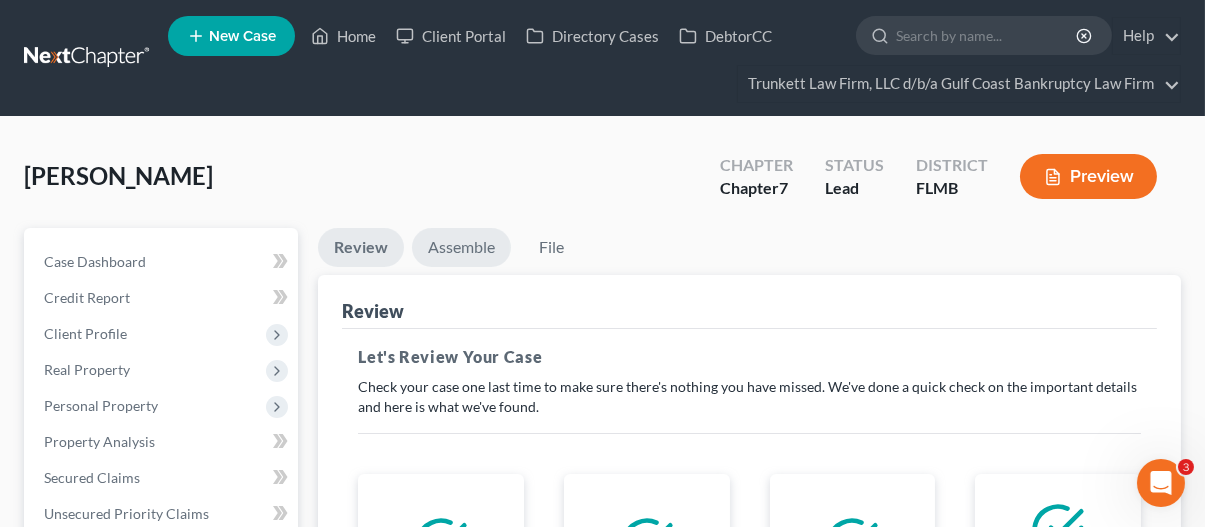 click on "Assemble" at bounding box center [461, 247] 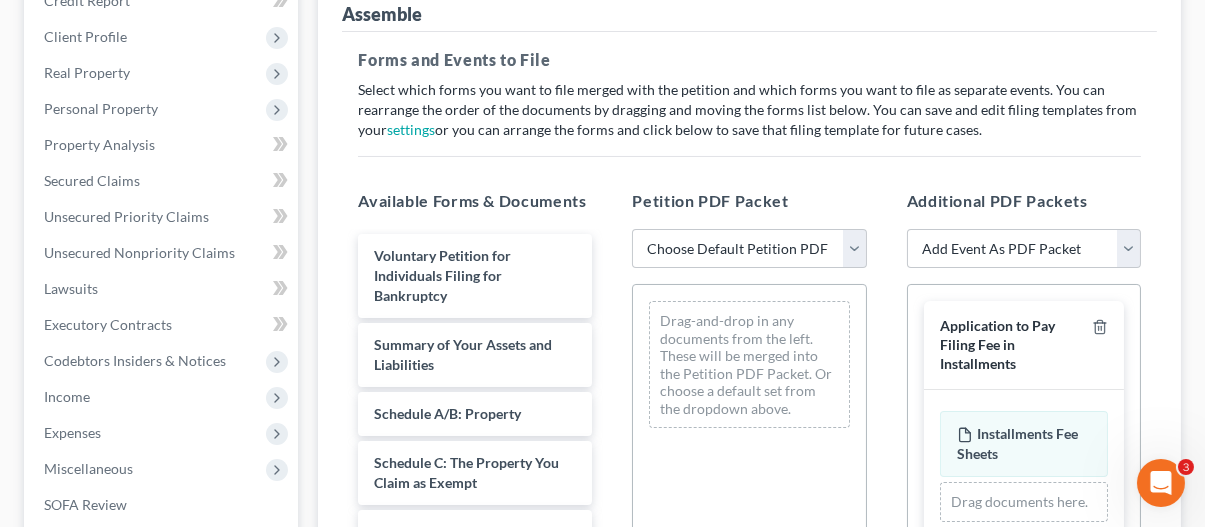scroll, scrollTop: 300, scrollLeft: 0, axis: vertical 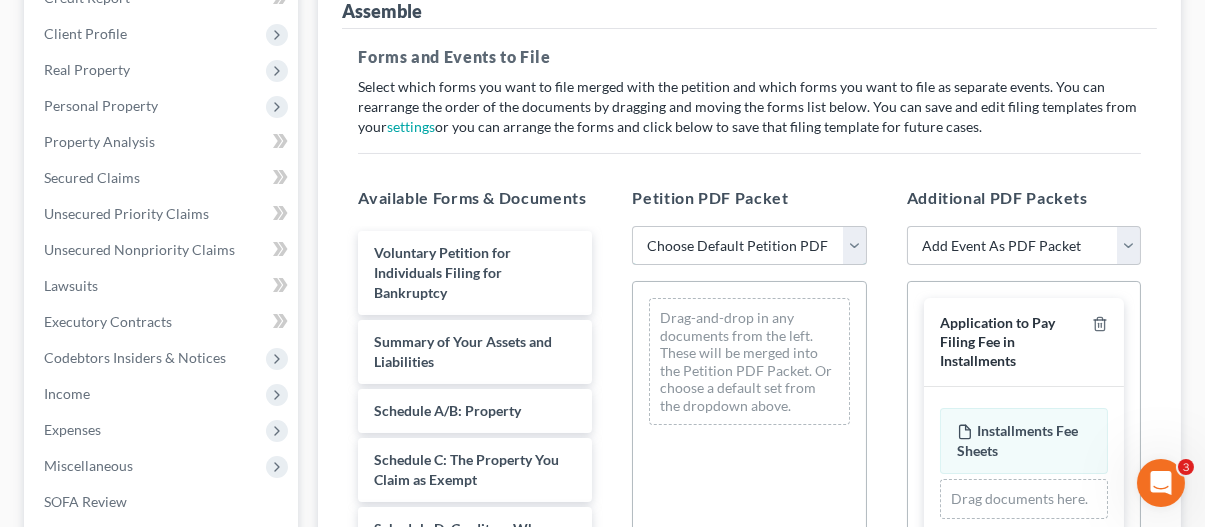 click on "Choose Default Petition PDF Packet Complete Bankruptcy Petition (all forms and schedules) Emergency Filing (Voluntary Petition and Creditor List Only)" at bounding box center [749, 246] 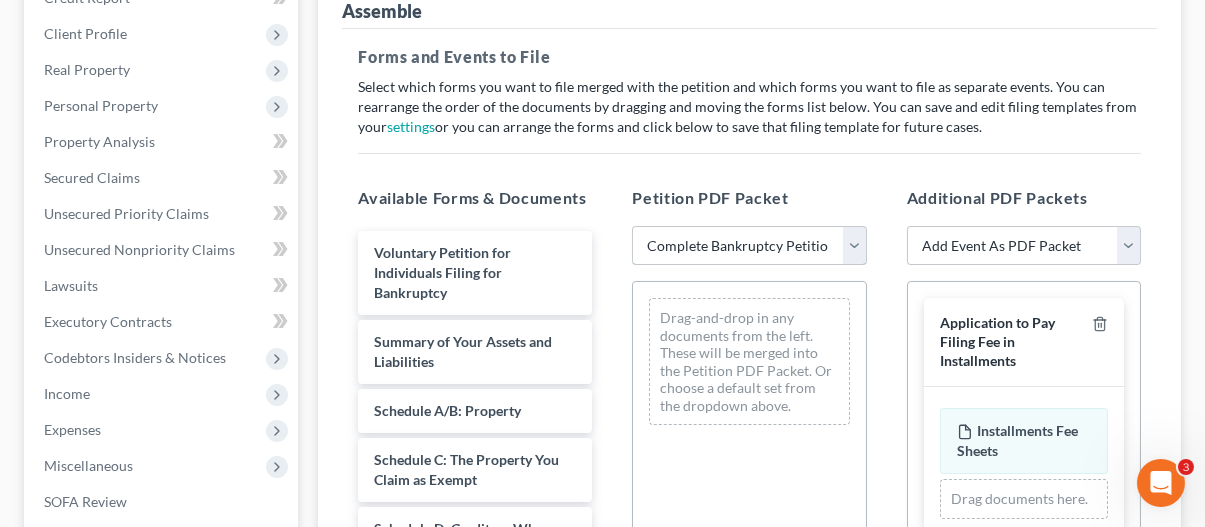 click on "Choose Default Petition PDF Packet Complete Bankruptcy Petition (all forms and schedules) Emergency Filing (Voluntary Petition and Creditor List Only)" at bounding box center (749, 246) 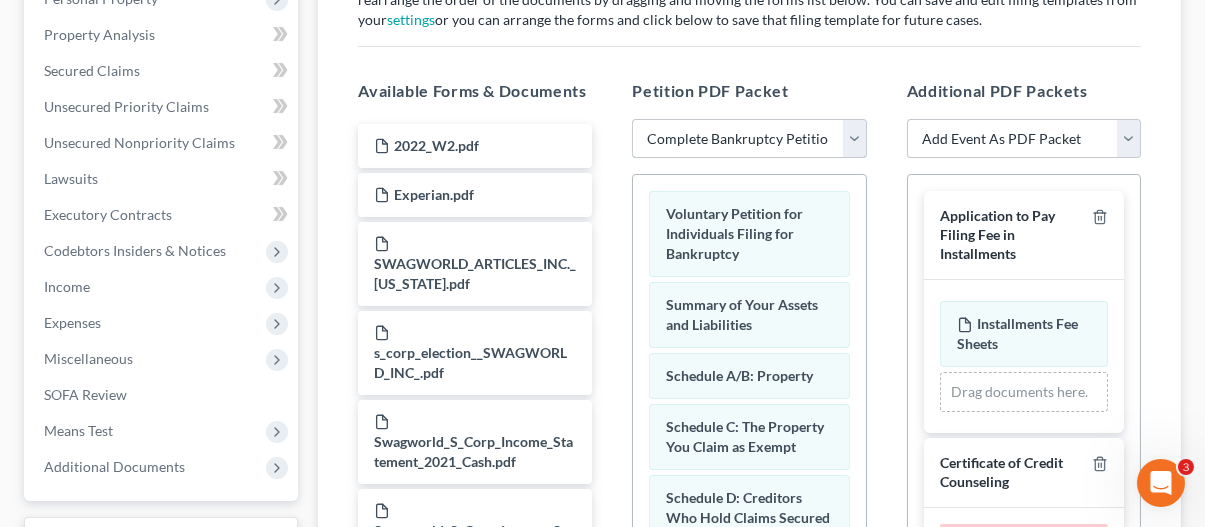 scroll, scrollTop: 500, scrollLeft: 0, axis: vertical 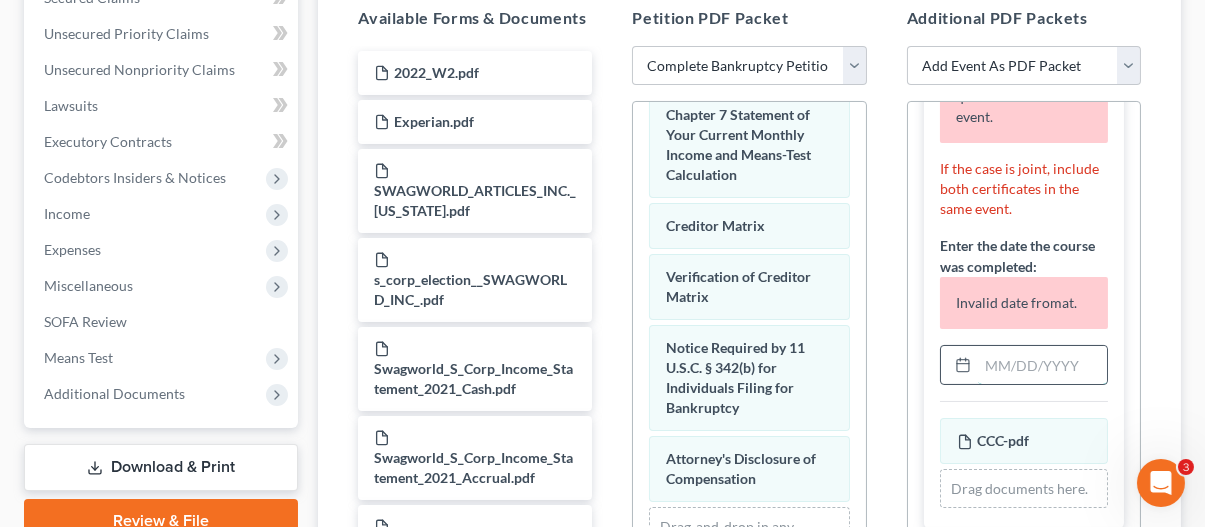 click at bounding box center [1042, 365] 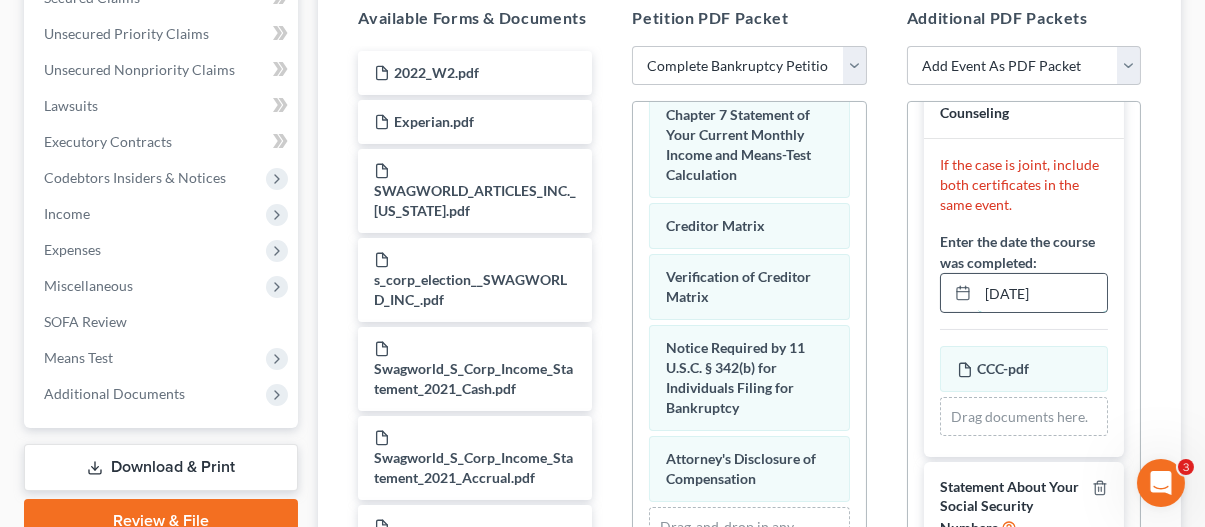 scroll, scrollTop: 292, scrollLeft: 0, axis: vertical 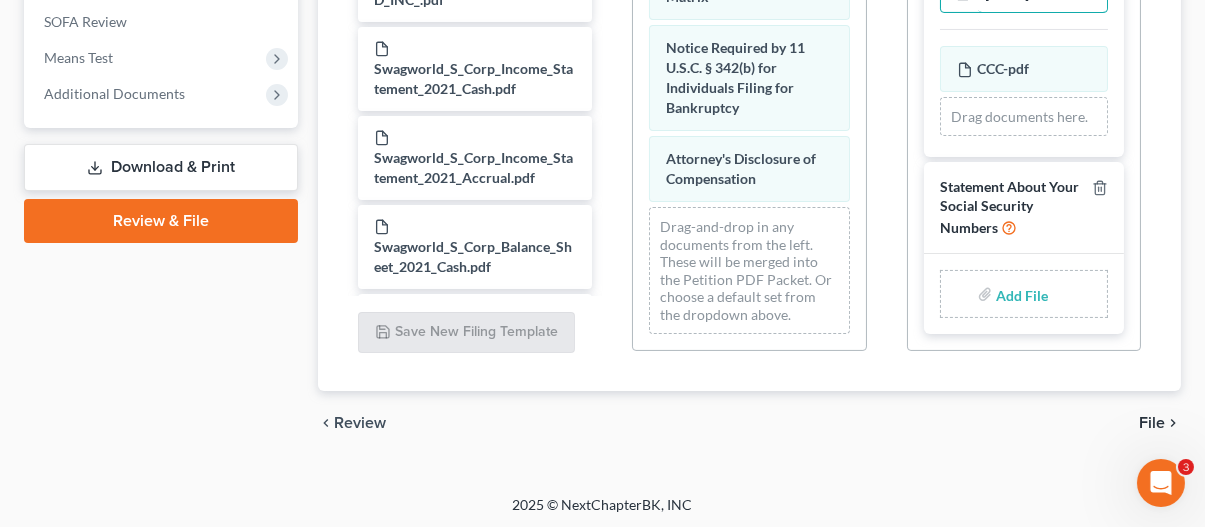type on "[DATE]" 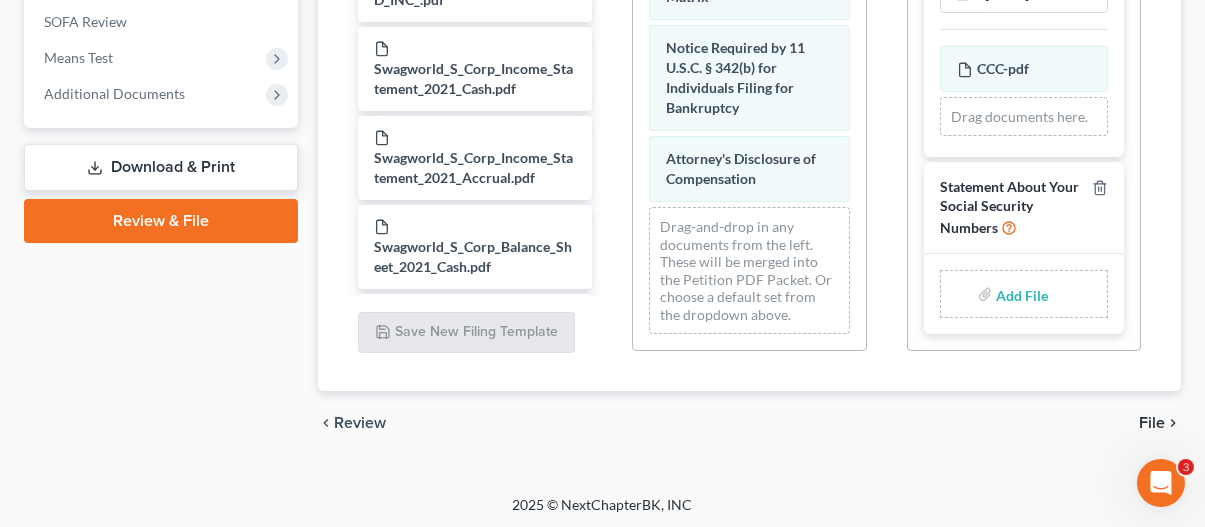 click at bounding box center [1020, 294] 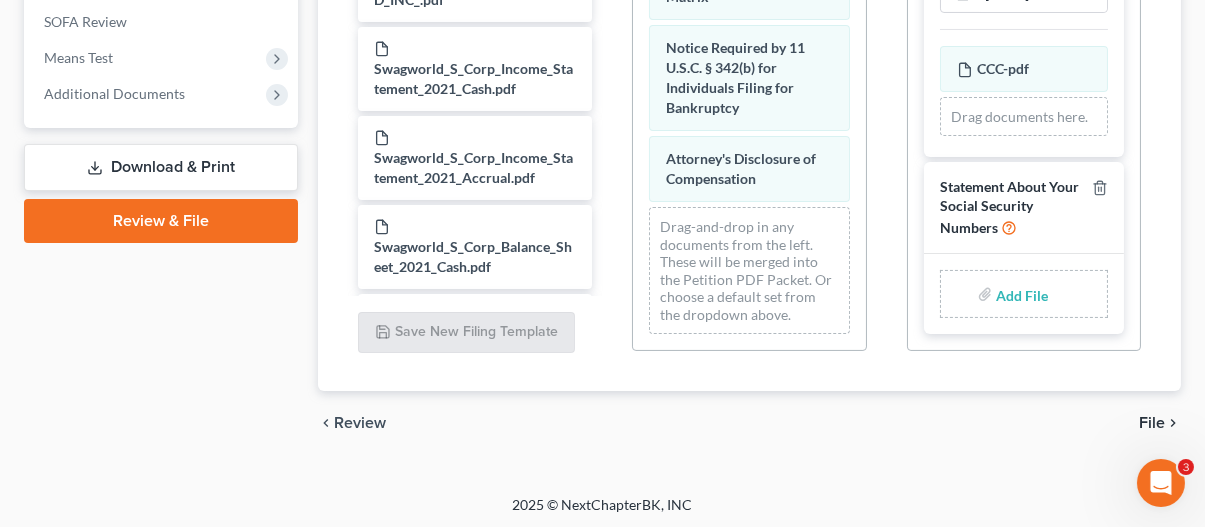 type on "C:\fakepath\STATEMENT OF SOCIAL SECURITY.pdf" 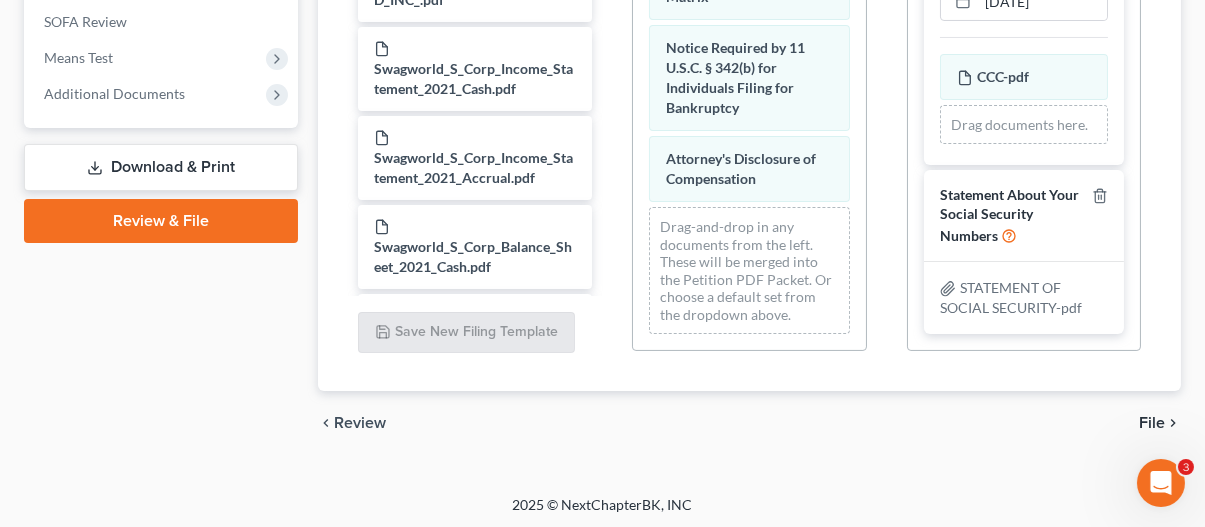 scroll, scrollTop: 316, scrollLeft: 0, axis: vertical 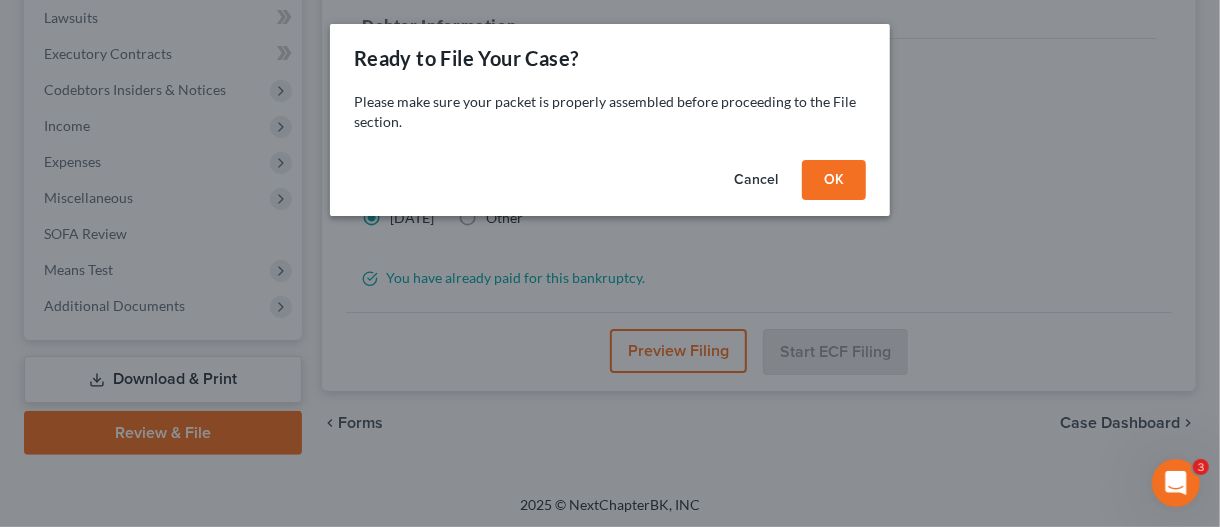 click on "OK" at bounding box center (834, 180) 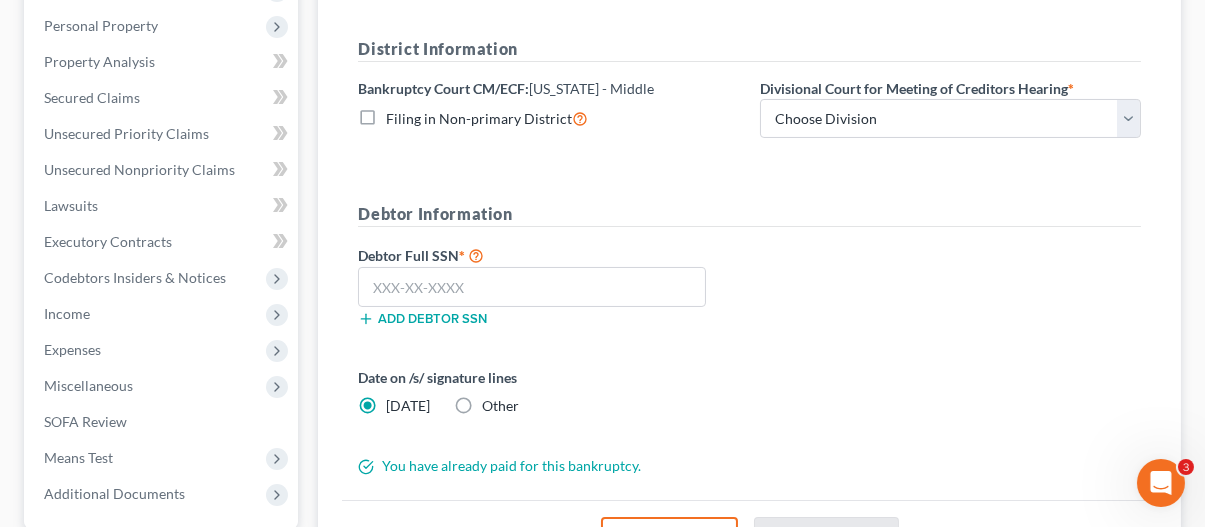scroll, scrollTop: 268, scrollLeft: 0, axis: vertical 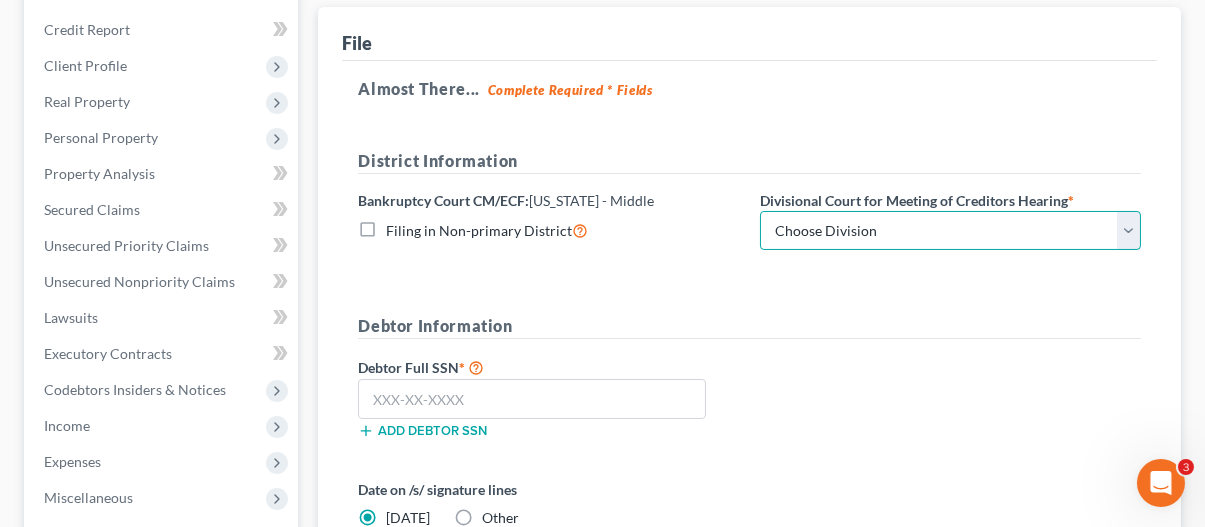 click on "Choose Division [GEOGRAPHIC_DATA][PERSON_NAME] [GEOGRAPHIC_DATA] [GEOGRAPHIC_DATA] [GEOGRAPHIC_DATA]" at bounding box center (950, 231) 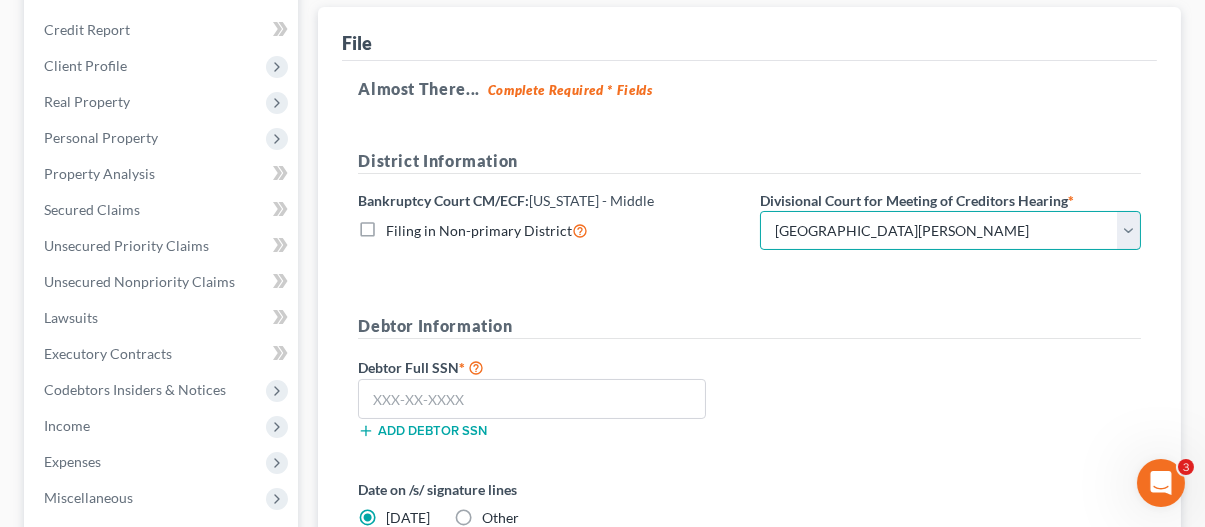 click on "Choose Division [GEOGRAPHIC_DATA][PERSON_NAME] [GEOGRAPHIC_DATA] [GEOGRAPHIC_DATA] [GEOGRAPHIC_DATA]" at bounding box center (950, 231) 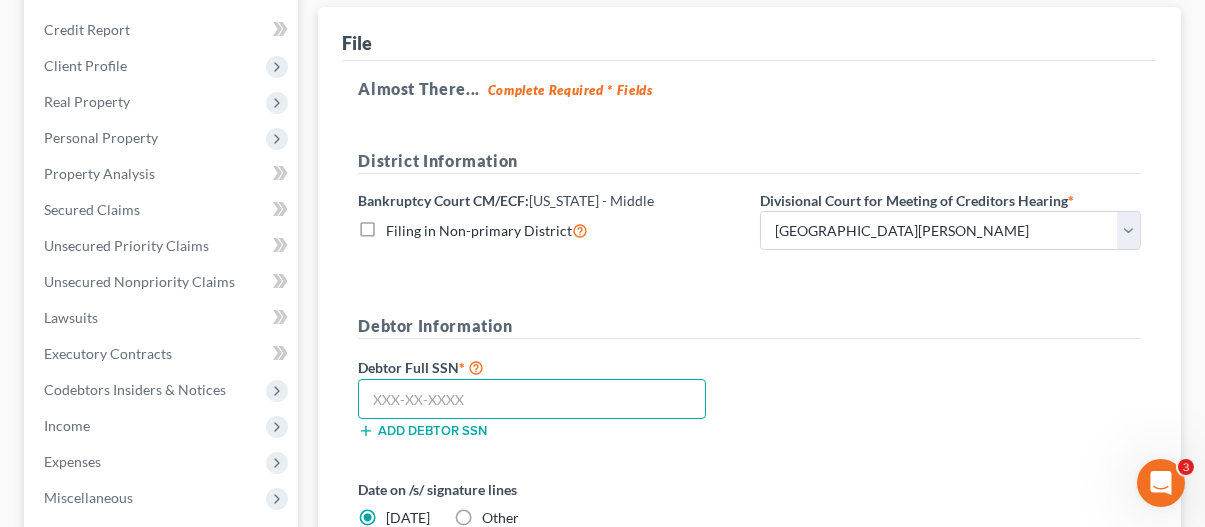 click at bounding box center [532, 399] 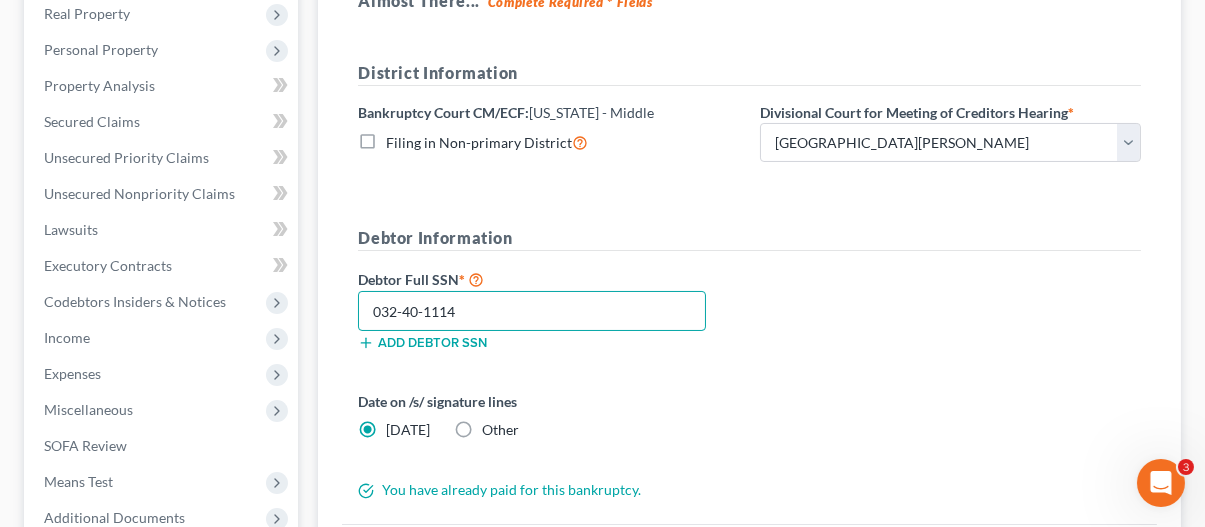 scroll, scrollTop: 368, scrollLeft: 0, axis: vertical 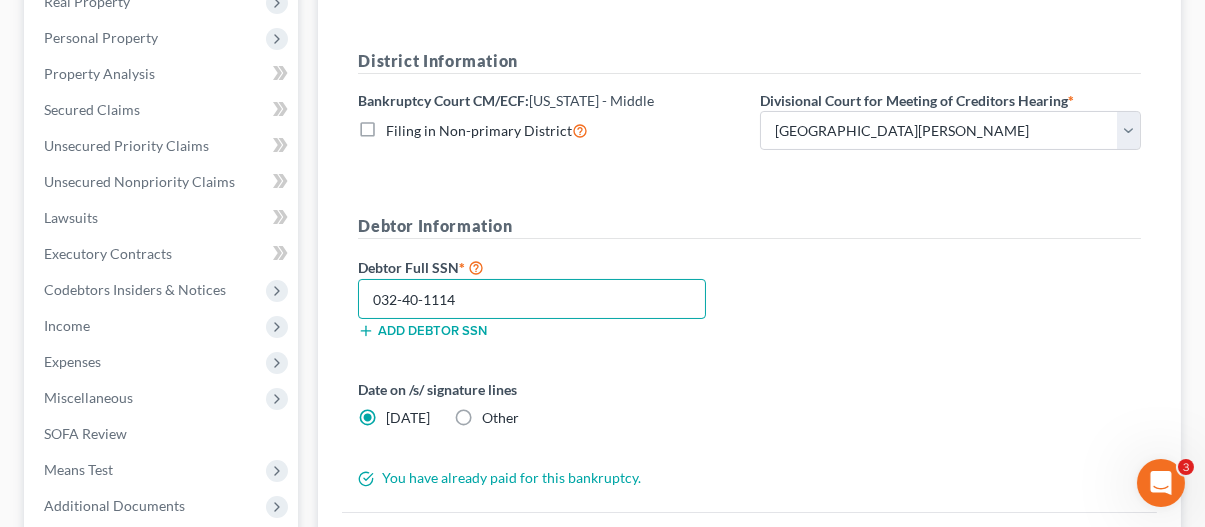 type on "032-40-1114" 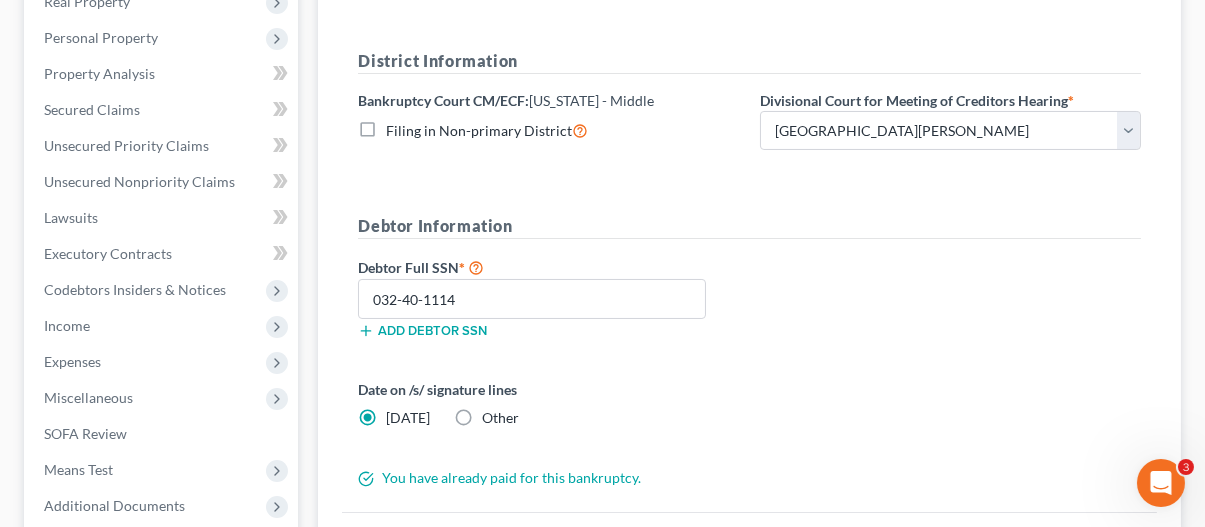 click on "Other" at bounding box center (500, 418) 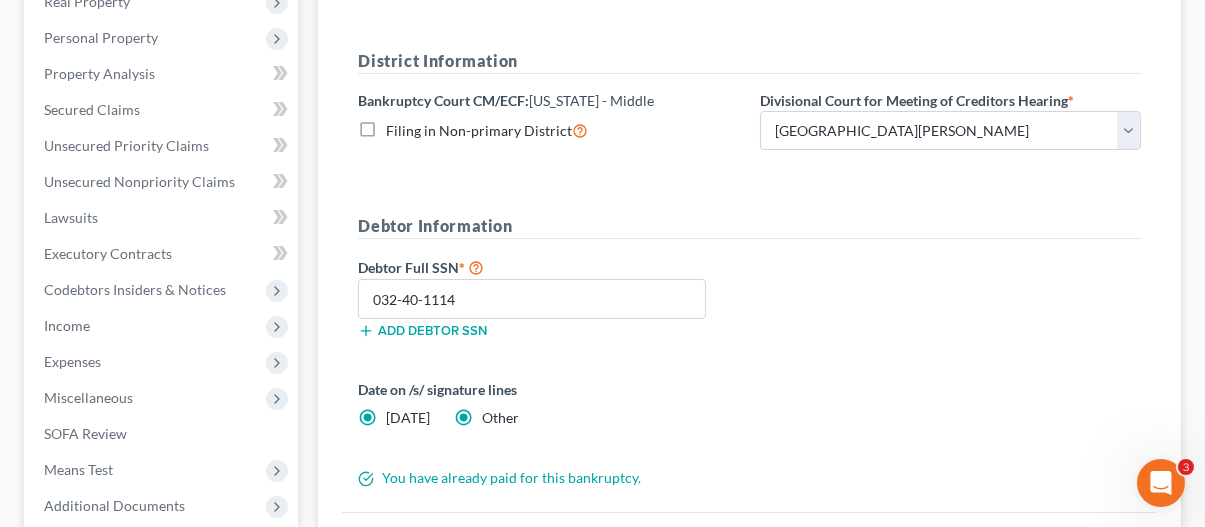 radio on "false" 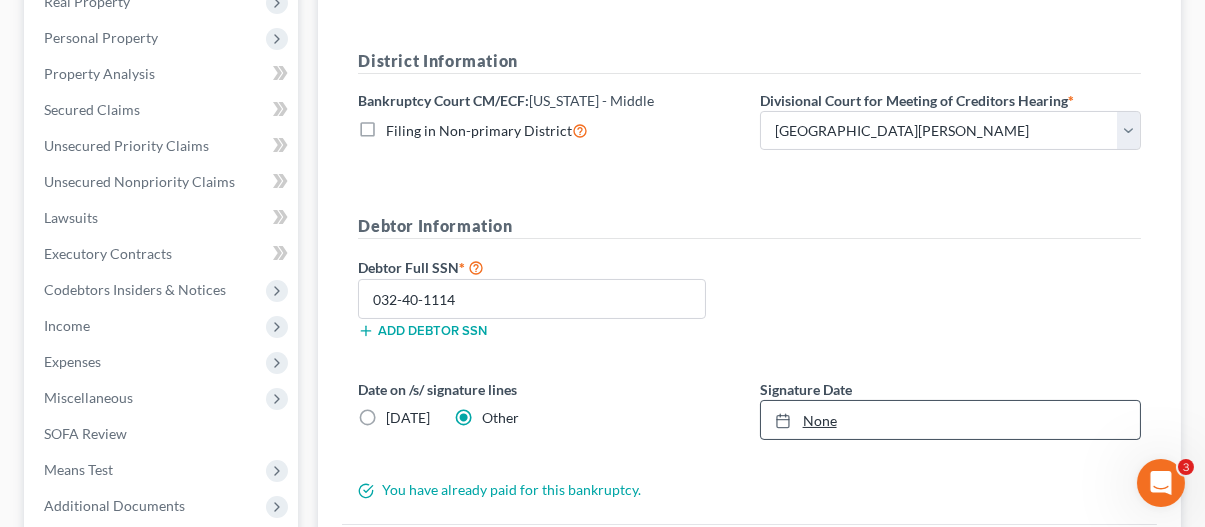 click 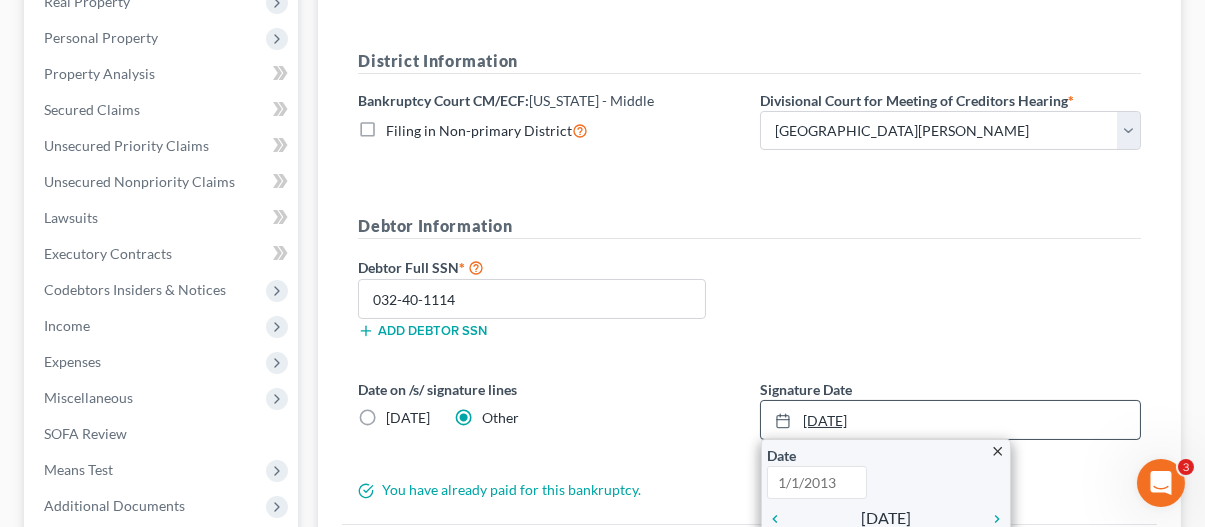 type on "[DATE]" 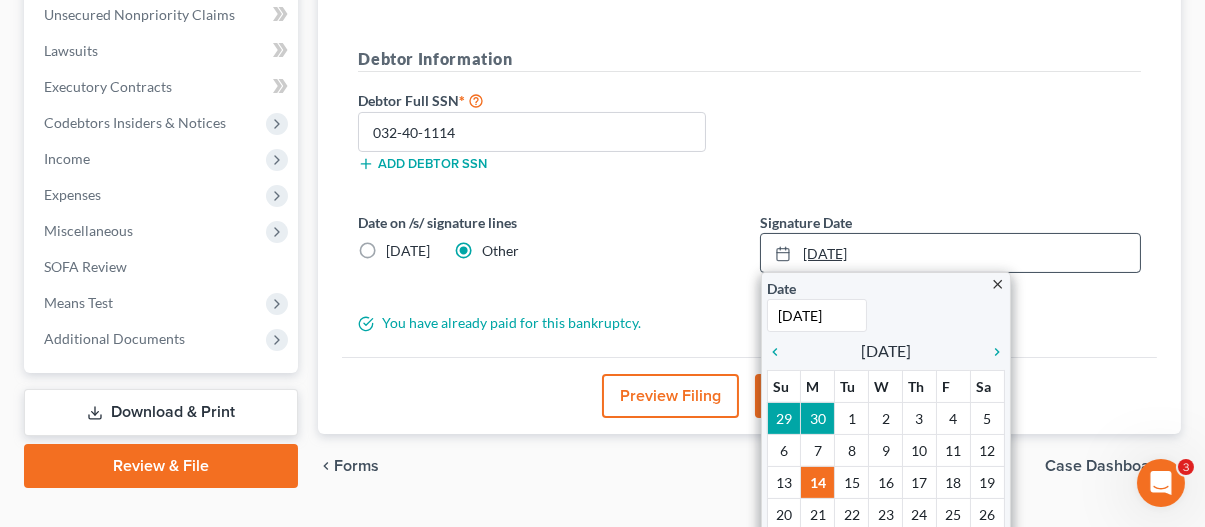 scroll, scrollTop: 568, scrollLeft: 0, axis: vertical 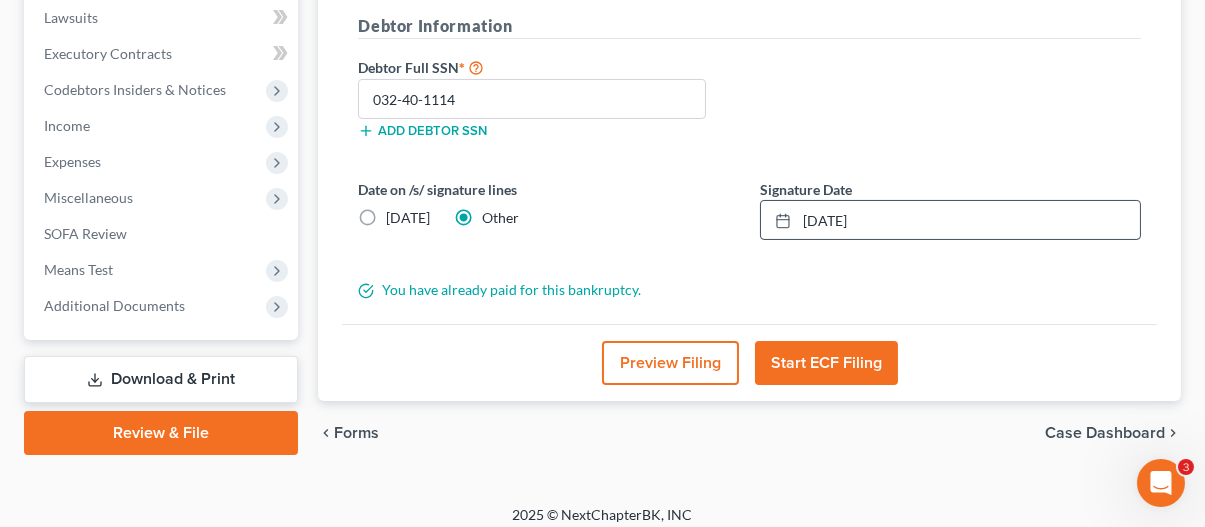 click on "District Information Bankruptcy Court CM/ECF:  [US_STATE] - Middle Filing in Non-primary District  Divisional Court for Meeting of Creditors Hearing  * Choose Division [GEOGRAPHIC_DATA][PERSON_NAME] [GEOGRAPHIC_DATA] [GEOGRAPHIC_DATA] [GEOGRAPHIC_DATA] Debtor Information Debtor Full SSN  *   032-40-1114 Add debtor SSN Date on /s/ signature lines [DATE] Other Signature Date
[DATE]
close
Date
[DATE]
Time
12:00 AM
chevron_left
[DATE]
chevron_right
Su M Tu W Th F Sa
29 30 1 2 3 4 5
6 7 8 9 10 11 12
13 14 15 16 17 18 19
20 21 22 23 24 25 26
27 28 29 30 31 1 2
Clear
You have already paid for this bankruptcy." at bounding box center [749, 74] 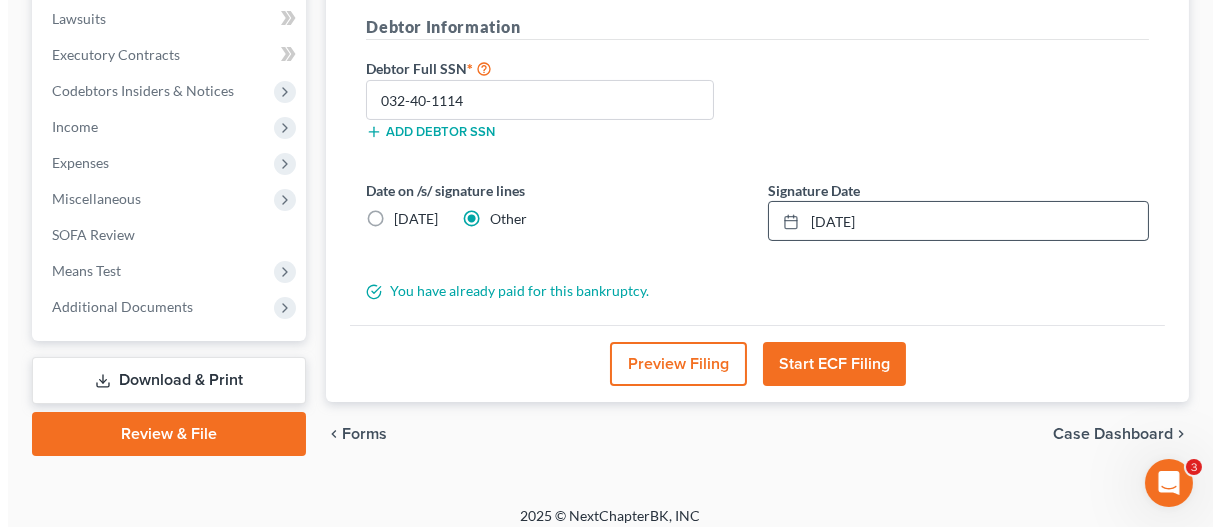 scroll, scrollTop: 568, scrollLeft: 0, axis: vertical 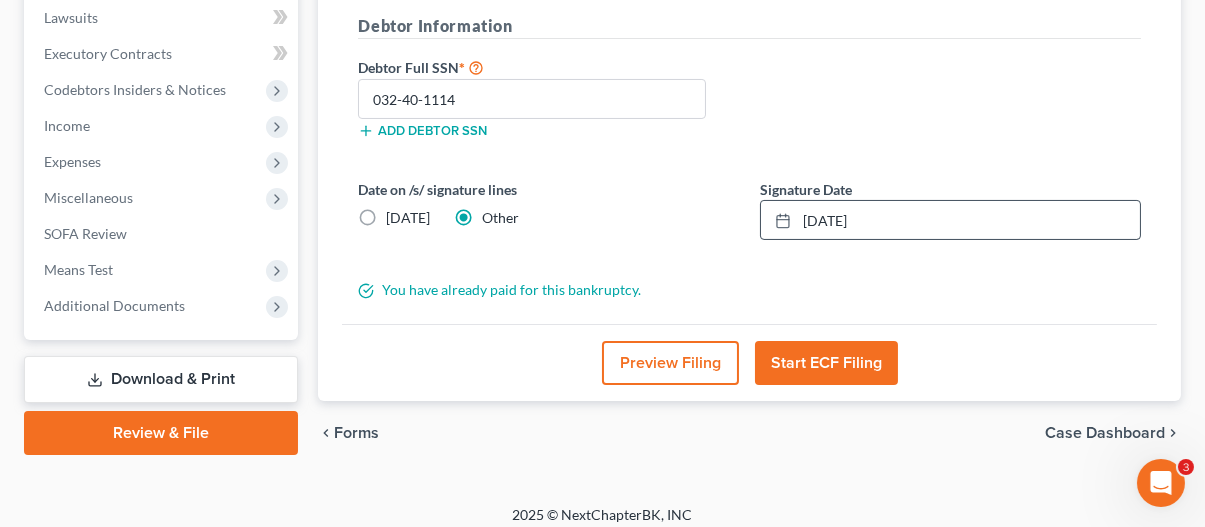 click on "Preview Filing" at bounding box center (670, 363) 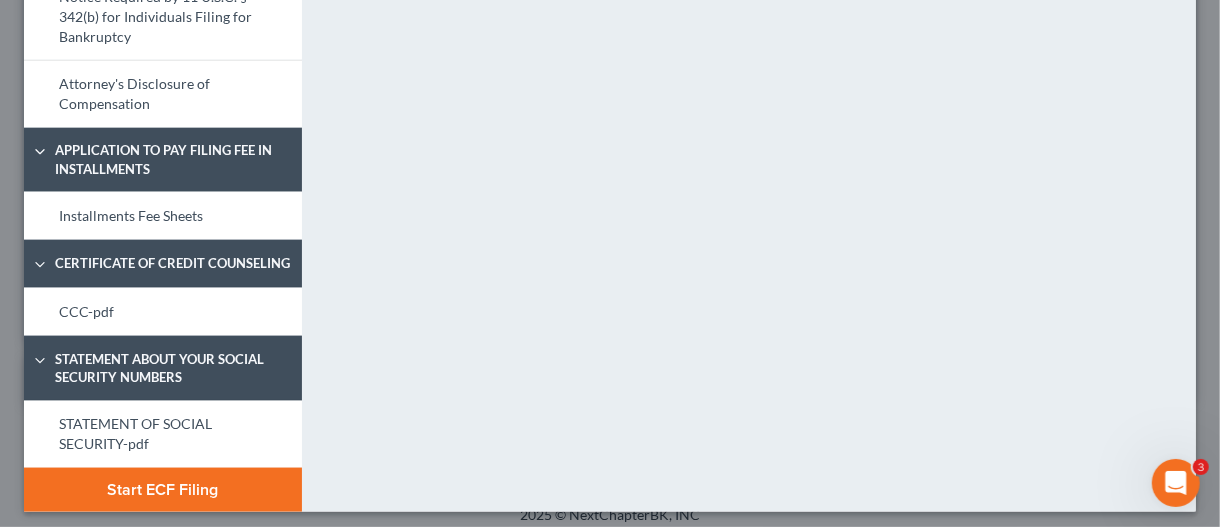 scroll, scrollTop: 1173, scrollLeft: 0, axis: vertical 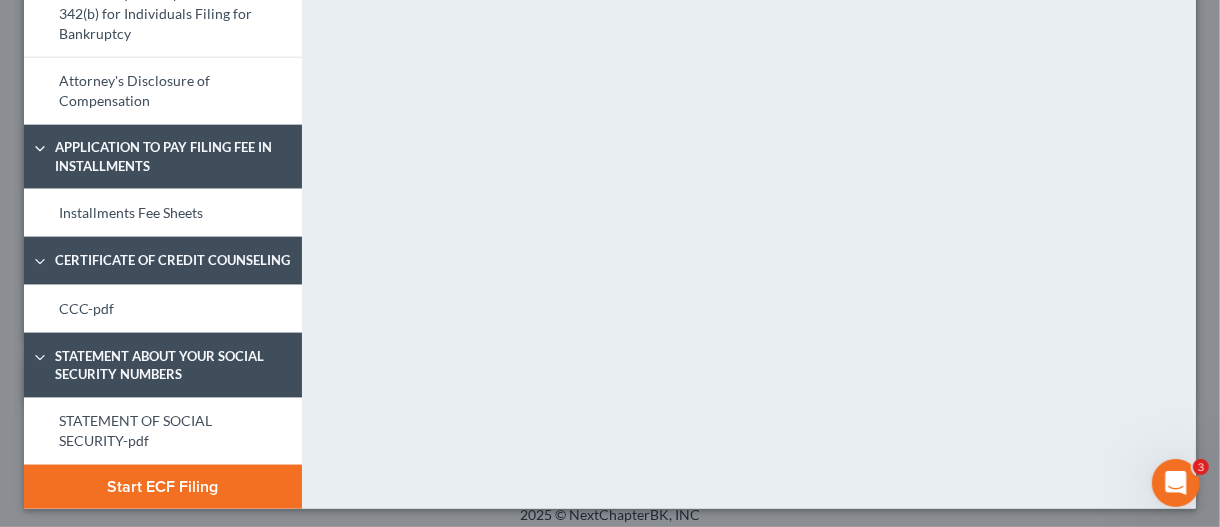 click on "Start ECF Filing" at bounding box center (163, 487) 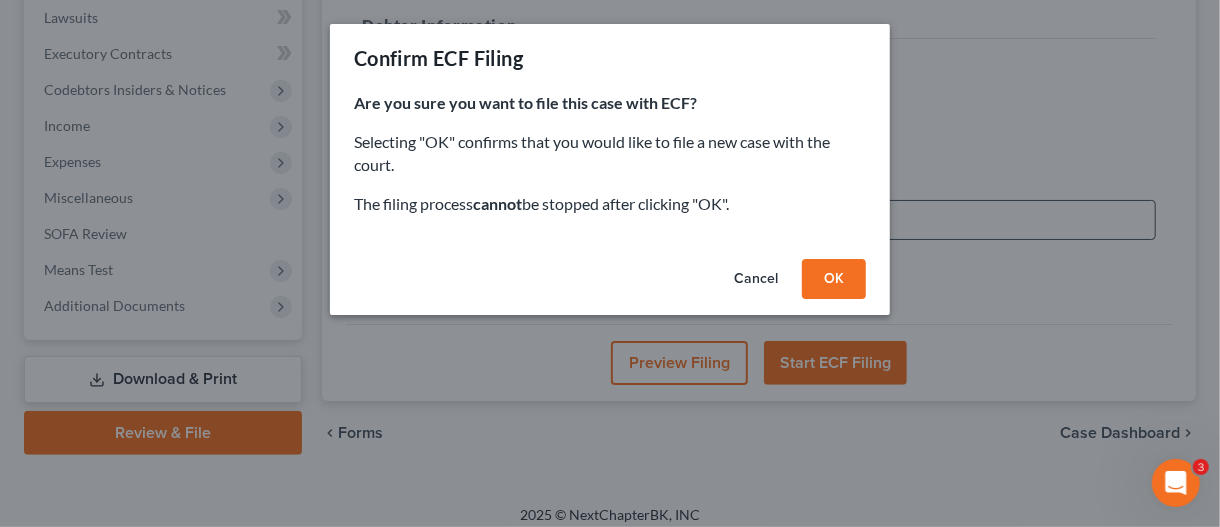 click on "OK" at bounding box center (834, 279) 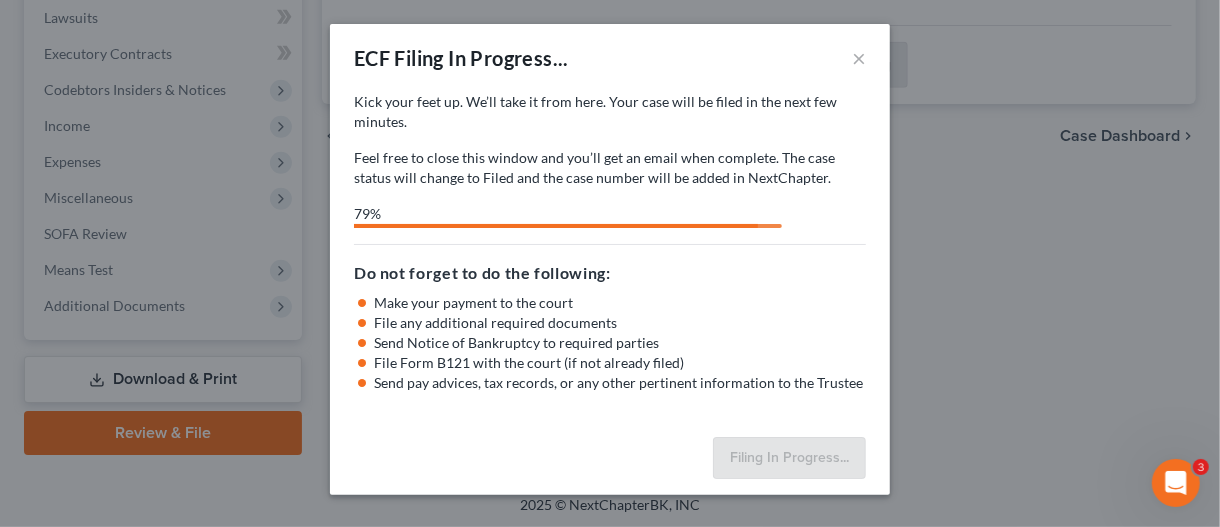 select on "0" 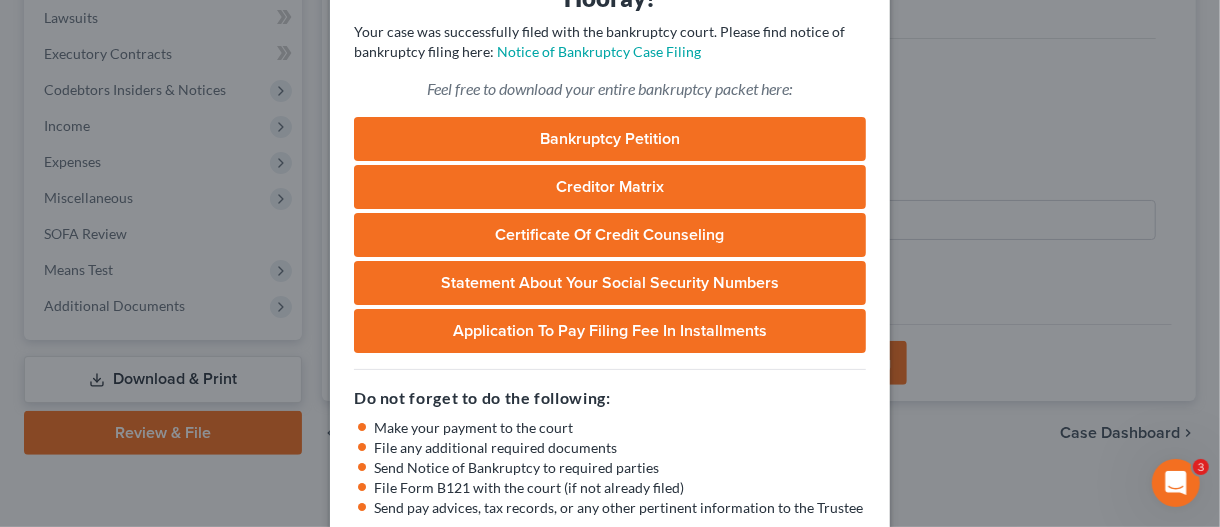 scroll, scrollTop: 0, scrollLeft: 0, axis: both 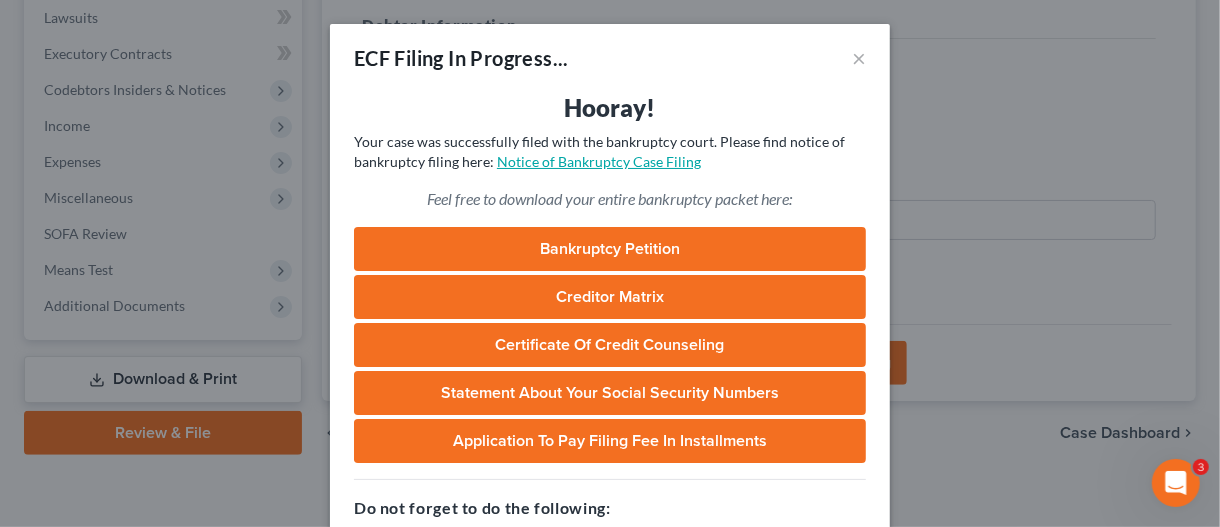 click on "Notice of Bankruptcy Case Filing" at bounding box center [599, 161] 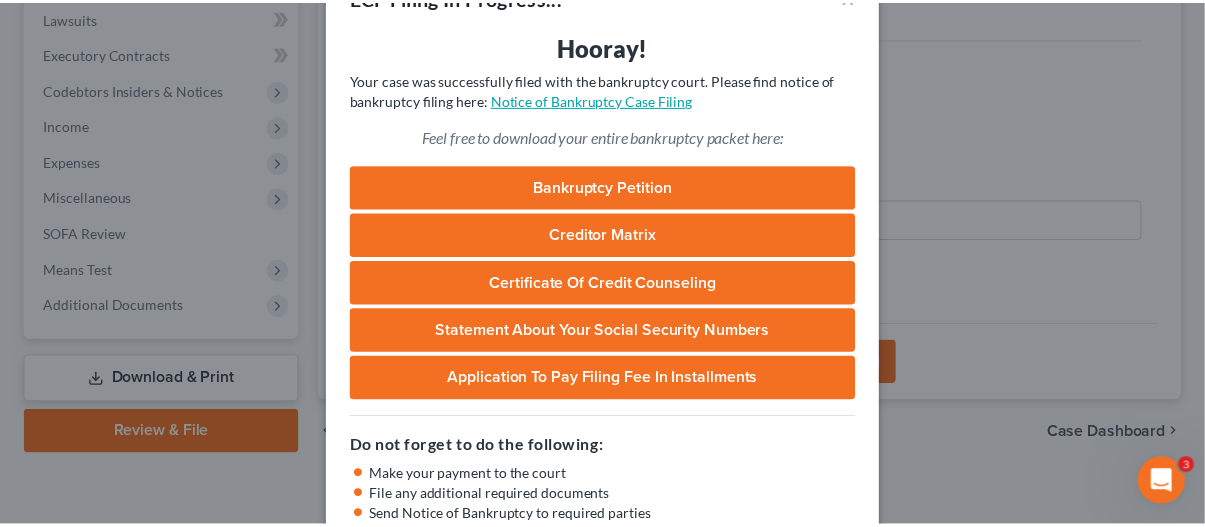 scroll, scrollTop: 200, scrollLeft: 0, axis: vertical 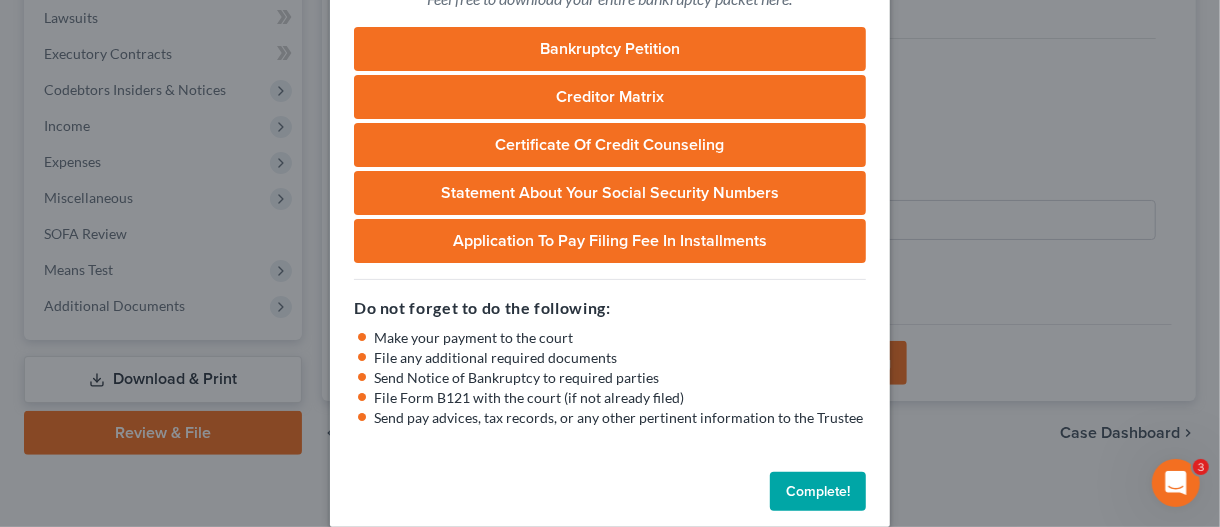 click on "Complete!" at bounding box center [818, 492] 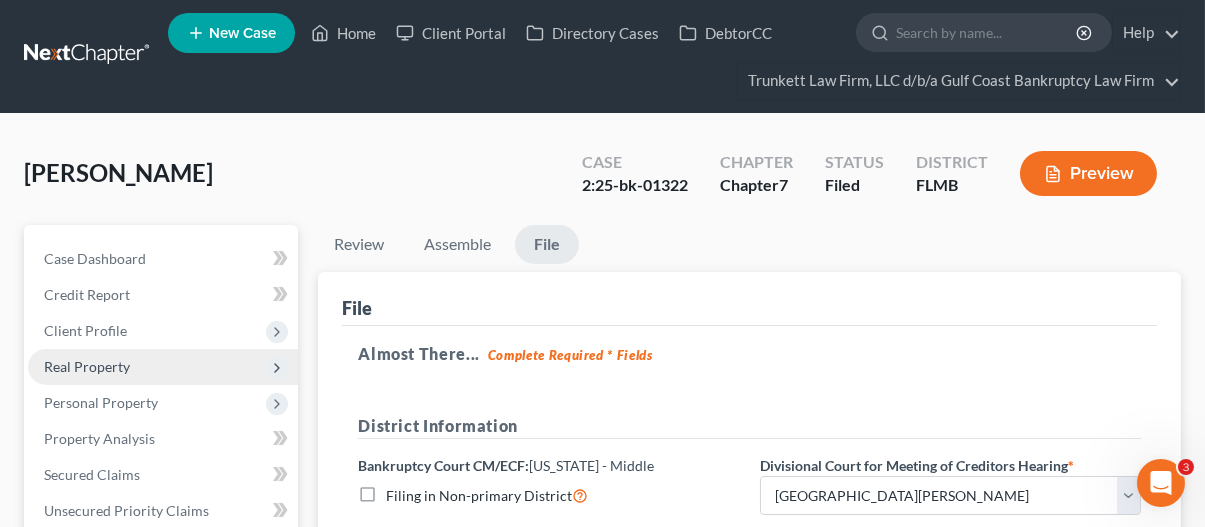 scroll, scrollTop: 0, scrollLeft: 0, axis: both 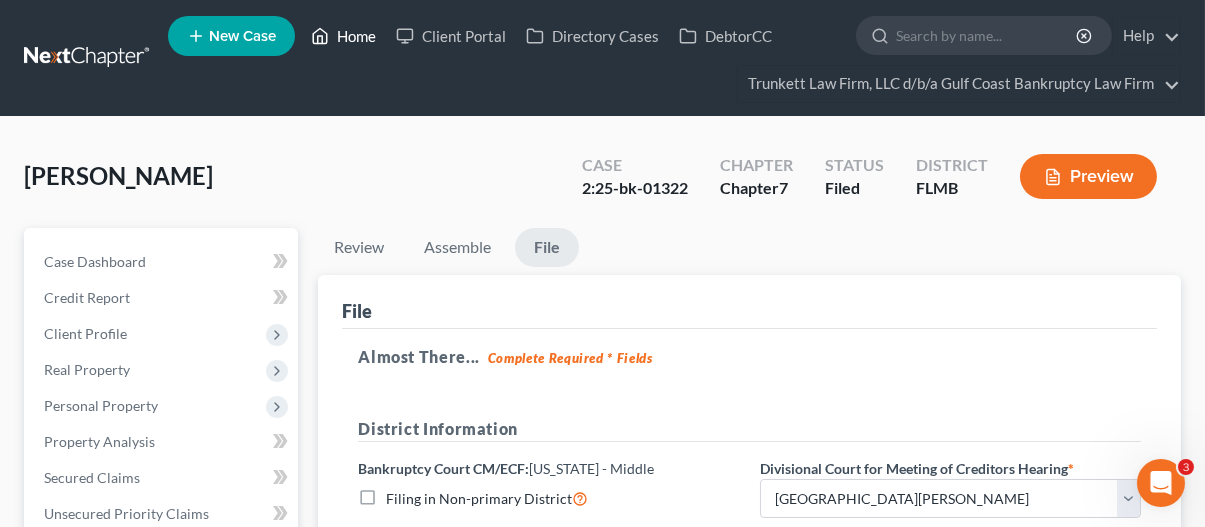 click on "Home" at bounding box center (343, 36) 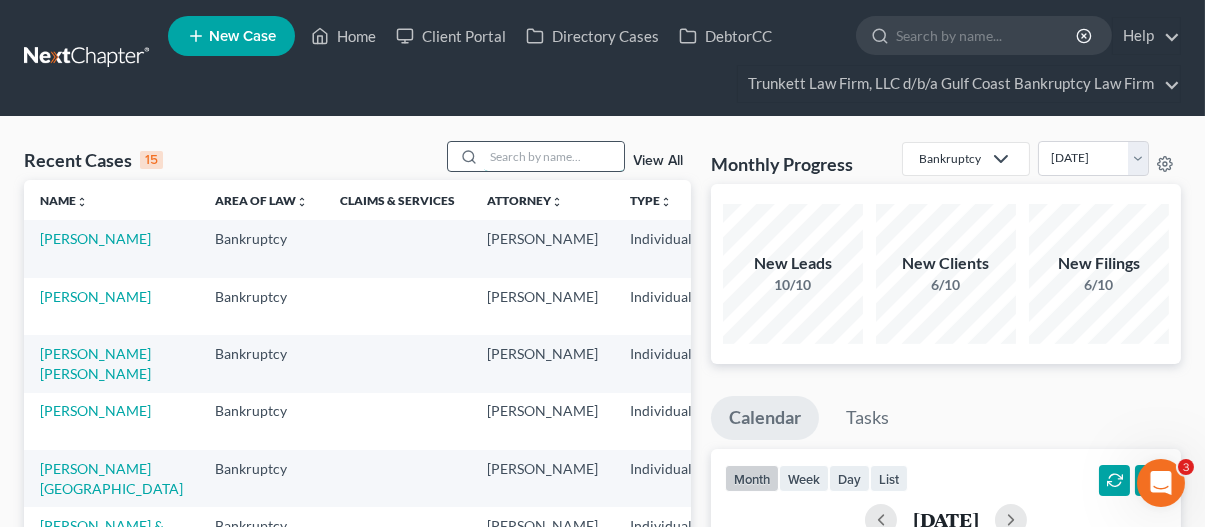 click at bounding box center (554, 156) 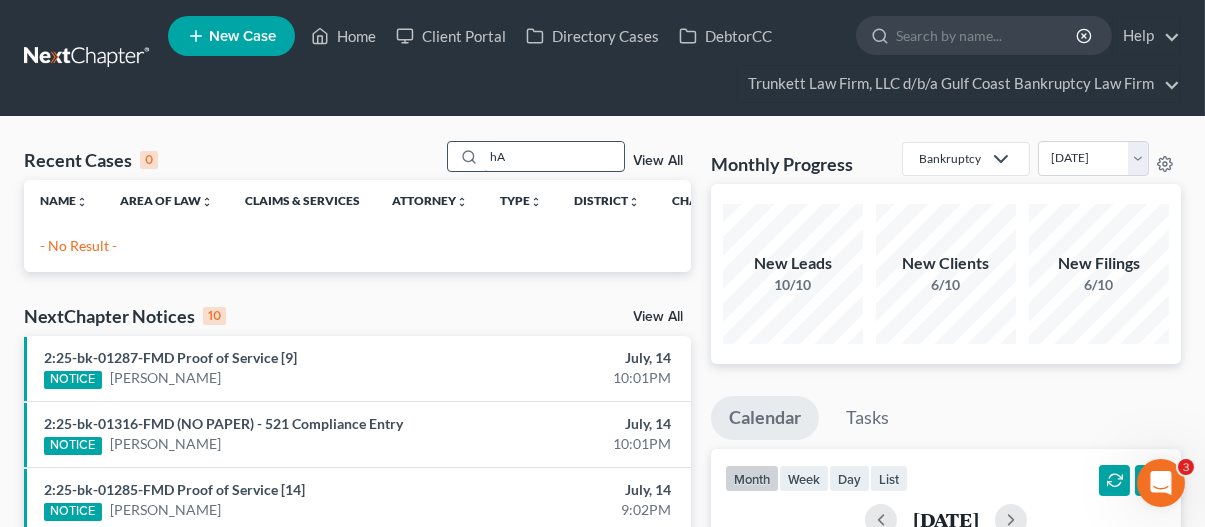 type on "h" 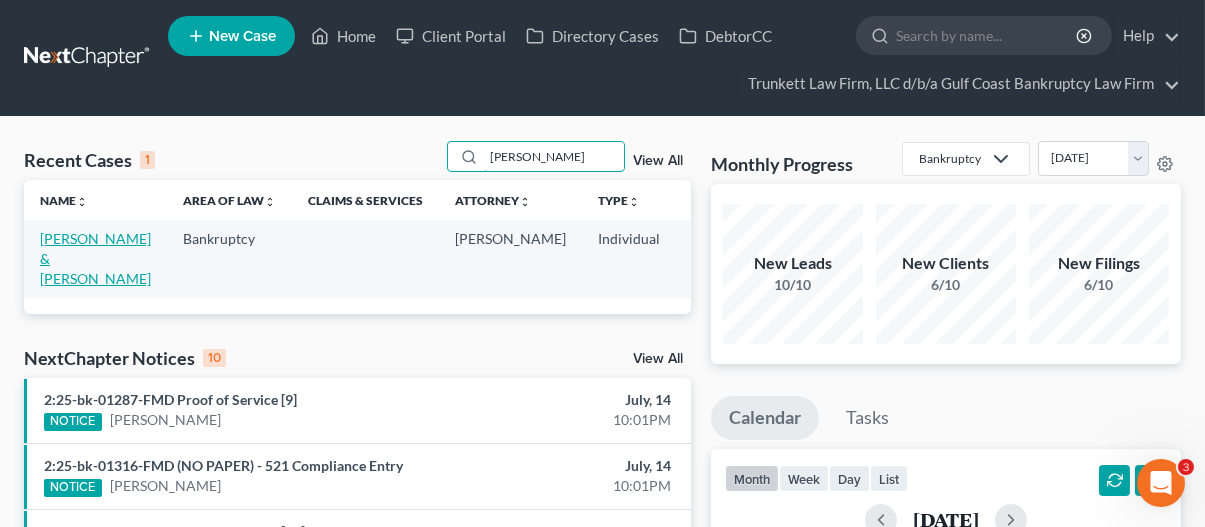 type on "[PERSON_NAME]" 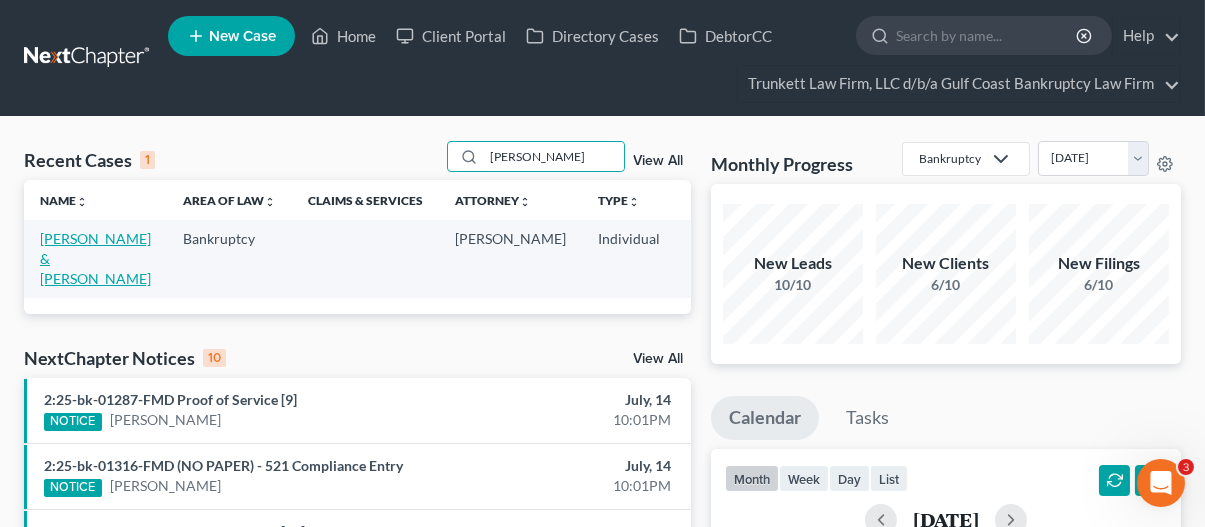 click on "[PERSON_NAME] & [PERSON_NAME]" at bounding box center (95, 258) 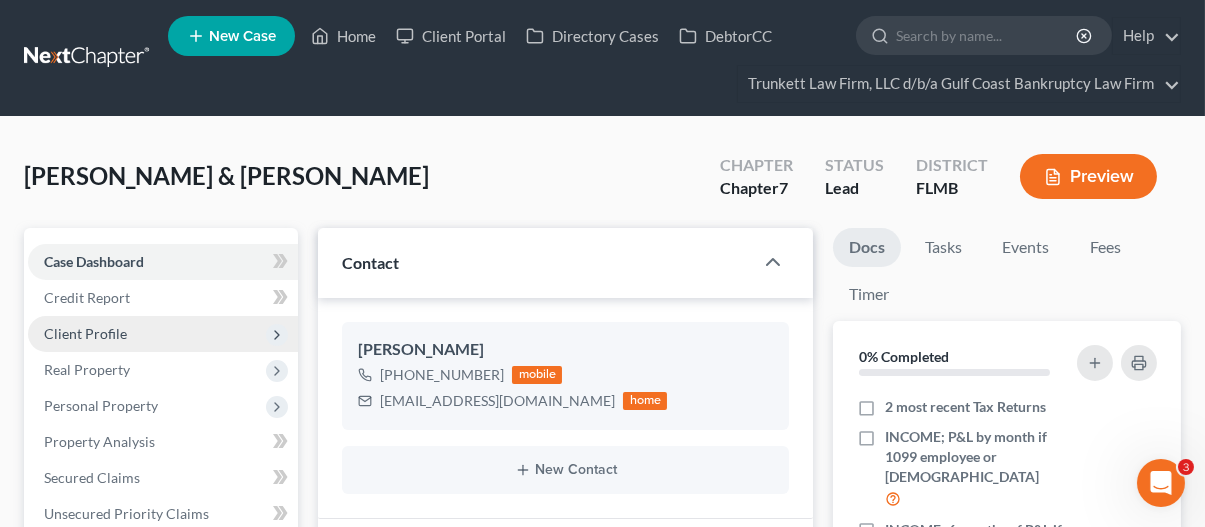 click on "Client Profile" at bounding box center (85, 333) 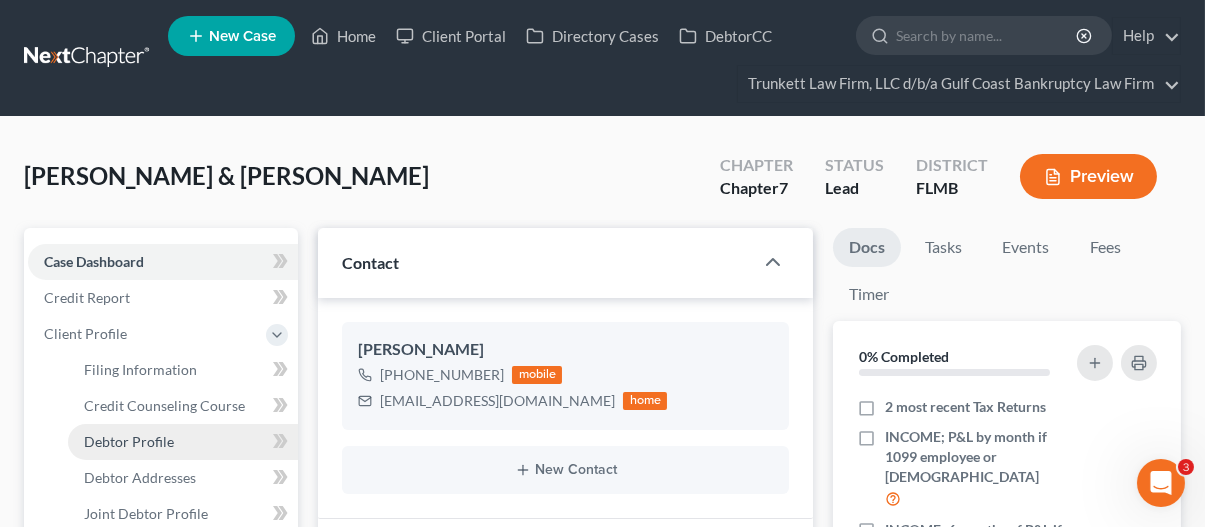click on "Debtor Profile" at bounding box center (129, 441) 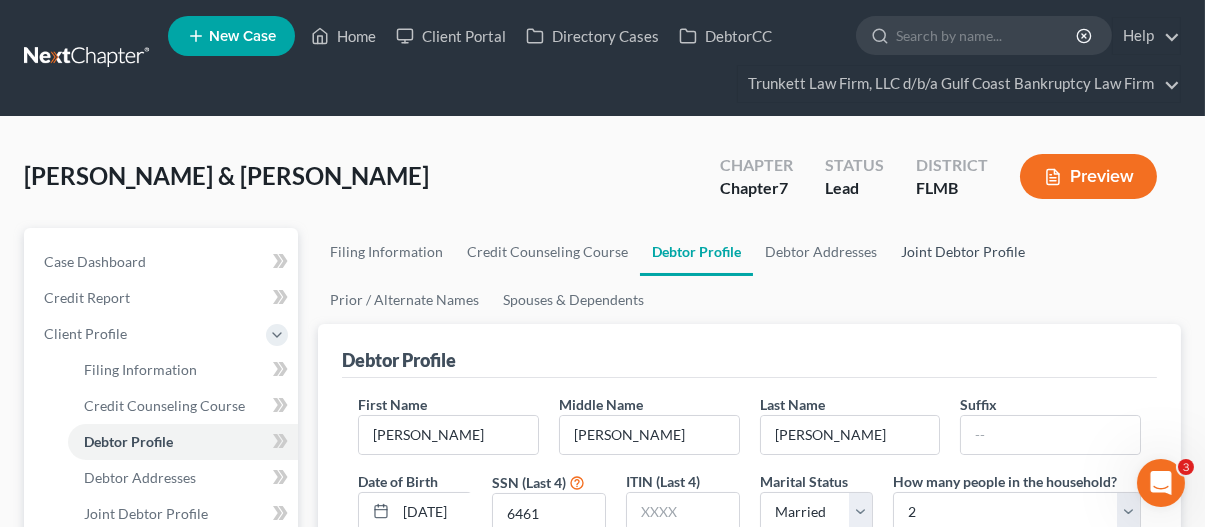 click on "Joint Debtor Profile" at bounding box center [963, 252] 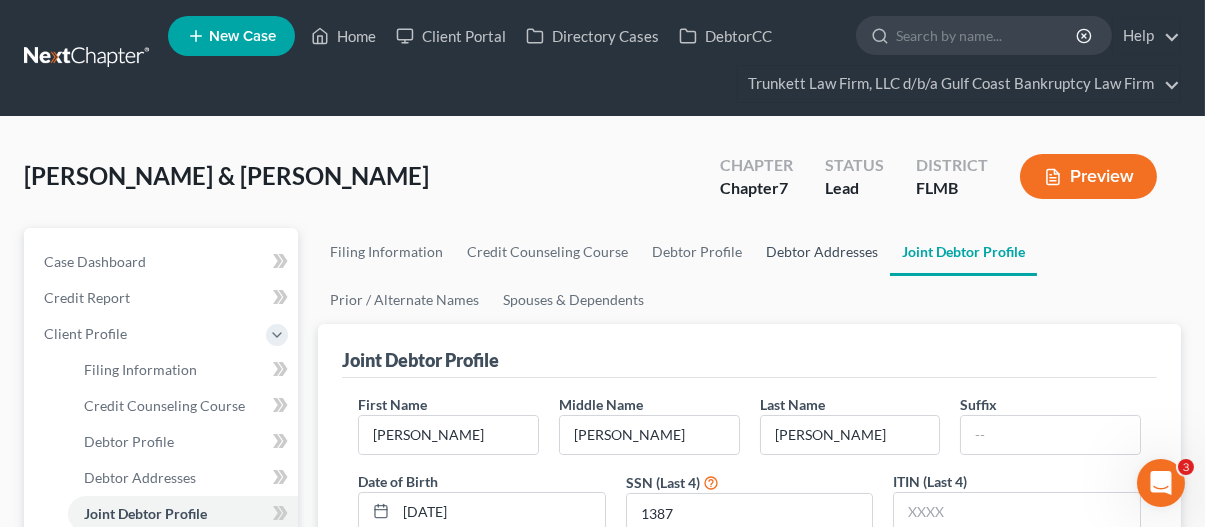 click on "Debtor Addresses" at bounding box center (822, 252) 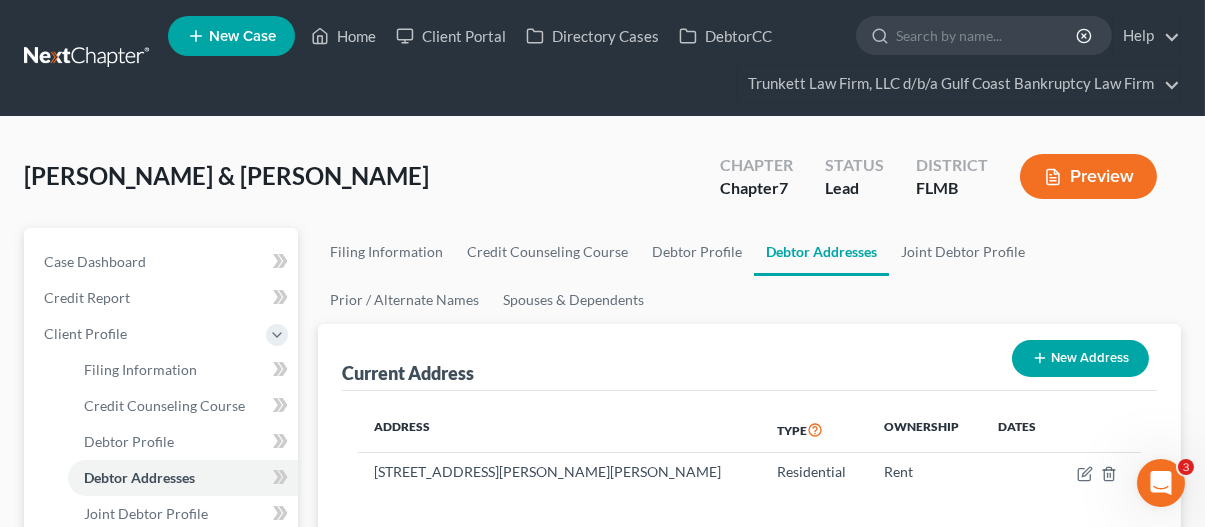 drag, startPoint x: 739, startPoint y: 308, endPoint x: 647, endPoint y: 354, distance: 102.85912 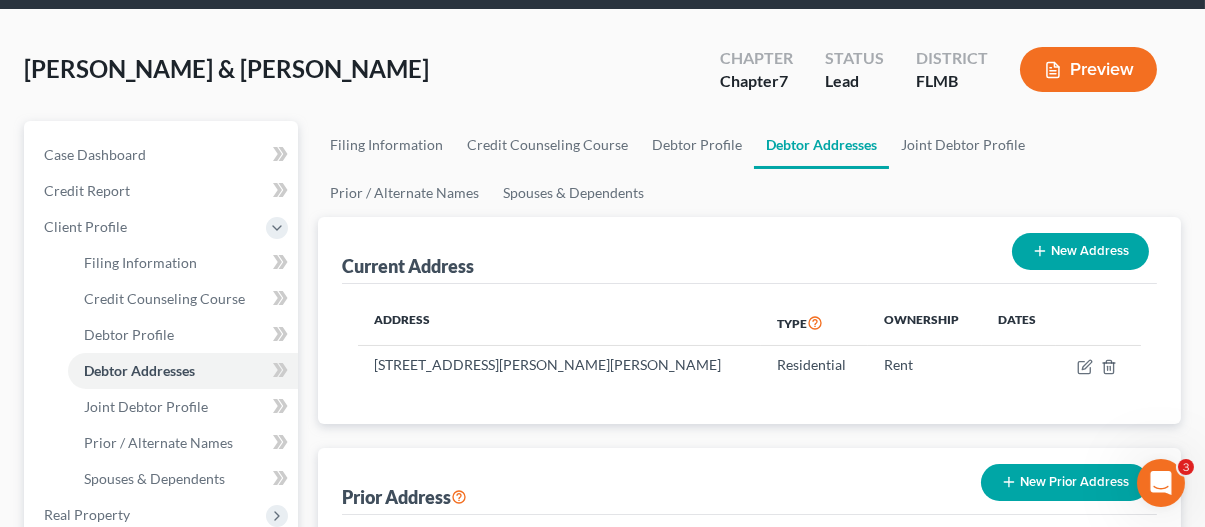 scroll, scrollTop: 819, scrollLeft: 0, axis: vertical 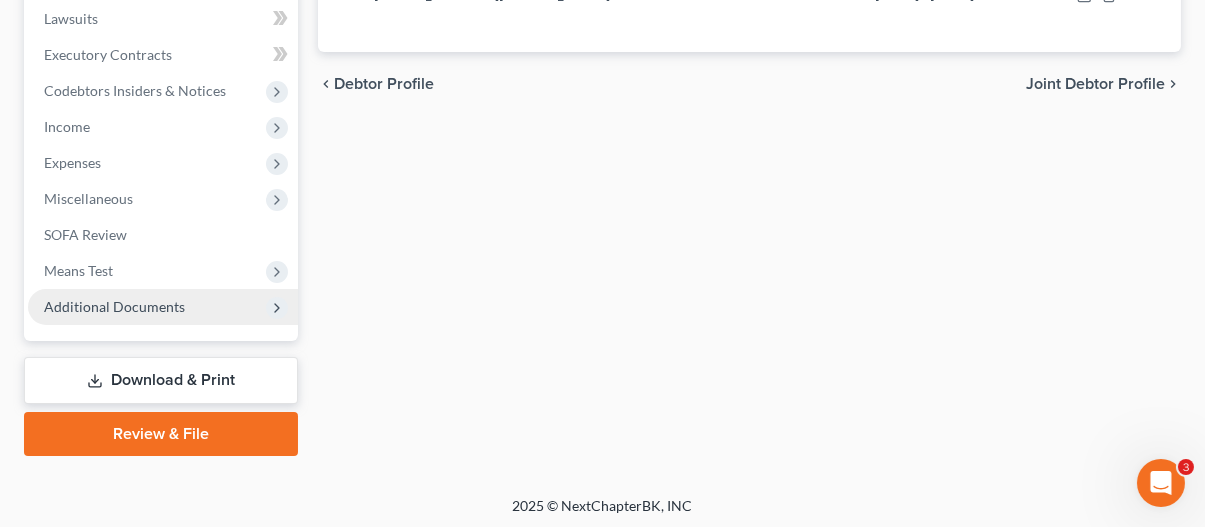 click on "Additional Documents" at bounding box center [114, 306] 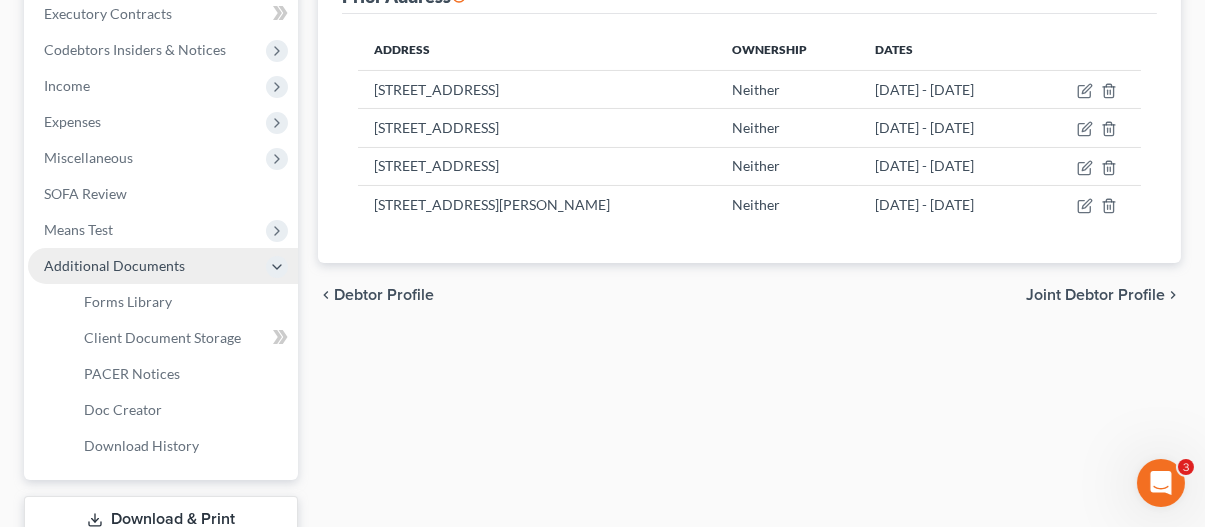 scroll, scrollTop: 567, scrollLeft: 0, axis: vertical 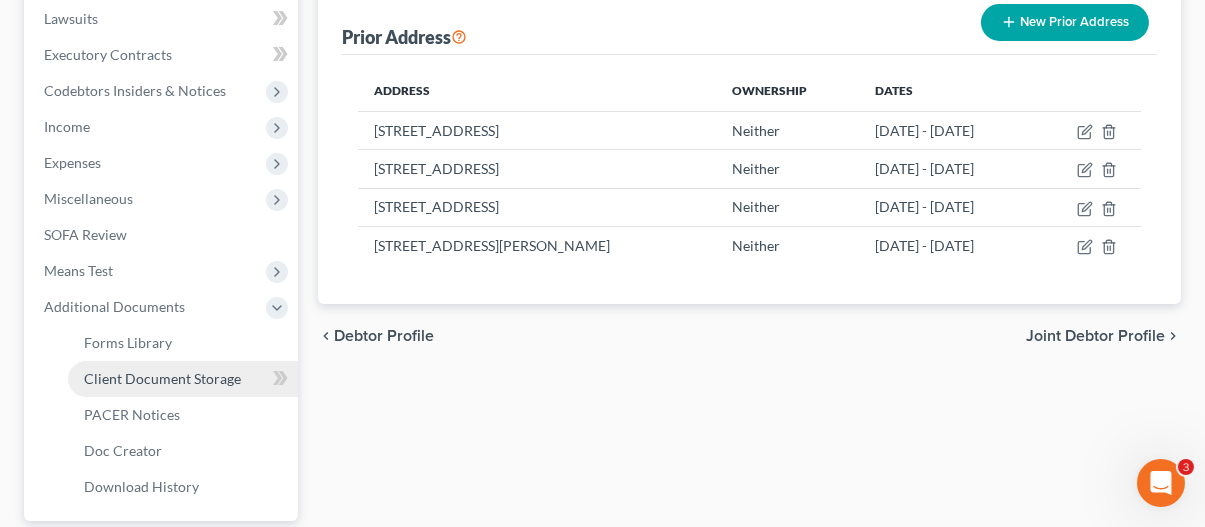 click on "Client Document Storage" at bounding box center (162, 378) 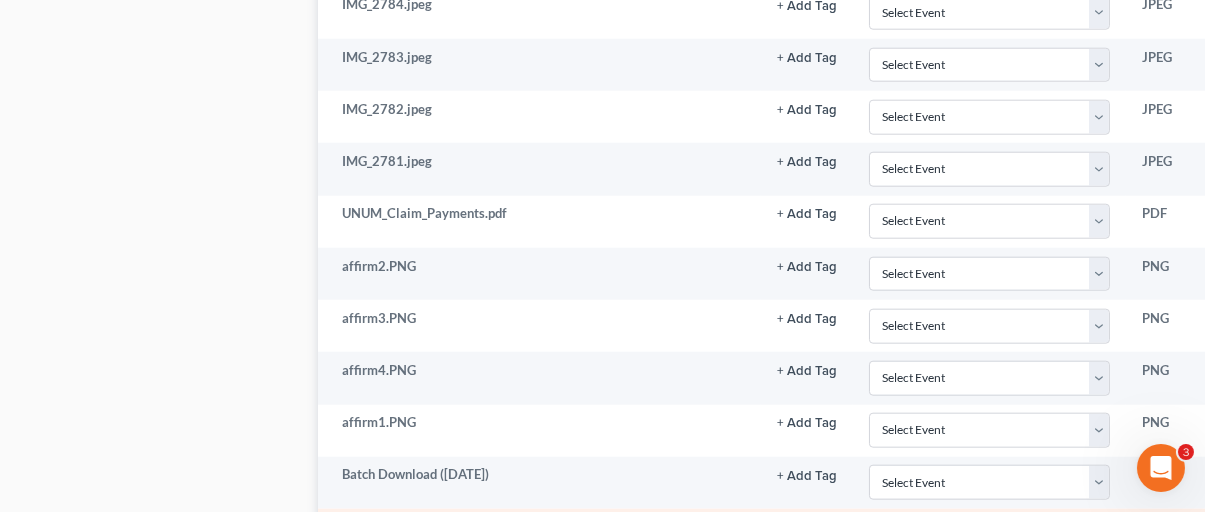 scroll, scrollTop: 4641, scrollLeft: 0, axis: vertical 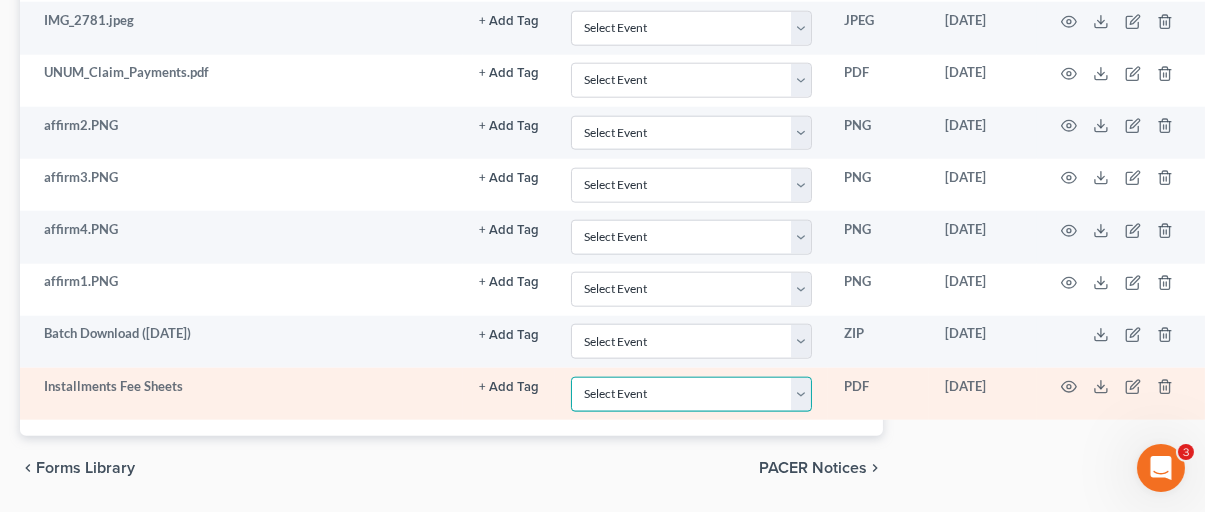 click on "Select Event 20 Largest Unsecured Creditors Amended Chapter 13 Plan Amended Creditor Matrix (Fee)- Only use when no separate amendment is being filed Amended Voluntary Petition Application to Pay Filing Fee in Installments Balance Sheet Cash Flow Statement Certificate Of Completion of Financial Management Course (or) Certificate of Debtor Education Certificate Of Mailing (BK) Certificate of Credit Counseling Chapter 11 Ballots Chapter 11 Case Management Summary Chapter 13 Plan (Original plan only) Debtor Repayment Plan (prepared by credit counselor) Declaration Declaration under Penalty of Perjury for Non-Individual Debtors Election to be Considered a Small Business Equity Security Holders Financial Reports - Chapter 11 Payment Advices Pro [PERSON_NAME] Representation of Debtor Reaffirmation Agreement Reaffirmation Disclosure Statement SCHEDULES (original schedules, individual schedules or amended schedules) Schedule of Unpaid Debts Statement About Payment of Eviction Judgment Statement of Financial Affairs" at bounding box center [691, 394] 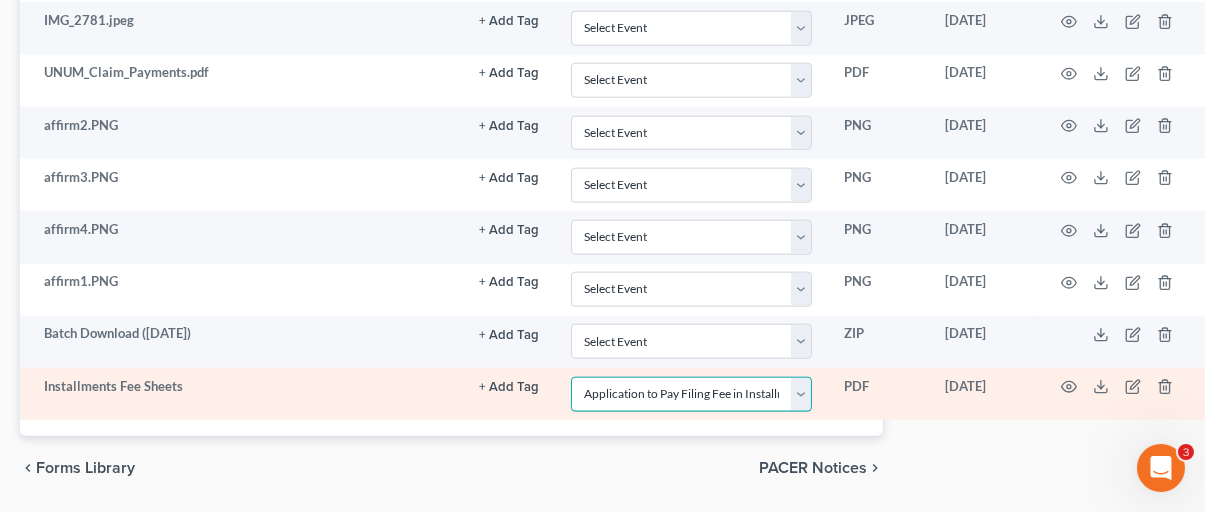 click on "Select Event 20 Largest Unsecured Creditors Amended Chapter 13 Plan Amended Creditor Matrix (Fee)- Only use when no separate amendment is being filed Amended Voluntary Petition Application to Pay Filing Fee in Installments Balance Sheet Cash Flow Statement Certificate Of Completion of Financial Management Course (or) Certificate of Debtor Education Certificate Of Mailing (BK) Certificate of Credit Counseling Chapter 11 Ballots Chapter 11 Case Management Summary Chapter 13 Plan (Original plan only) Debtor Repayment Plan (prepared by credit counselor) Declaration Declaration under Penalty of Perjury for Non-Individual Debtors Election to be Considered a Small Business Equity Security Holders Financial Reports - Chapter 11 Payment Advices Pro [PERSON_NAME] Representation of Debtor Reaffirmation Agreement Reaffirmation Disclosure Statement SCHEDULES (original schedules, individual schedules or amended schedules) Schedule of Unpaid Debts Statement About Payment of Eviction Judgment Statement of Financial Affairs" at bounding box center [691, 394] 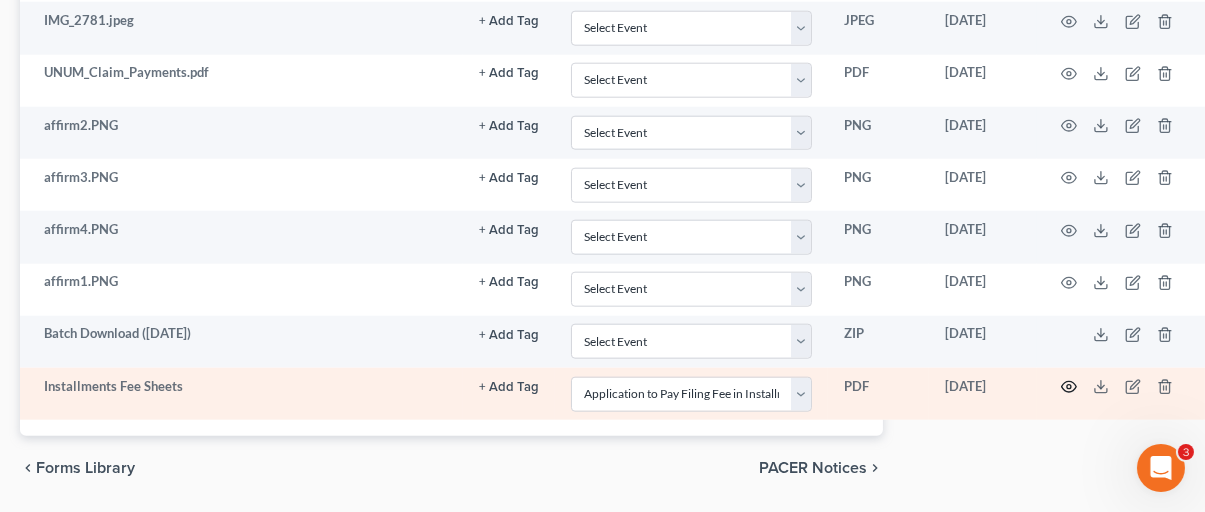 click 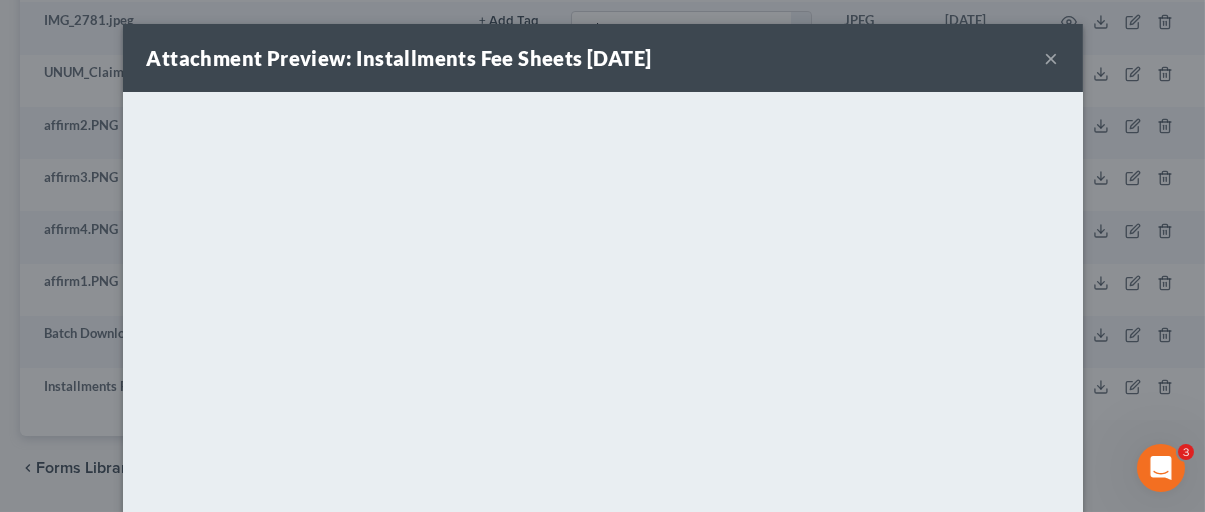 scroll, scrollTop: 4626, scrollLeft: 287, axis: both 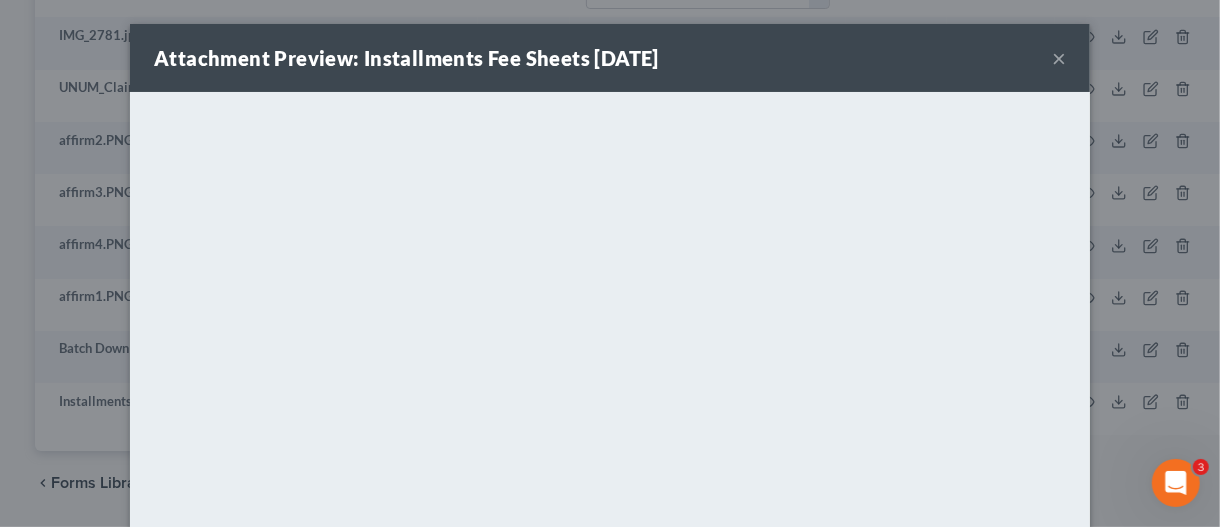 click on "×" at bounding box center (1059, 58) 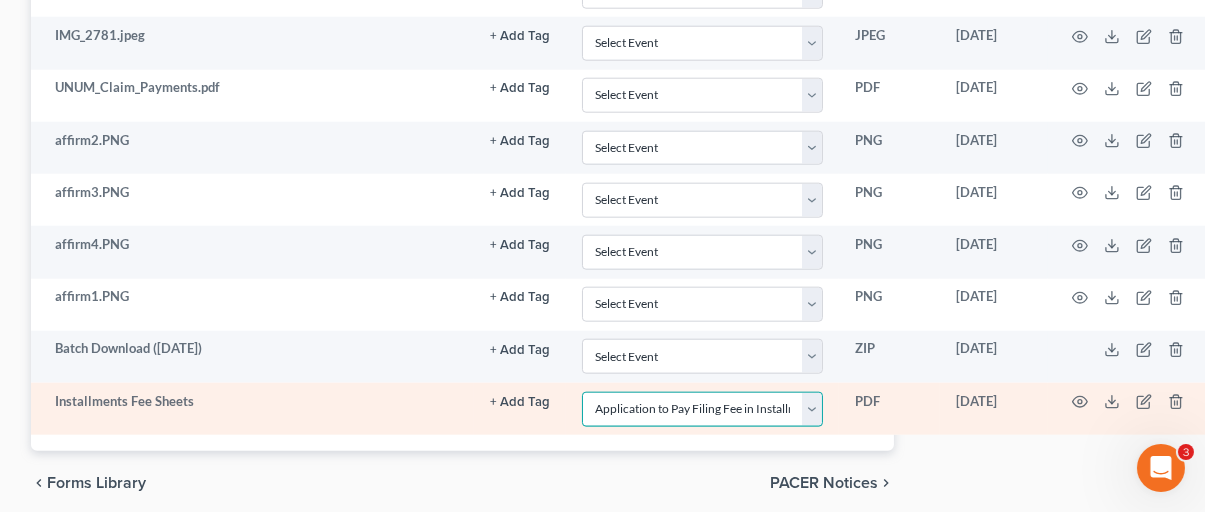 drag, startPoint x: 819, startPoint y: 348, endPoint x: 807, endPoint y: 352, distance: 12.649111 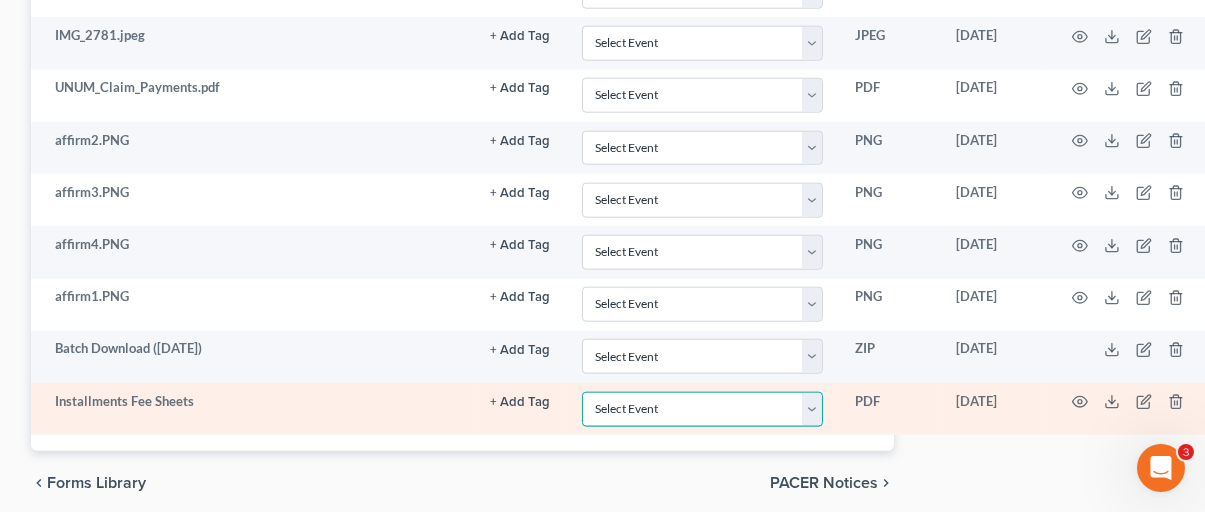 click on "Select Event 20 Largest Unsecured Creditors Amended Chapter 13 Plan Amended Creditor Matrix (Fee)- Only use when no separate amendment is being filed Amended Voluntary Petition Application to Pay Filing Fee in Installments Balance Sheet Cash Flow Statement Certificate Of Completion of Financial Management Course (or) Certificate of Debtor Education Certificate Of Mailing (BK) Certificate of Credit Counseling Chapter 11 Ballots Chapter 11 Case Management Summary Chapter 13 Plan (Original plan only) Debtor Repayment Plan (prepared by credit counselor) Declaration Declaration under Penalty of Perjury for Non-Individual Debtors Election to be Considered a Small Business Equity Security Holders Financial Reports - Chapter 11 Payment Advices Pro [PERSON_NAME] Representation of Debtor Reaffirmation Agreement Reaffirmation Disclosure Statement SCHEDULES (original schedules, individual schedules or amended schedules) Schedule of Unpaid Debts Statement About Payment of Eviction Judgment Statement of Financial Affairs" at bounding box center [702, 409] 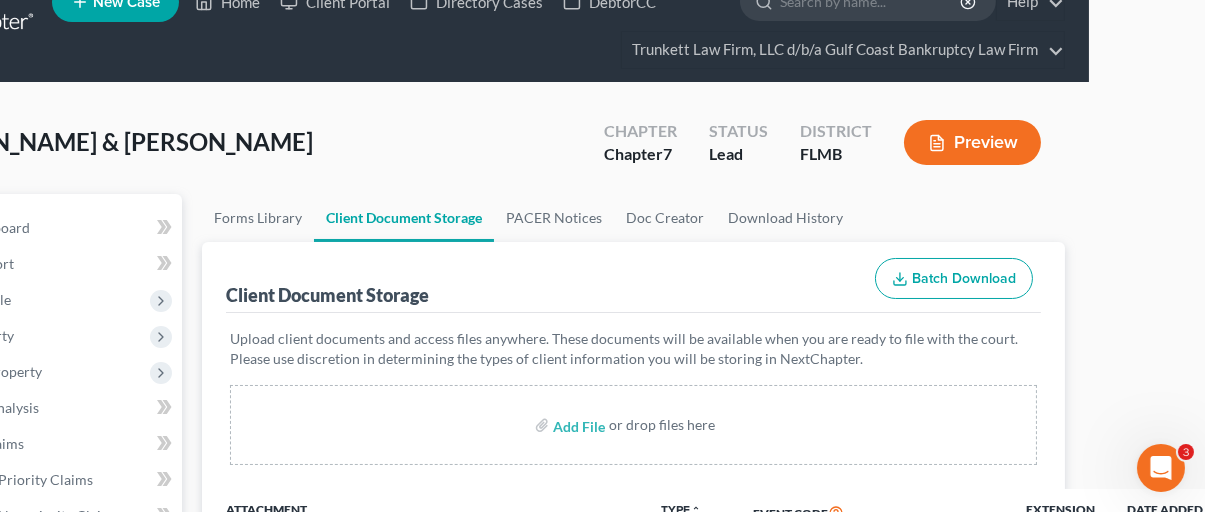 scroll, scrollTop: 0, scrollLeft: 116, axis: horizontal 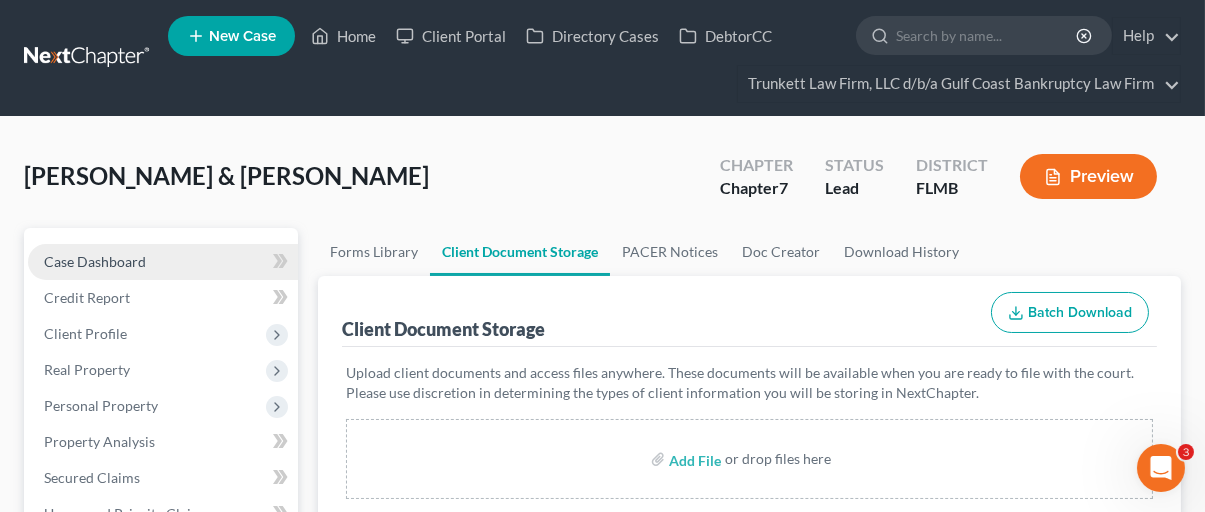 click on "Case Dashboard" at bounding box center (163, 262) 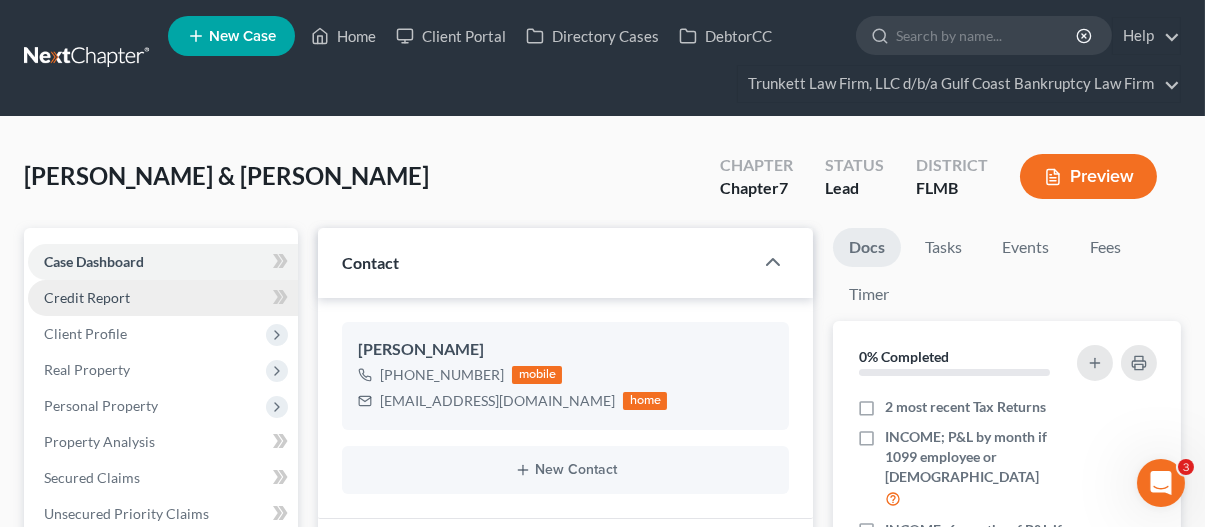 click on "Credit Report" at bounding box center (87, 297) 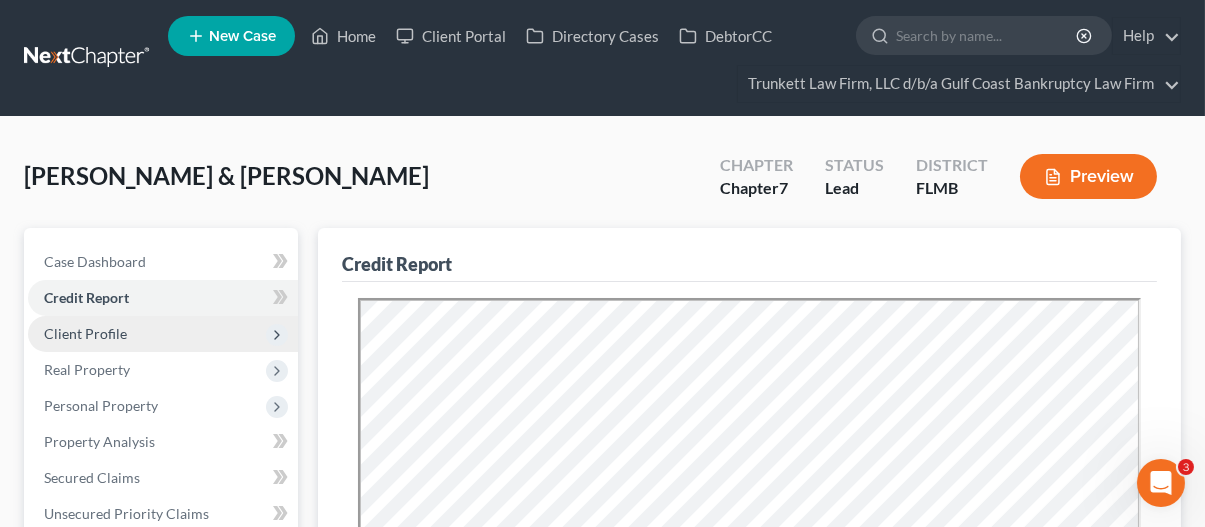 scroll, scrollTop: 0, scrollLeft: 0, axis: both 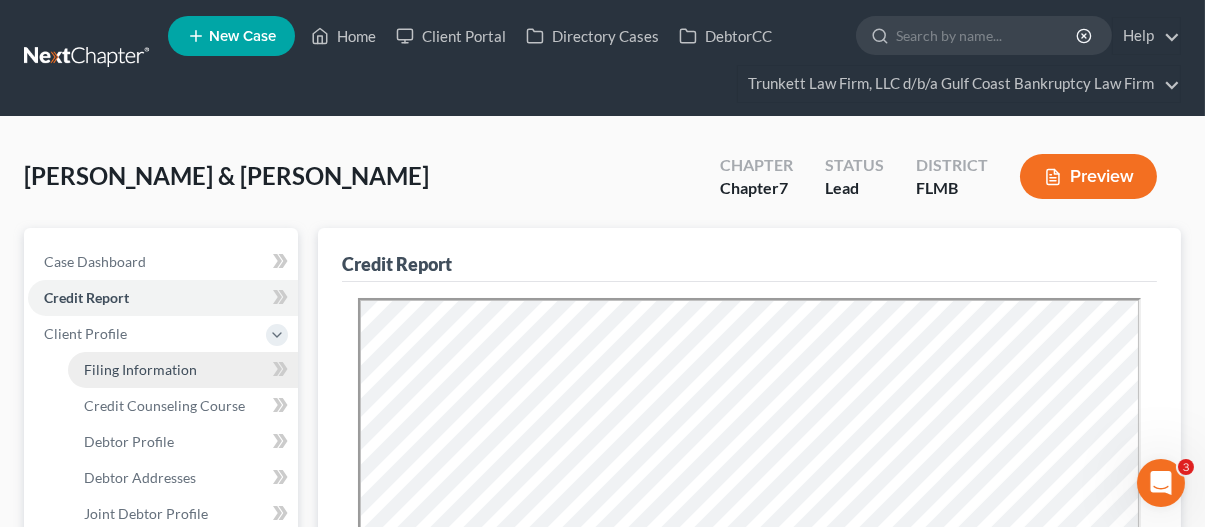click on "Filing Information" at bounding box center [140, 369] 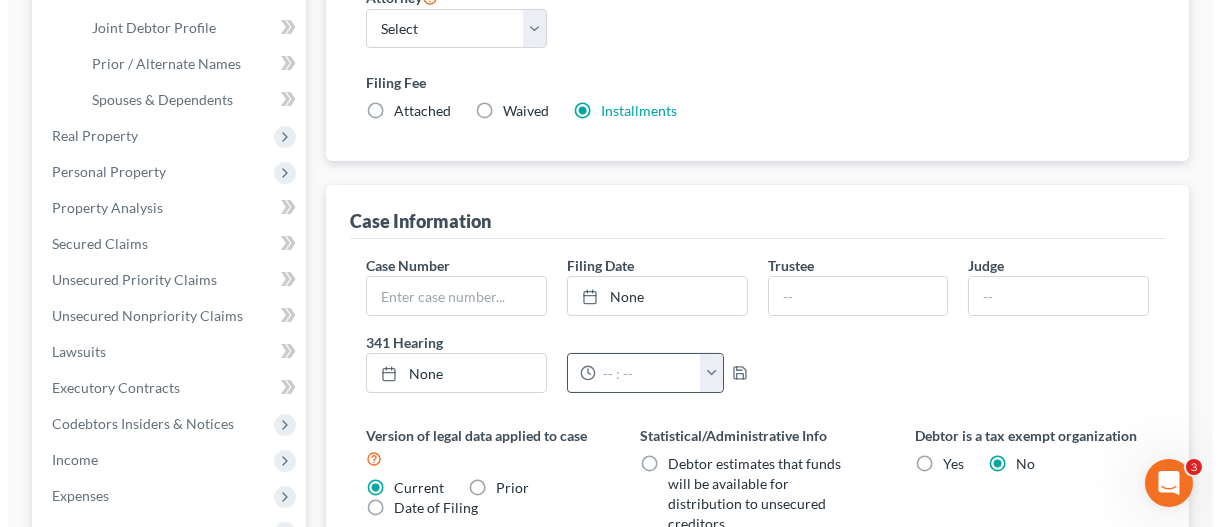 scroll, scrollTop: 500, scrollLeft: 0, axis: vertical 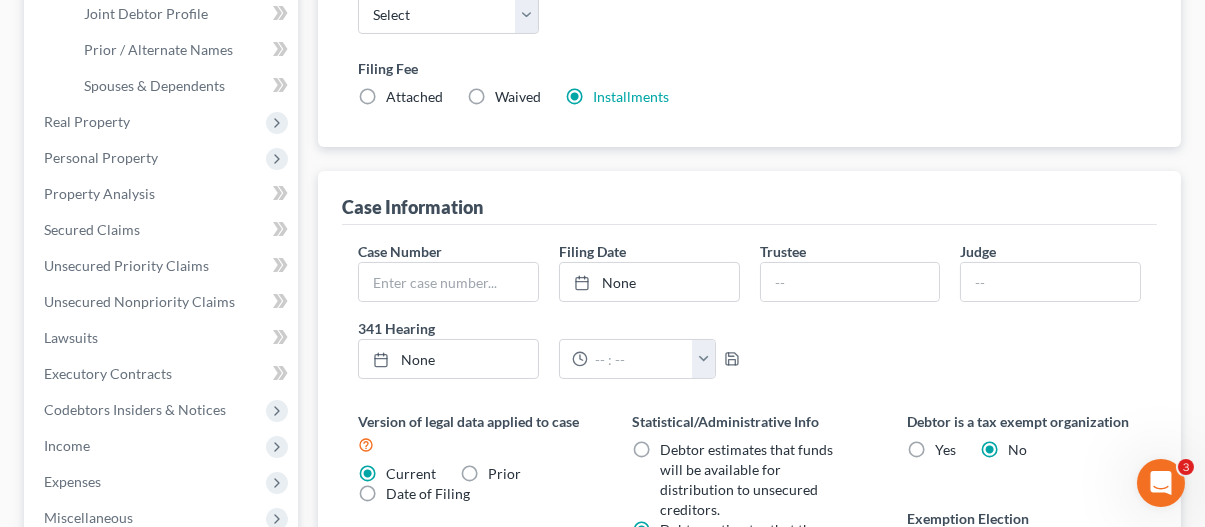 click on "Installments Installments" at bounding box center (631, 97) 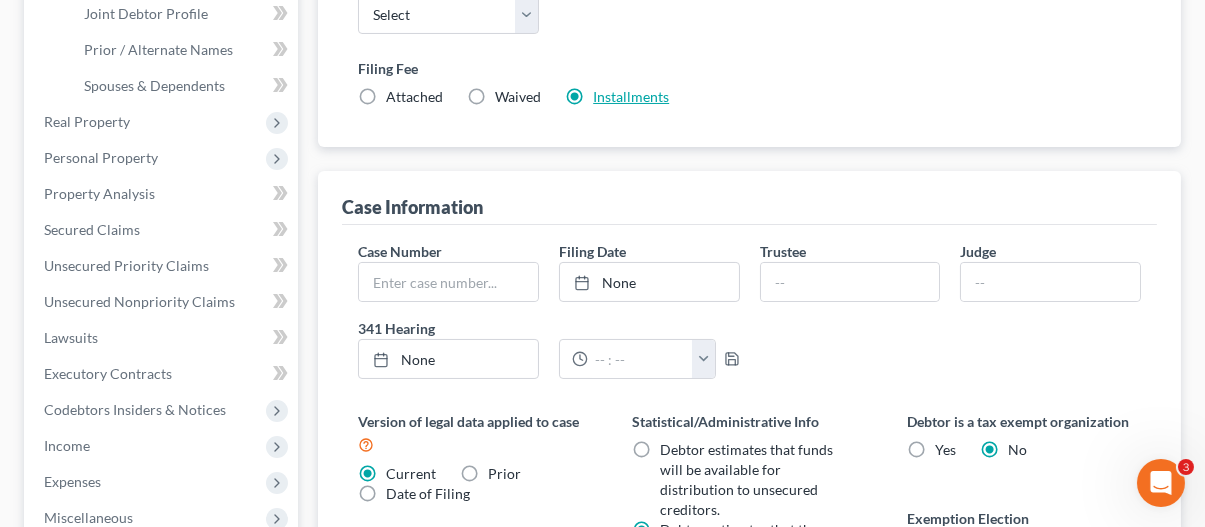 click on "Installments" at bounding box center [631, 96] 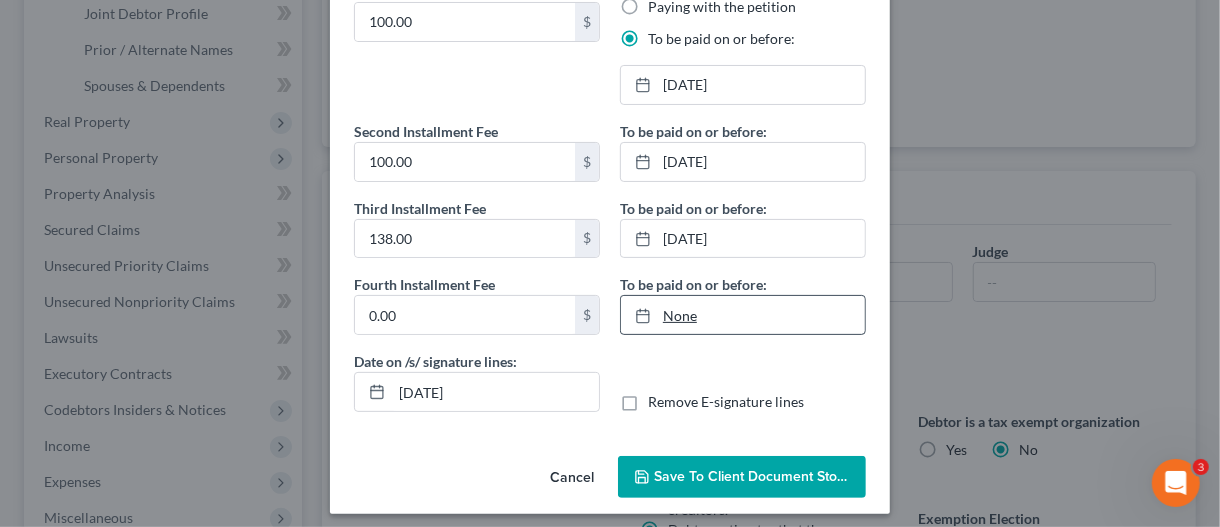 scroll, scrollTop: 116, scrollLeft: 0, axis: vertical 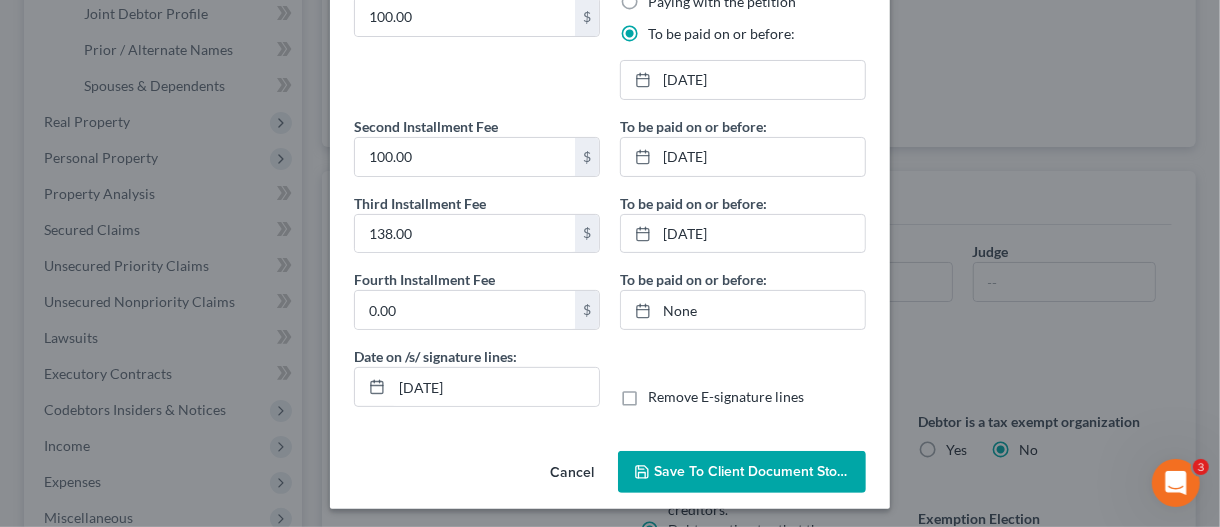 click on "Save to Client Document Storage" at bounding box center (760, 471) 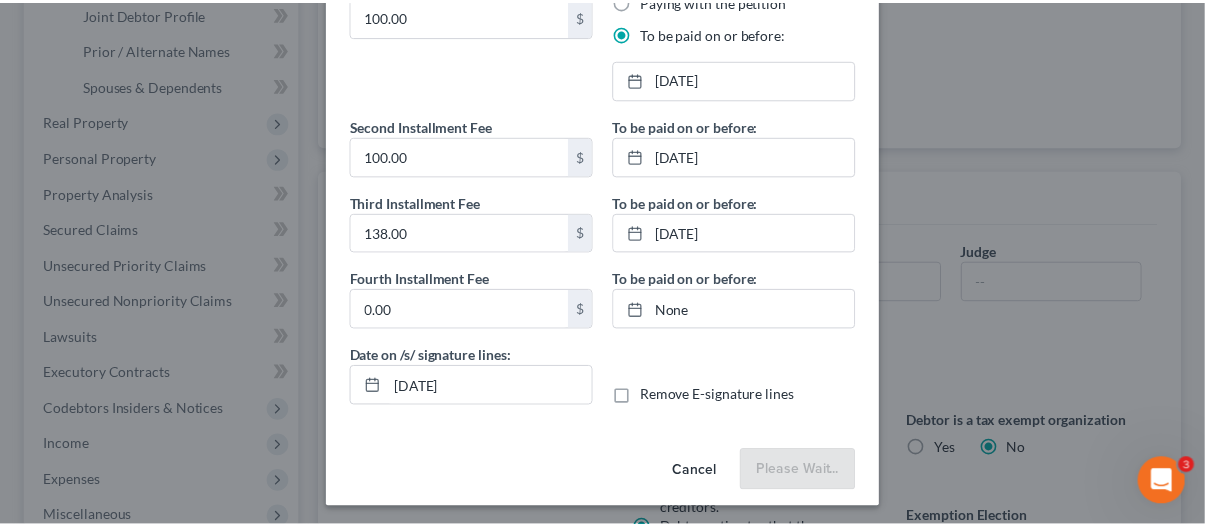 scroll, scrollTop: 116, scrollLeft: 0, axis: vertical 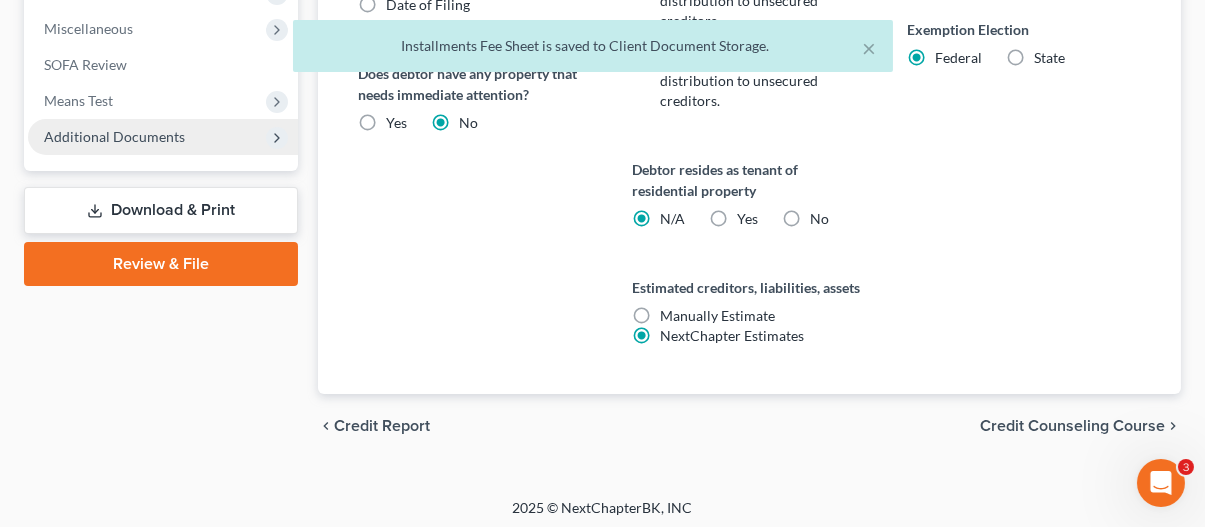 click on "Additional Documents" at bounding box center (114, 136) 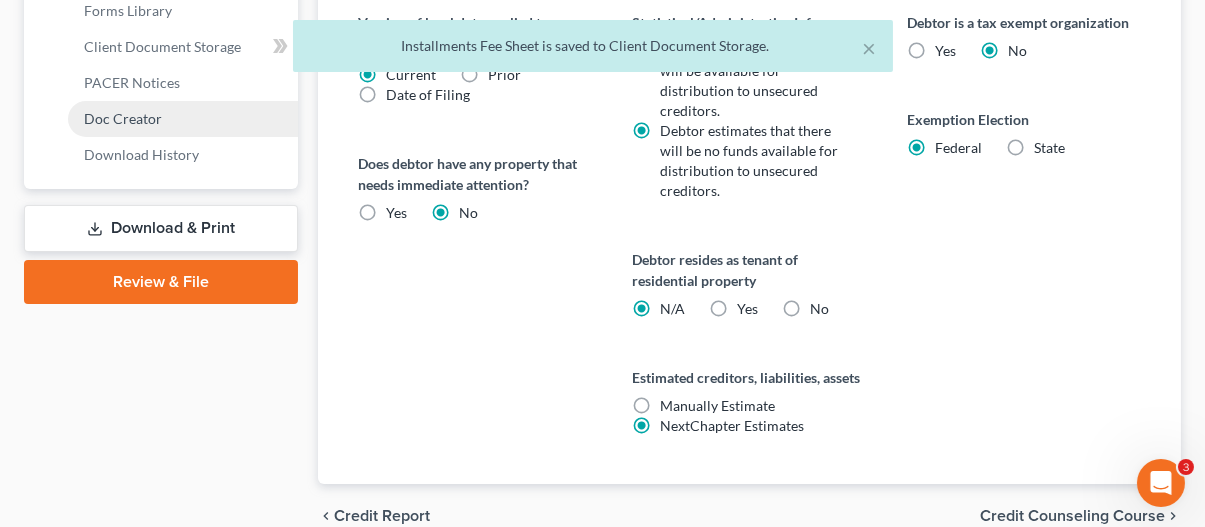 scroll, scrollTop: 738, scrollLeft: 0, axis: vertical 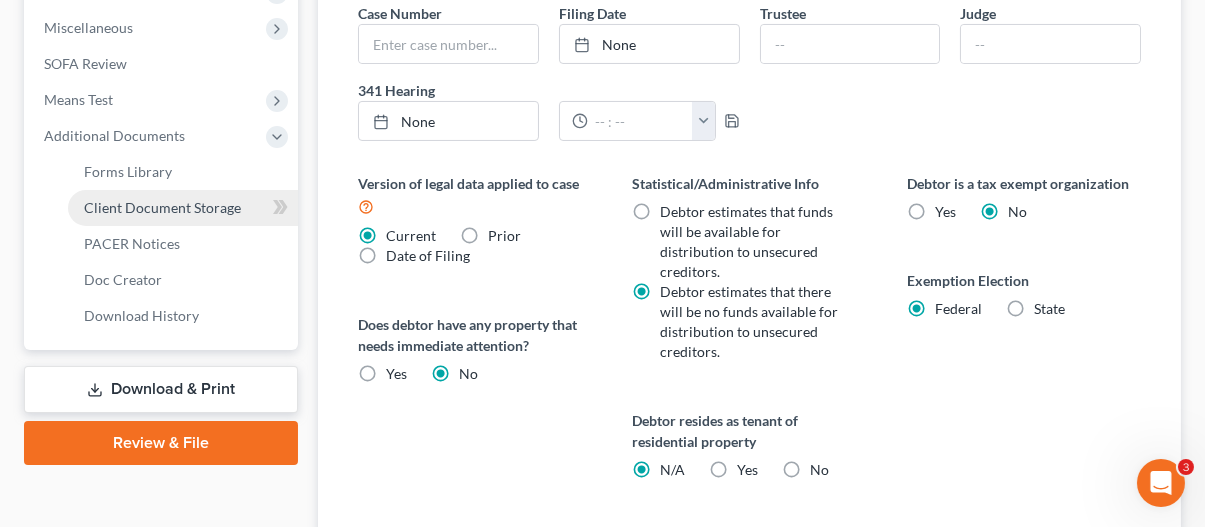 click on "Client Document Storage" at bounding box center (162, 207) 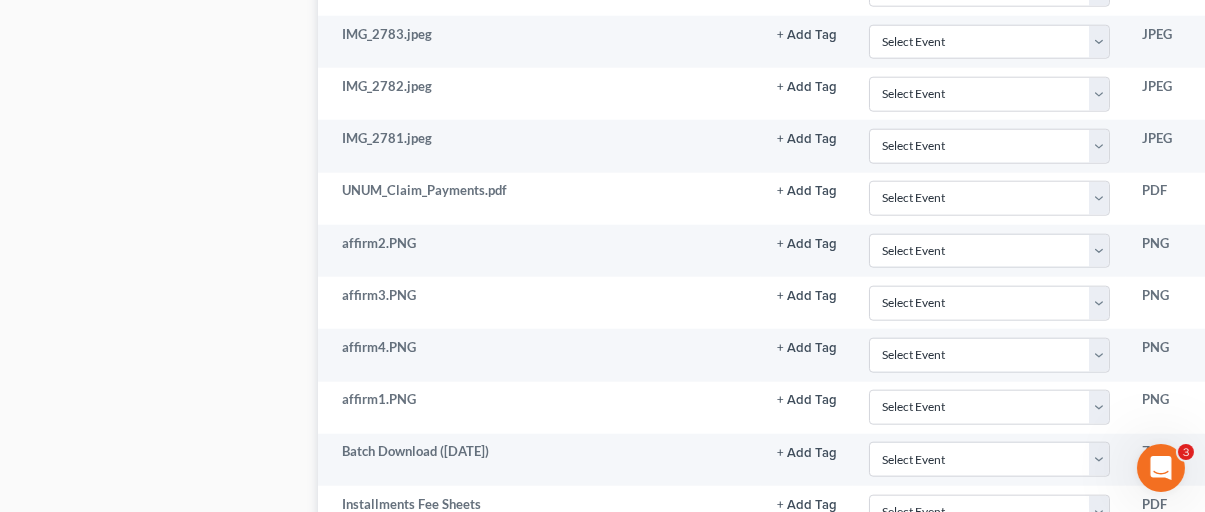 scroll, scrollTop: 4693, scrollLeft: 0, axis: vertical 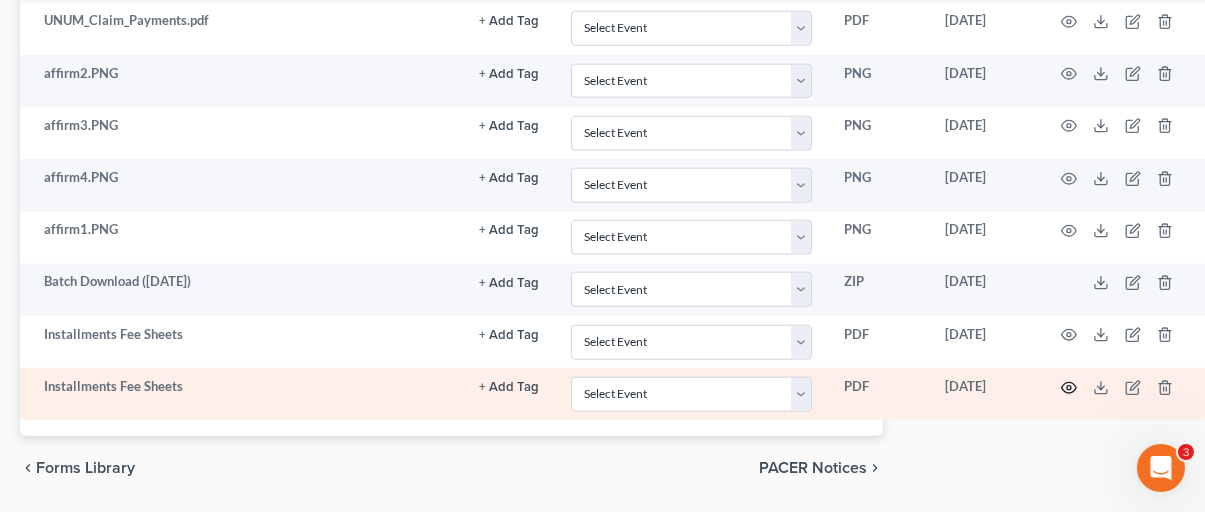 click 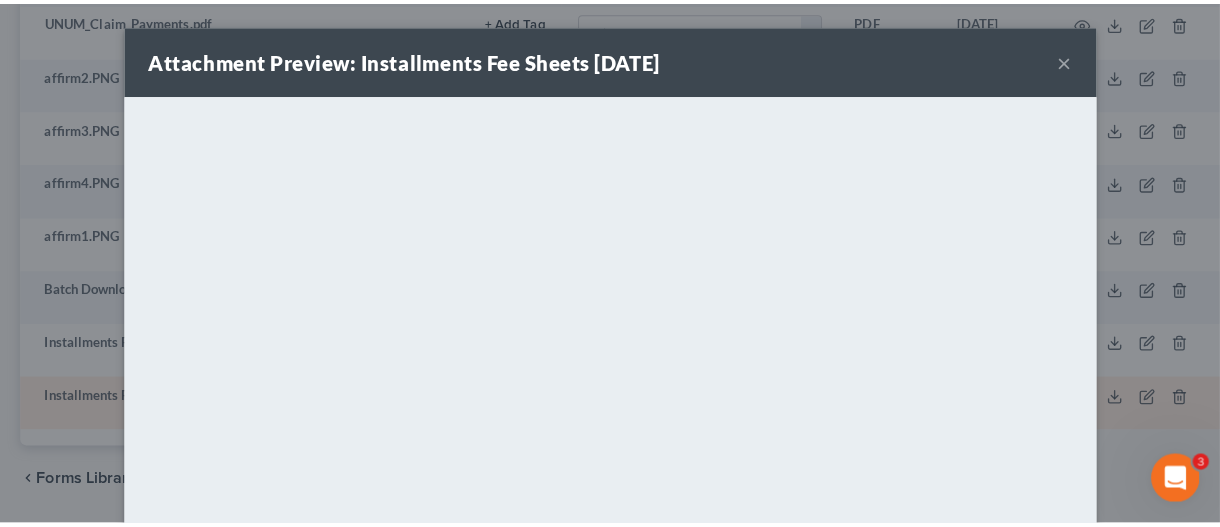 scroll, scrollTop: 4678, scrollLeft: 287, axis: both 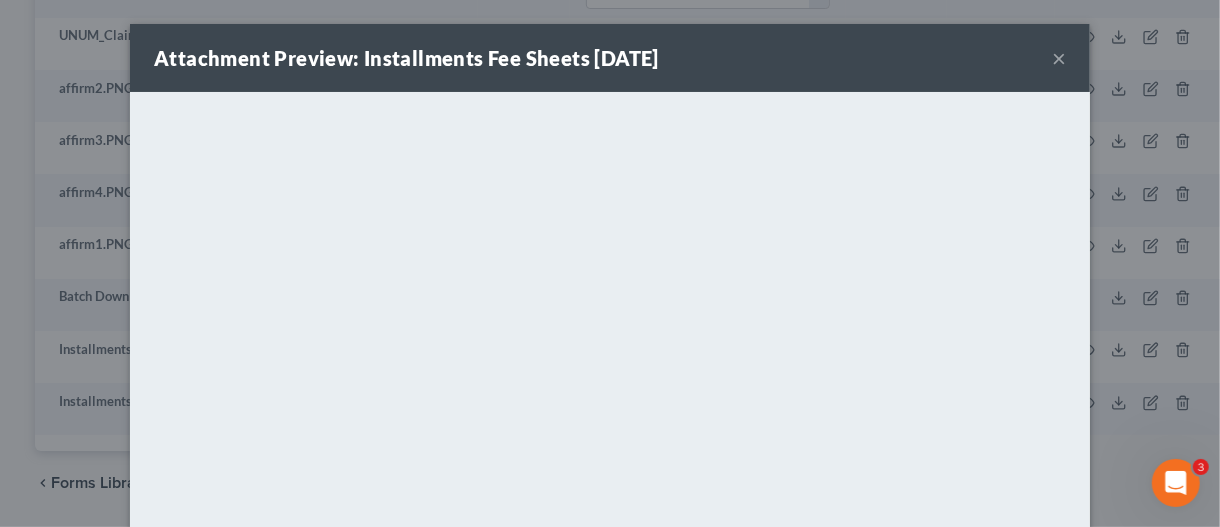 click on "×" at bounding box center [1059, 58] 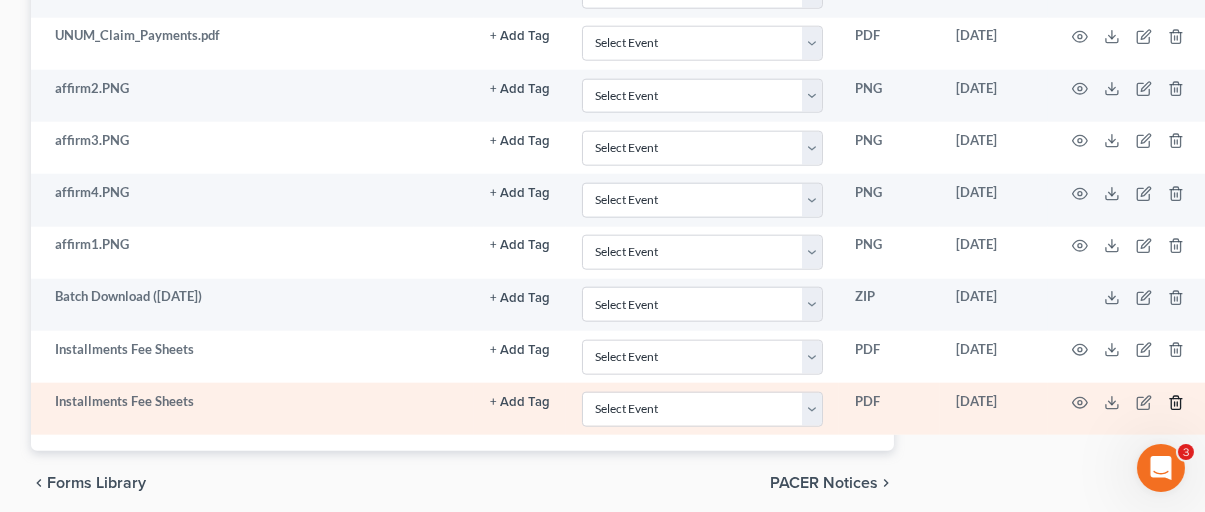 click 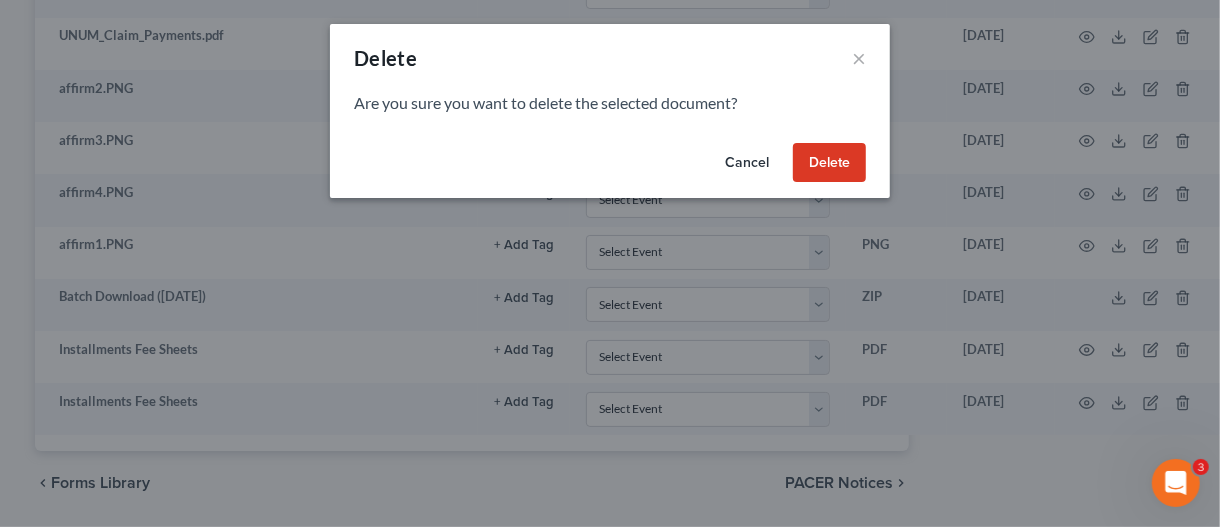 click on "Delete" at bounding box center (829, 163) 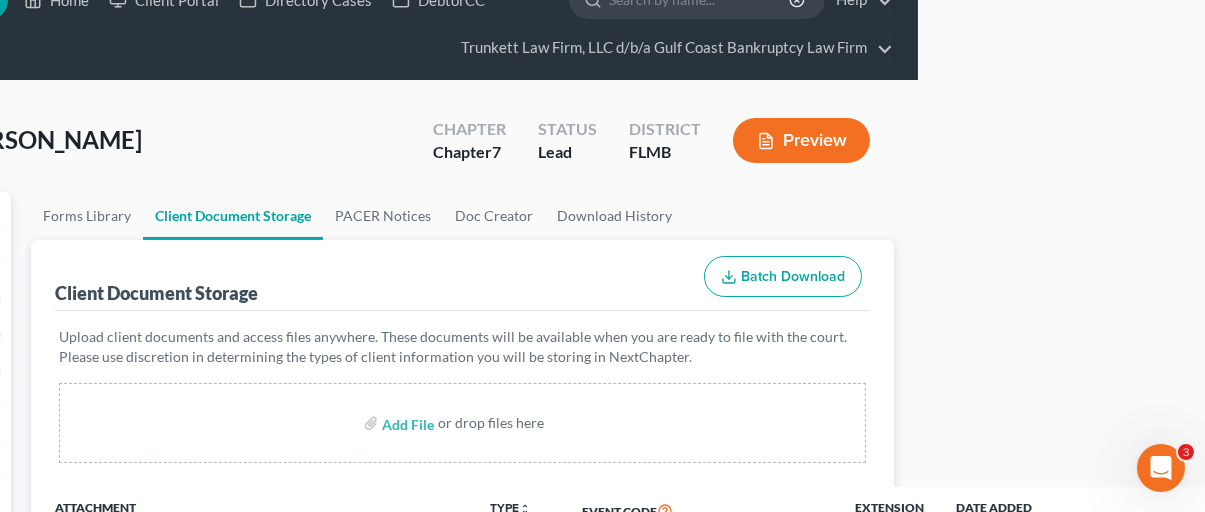 scroll, scrollTop: 0, scrollLeft: 287, axis: horizontal 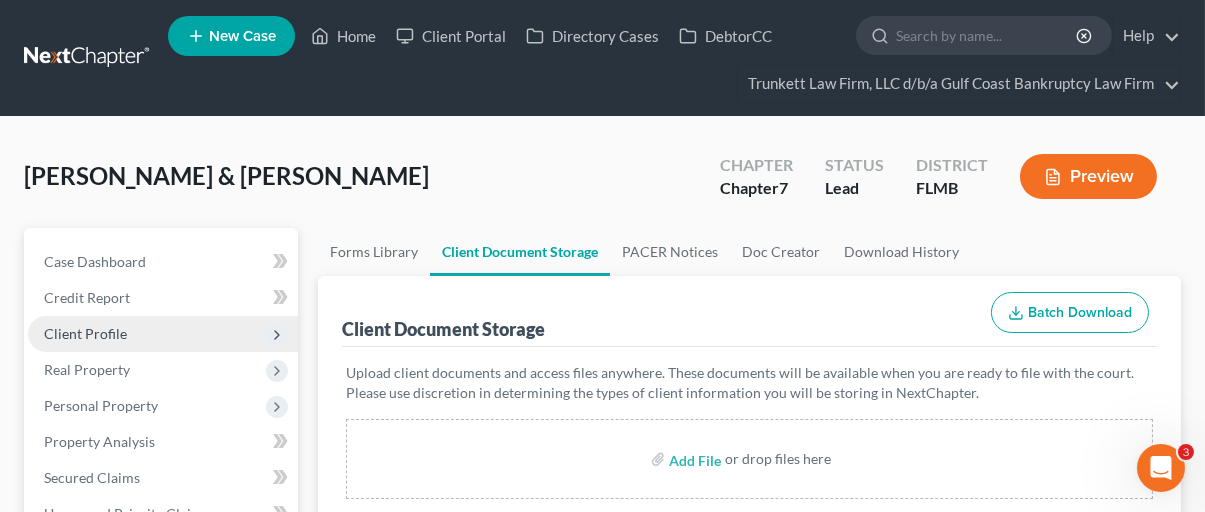 click on "Client Profile" at bounding box center [85, 333] 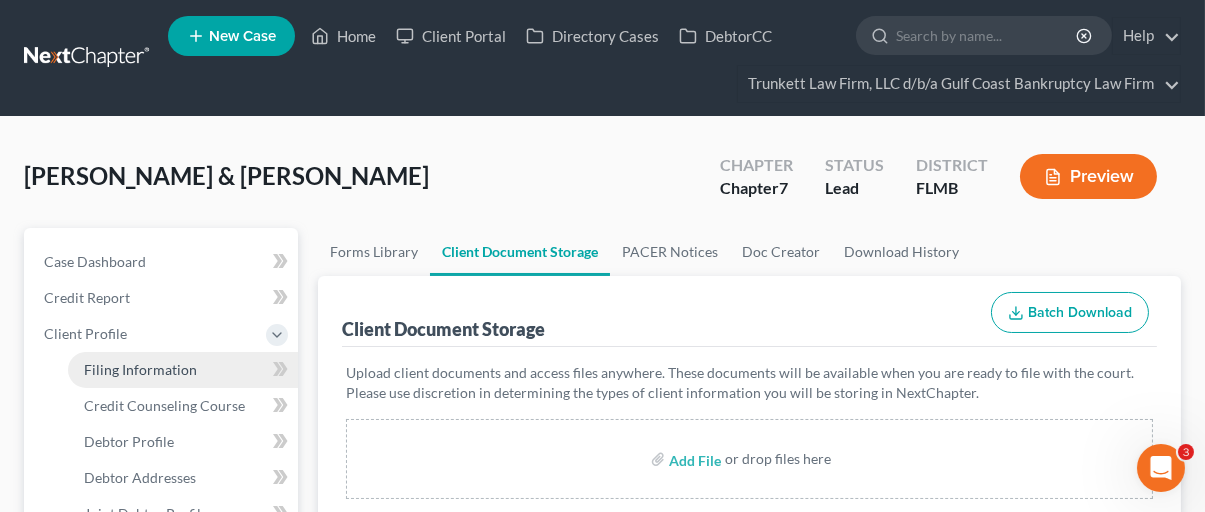 click on "Filing Information" at bounding box center [140, 369] 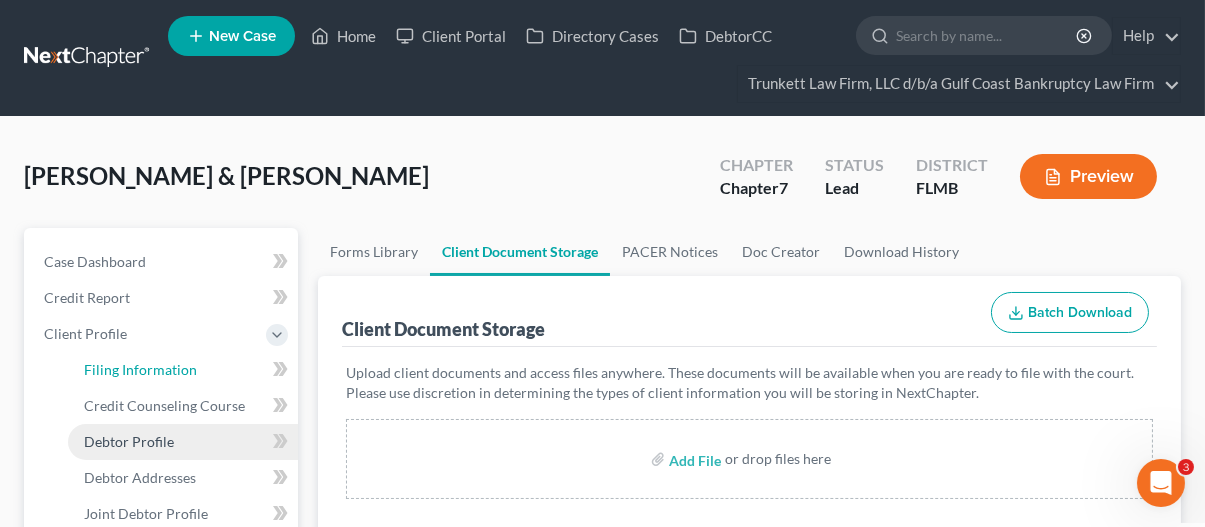 select on "1" 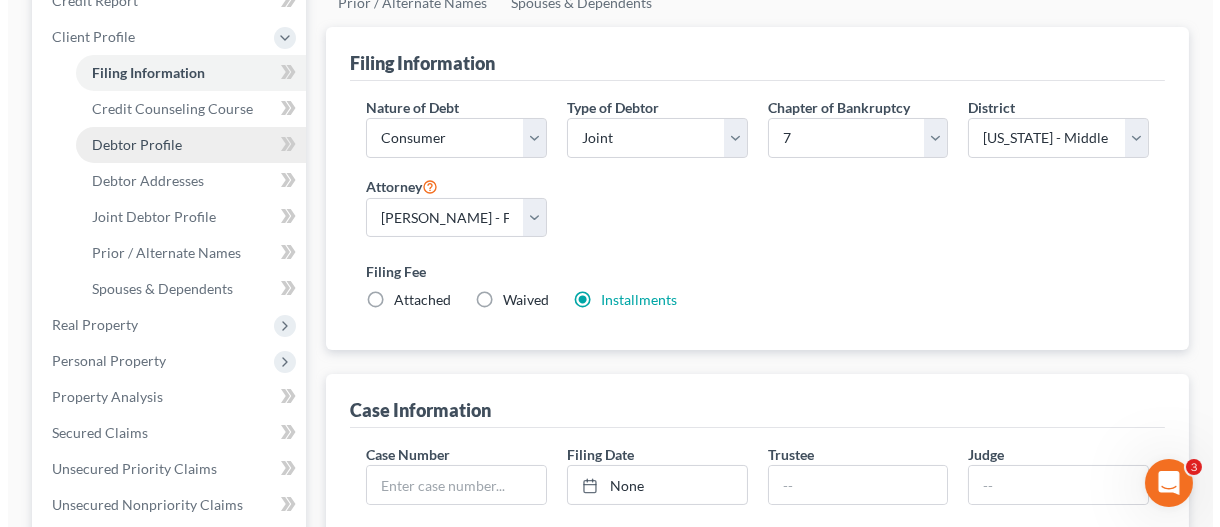 scroll, scrollTop: 300, scrollLeft: 0, axis: vertical 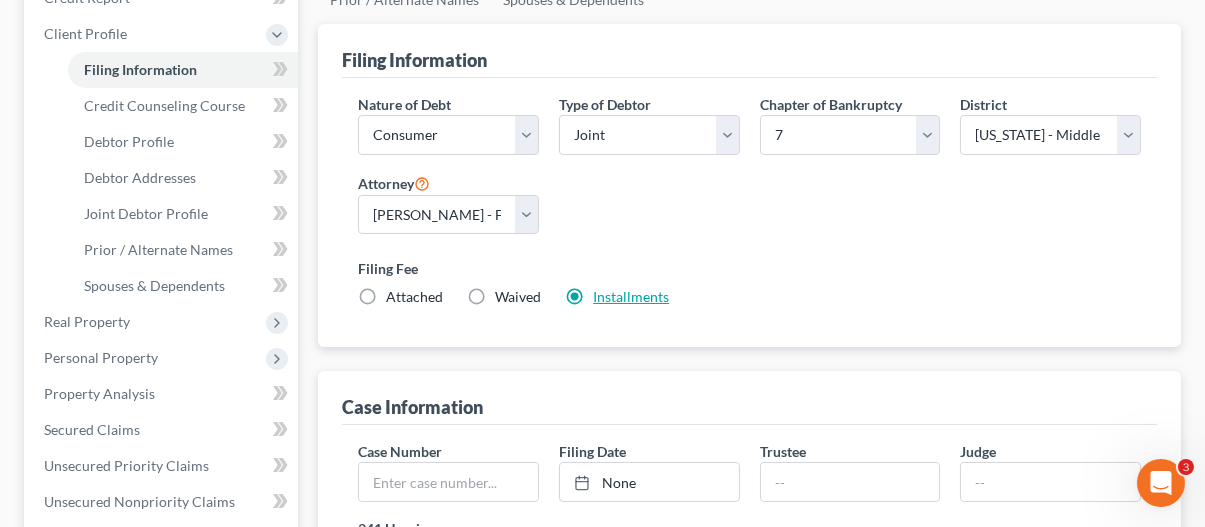 click on "Installments" at bounding box center [631, 296] 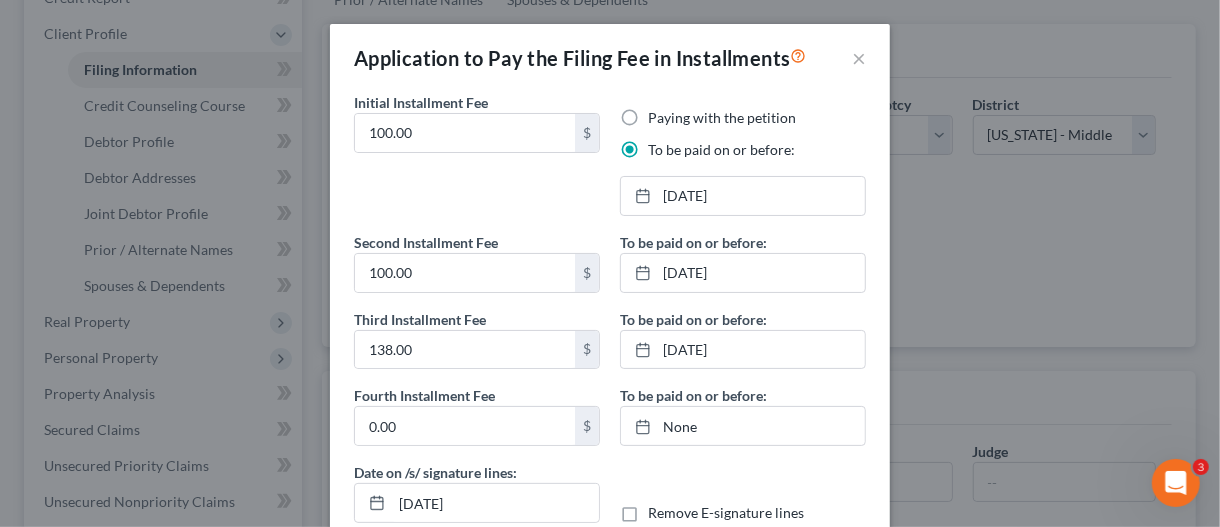 scroll, scrollTop: 116, scrollLeft: 0, axis: vertical 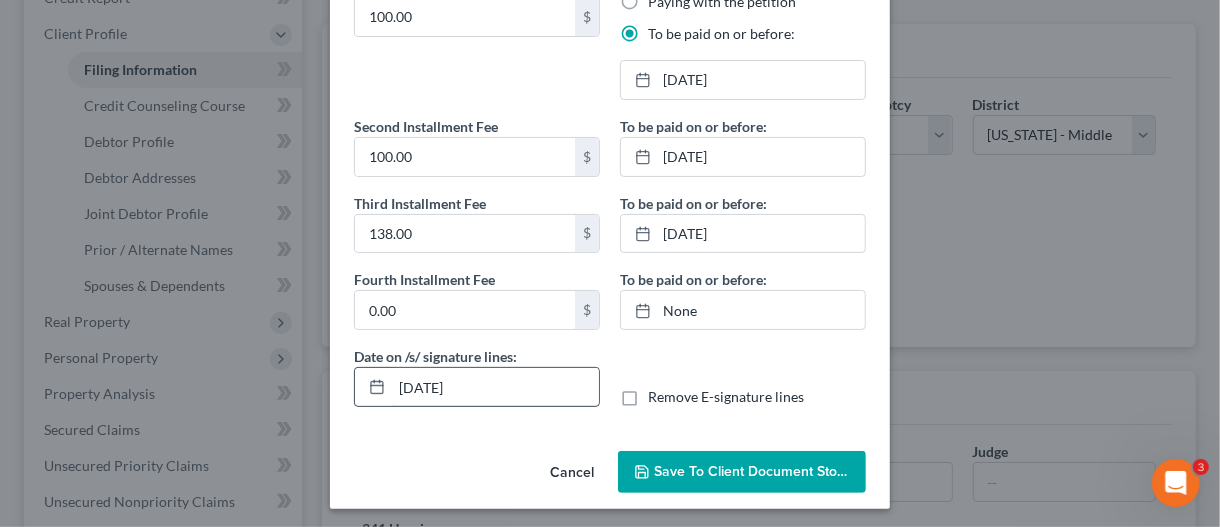click on "[DATE]" at bounding box center [495, 387] 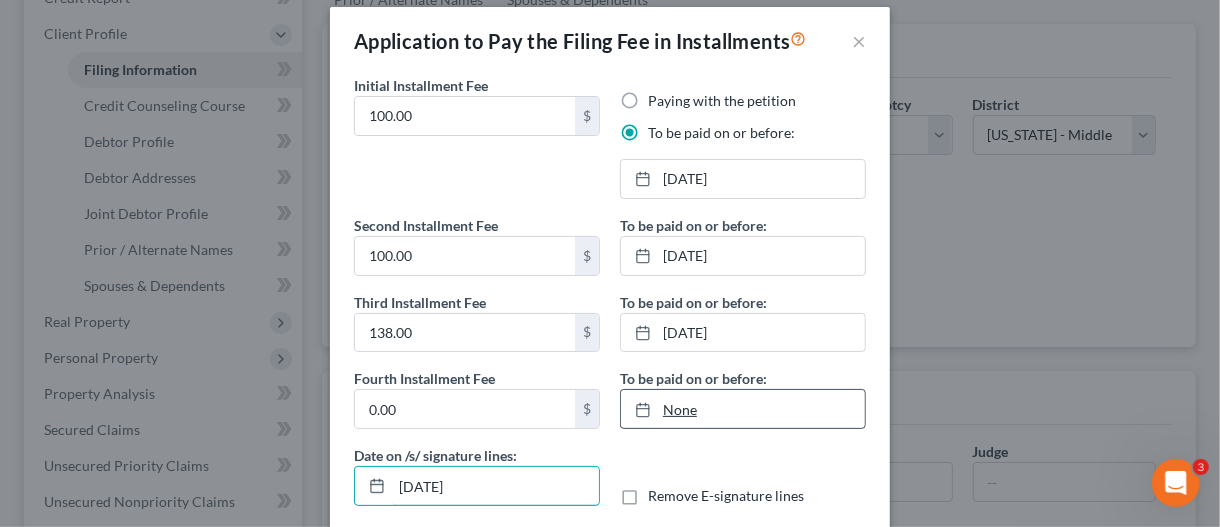 scroll, scrollTop: 116, scrollLeft: 0, axis: vertical 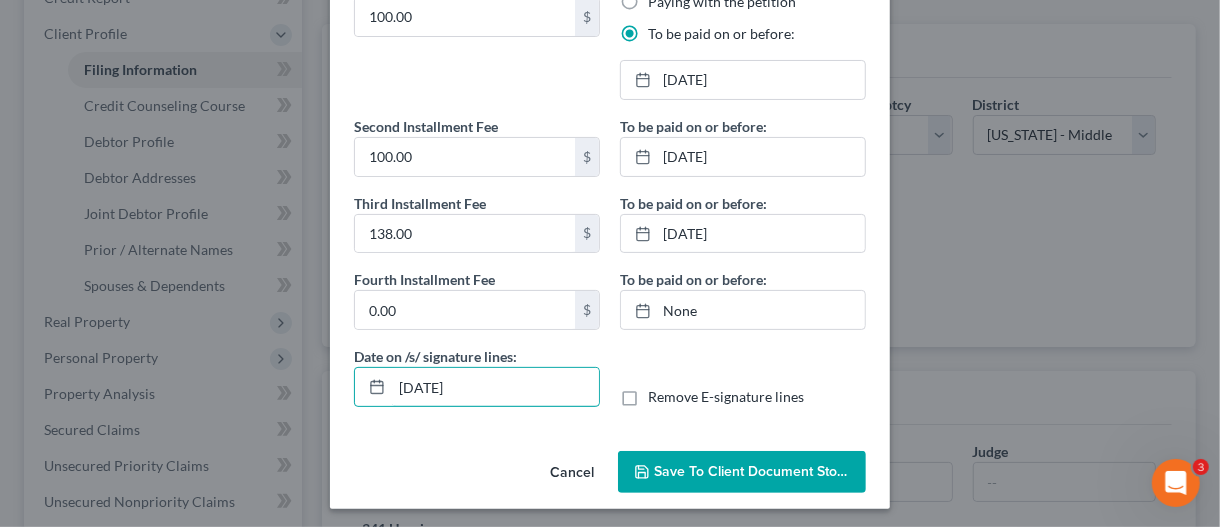 type on "[DATE]" 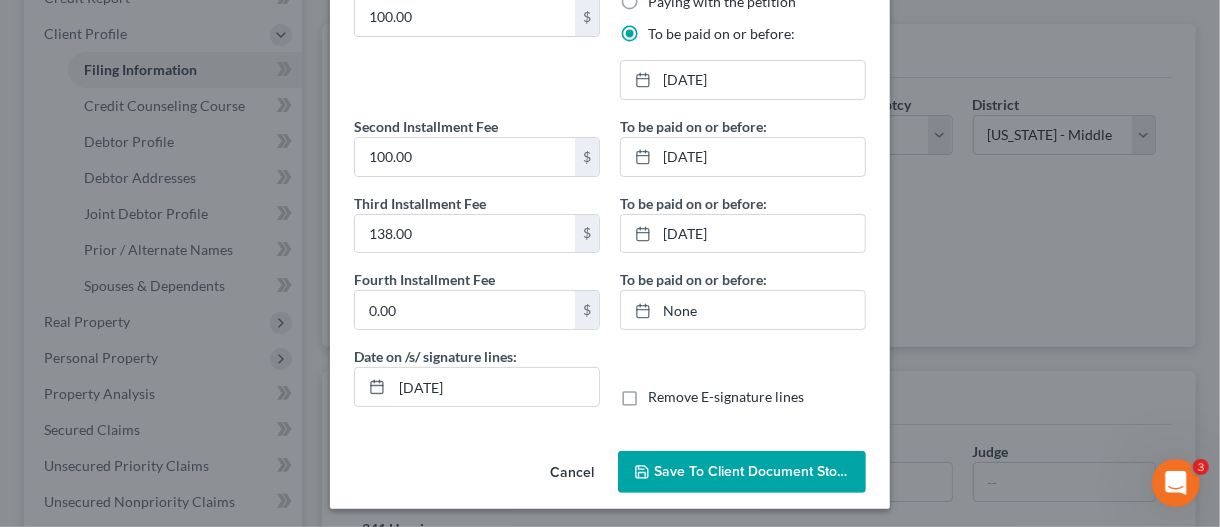 click on "Save to Client Document Storage" at bounding box center [760, 471] 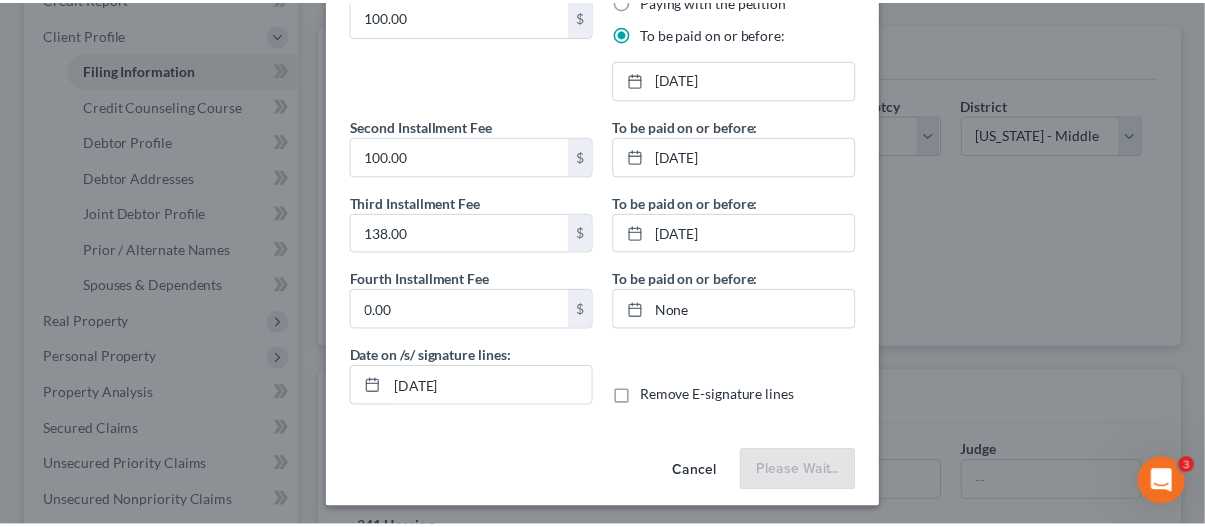 scroll, scrollTop: 116, scrollLeft: 0, axis: vertical 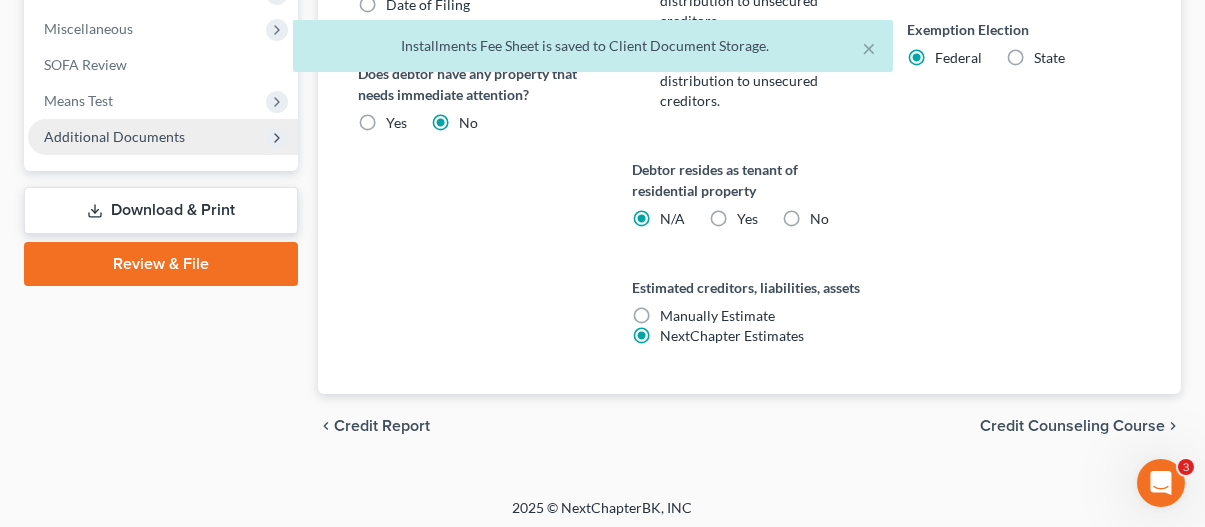 click on "Additional Documents" at bounding box center (114, 136) 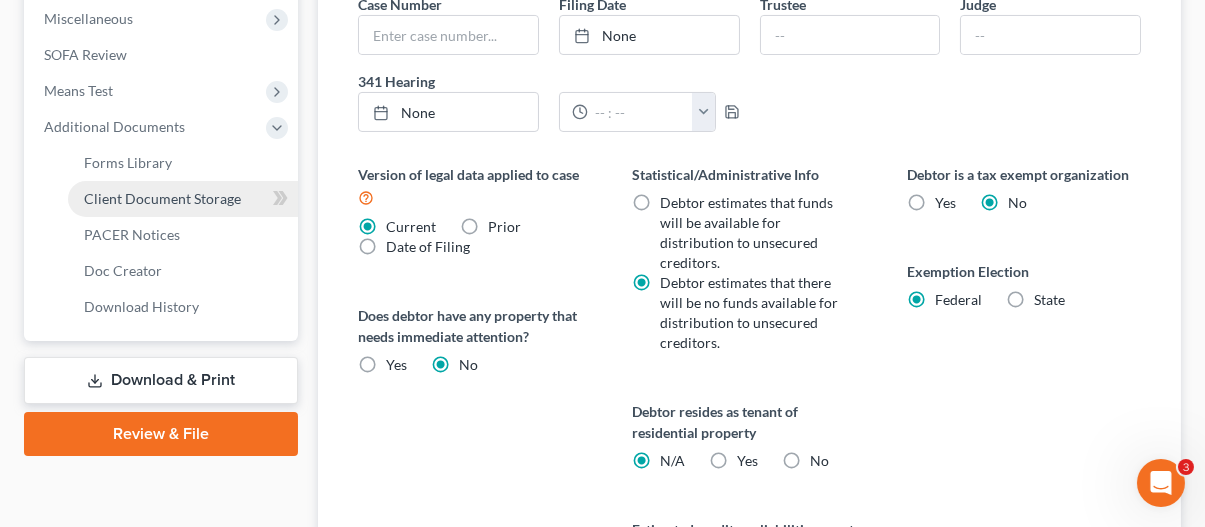 scroll, scrollTop: 738, scrollLeft: 0, axis: vertical 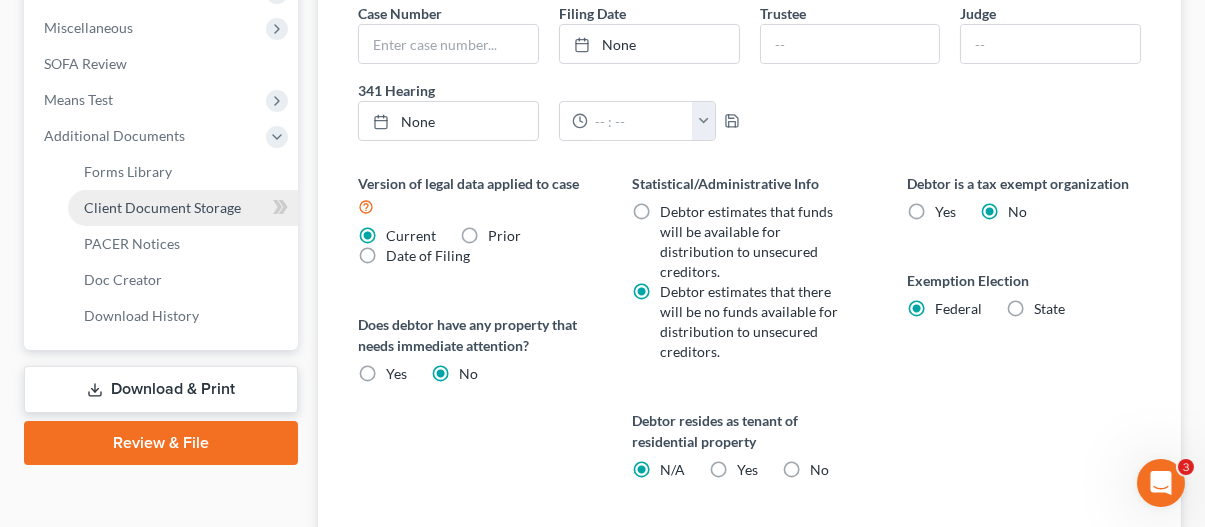 click on "Client Document Storage" at bounding box center [162, 207] 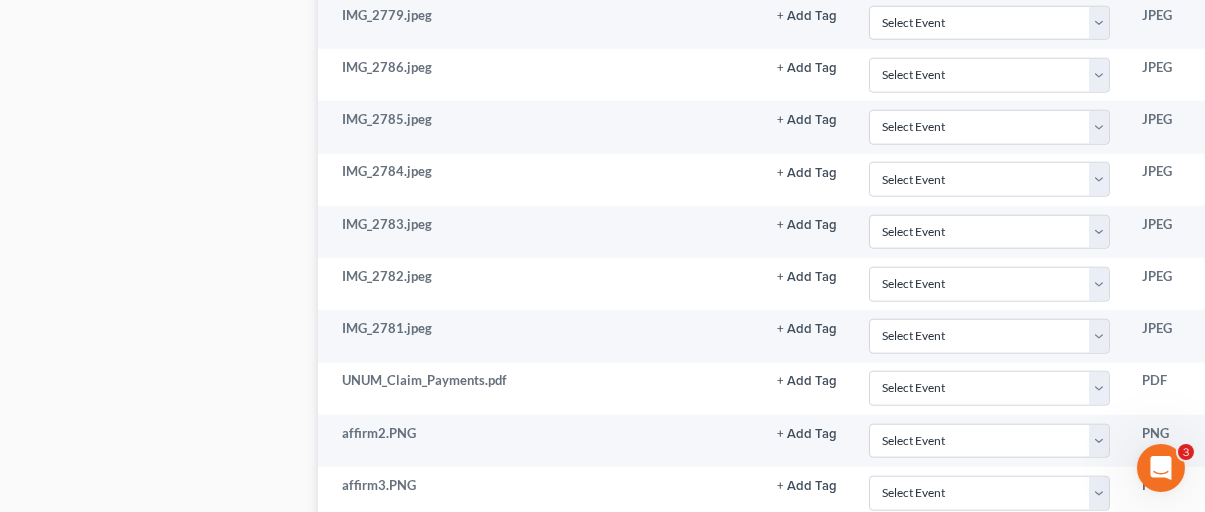 scroll, scrollTop: 4693, scrollLeft: 0, axis: vertical 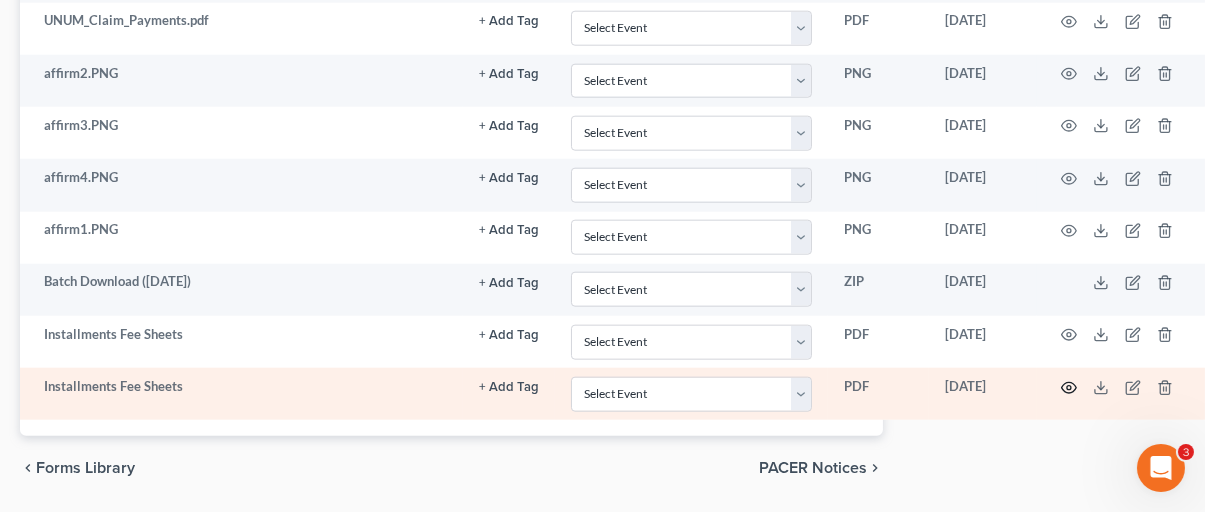 click 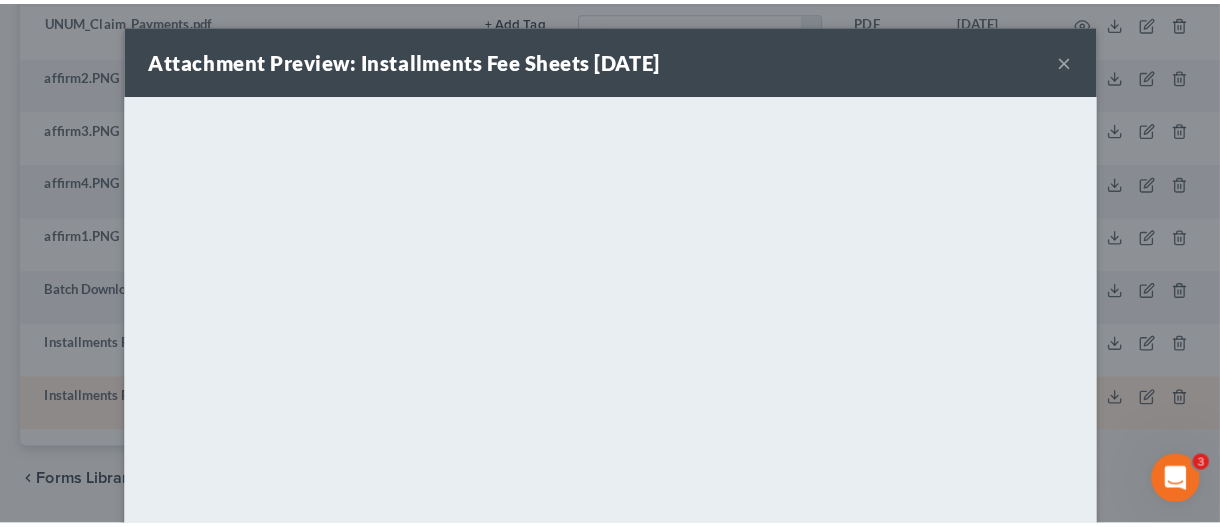 scroll, scrollTop: 4678, scrollLeft: 287, axis: both 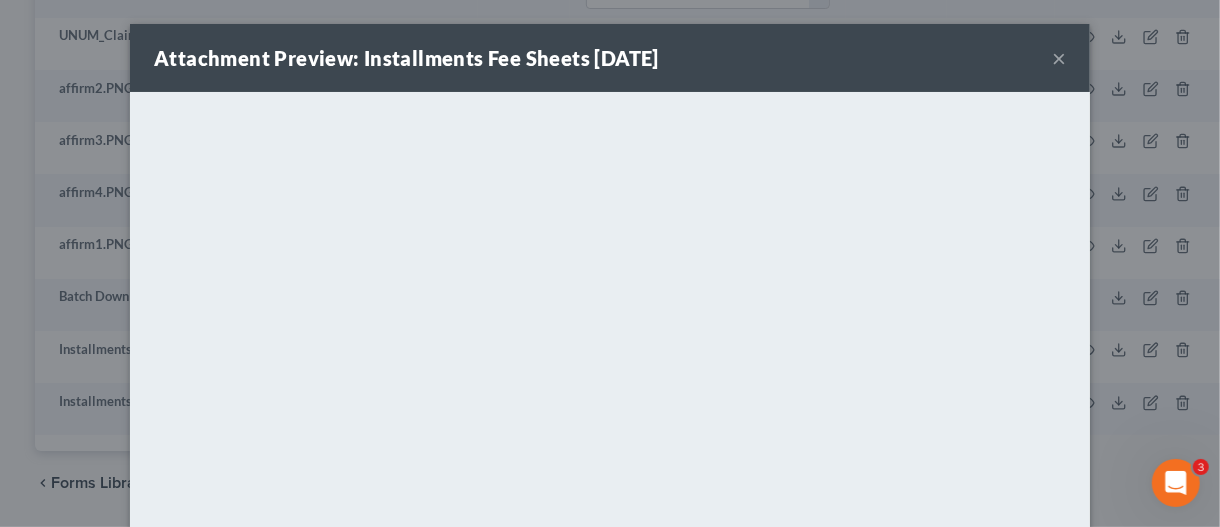 click on "×" at bounding box center [1059, 58] 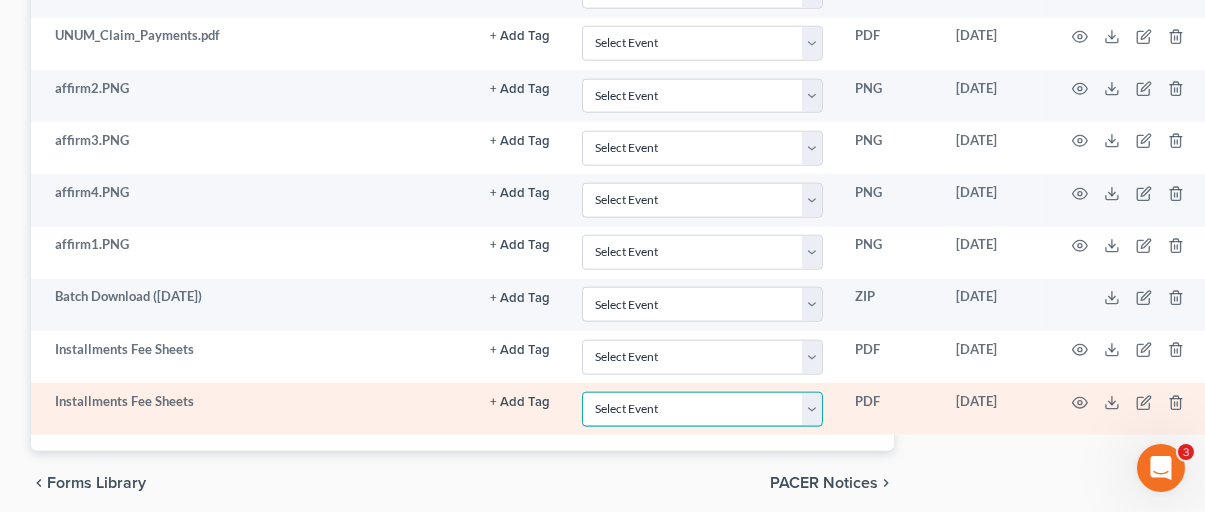 click on "Select Event 20 Largest Unsecured Creditors Amended Chapter 13 Plan Amended Creditor Matrix (Fee)- Only use when no separate amendment is being filed Amended Voluntary Petition Application to Pay Filing Fee in Installments Balance Sheet Cash Flow Statement Certificate Of Completion of Financial Management Course (or) Certificate of Debtor Education Certificate Of Mailing (BK) Certificate of Credit Counseling Chapter 11 Ballots Chapter 11 Case Management Summary Chapter 13 Plan (Original plan only) Debtor Repayment Plan (prepared by credit counselor) Declaration Declaration under Penalty of Perjury for Non-Individual Debtors Election to be Considered a Small Business Equity Security Holders Financial Reports - Chapter 11 Payment Advices Pro [PERSON_NAME] Representation of Debtor Reaffirmation Agreement Reaffirmation Disclosure Statement SCHEDULES (original schedules, individual schedules or amended schedules) Schedule of Unpaid Debts Statement About Payment of Eviction Judgment Statement of Financial Affairs" at bounding box center [702, 409] 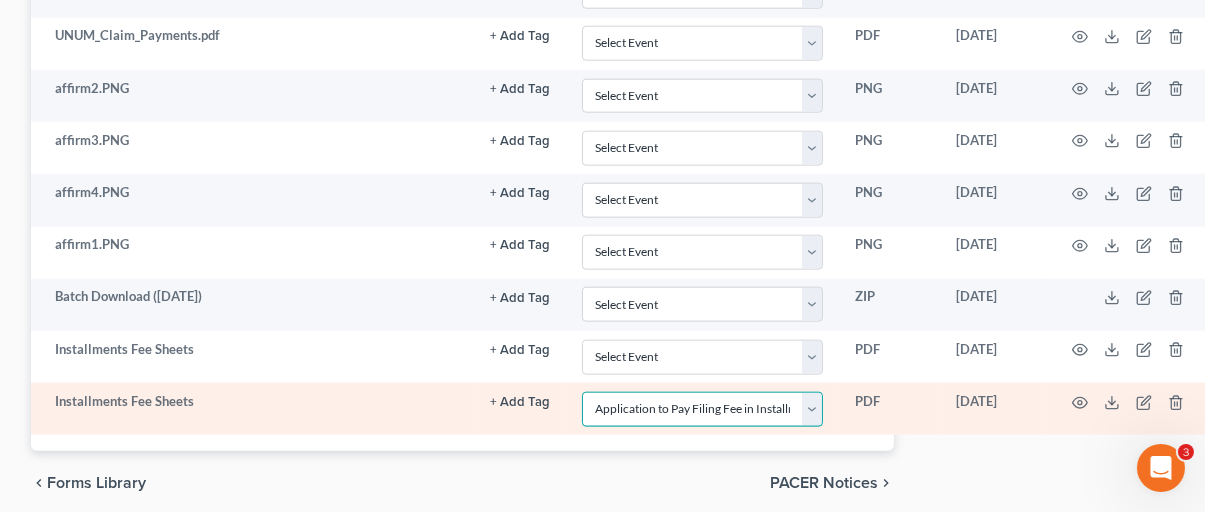 click on "Select Event 20 Largest Unsecured Creditors Amended Chapter 13 Plan Amended Creditor Matrix (Fee)- Only use when no separate amendment is being filed Amended Voluntary Petition Application to Pay Filing Fee in Installments Balance Sheet Cash Flow Statement Certificate Of Completion of Financial Management Course (or) Certificate of Debtor Education Certificate Of Mailing (BK) Certificate of Credit Counseling Chapter 11 Ballots Chapter 11 Case Management Summary Chapter 13 Plan (Original plan only) Debtor Repayment Plan (prepared by credit counselor) Declaration Declaration under Penalty of Perjury for Non-Individual Debtors Election to be Considered a Small Business Equity Security Holders Financial Reports - Chapter 11 Payment Advices Pro [PERSON_NAME] Representation of Debtor Reaffirmation Agreement Reaffirmation Disclosure Statement SCHEDULES (original schedules, individual schedules or amended schedules) Schedule of Unpaid Debts Statement About Payment of Eviction Judgment Statement of Financial Affairs" at bounding box center [702, 409] 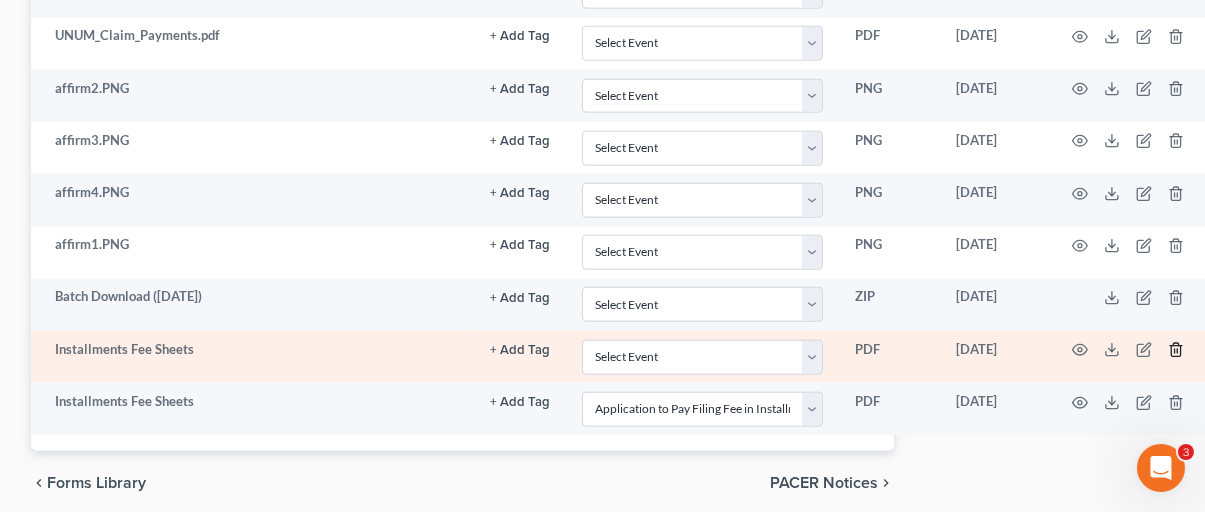 click 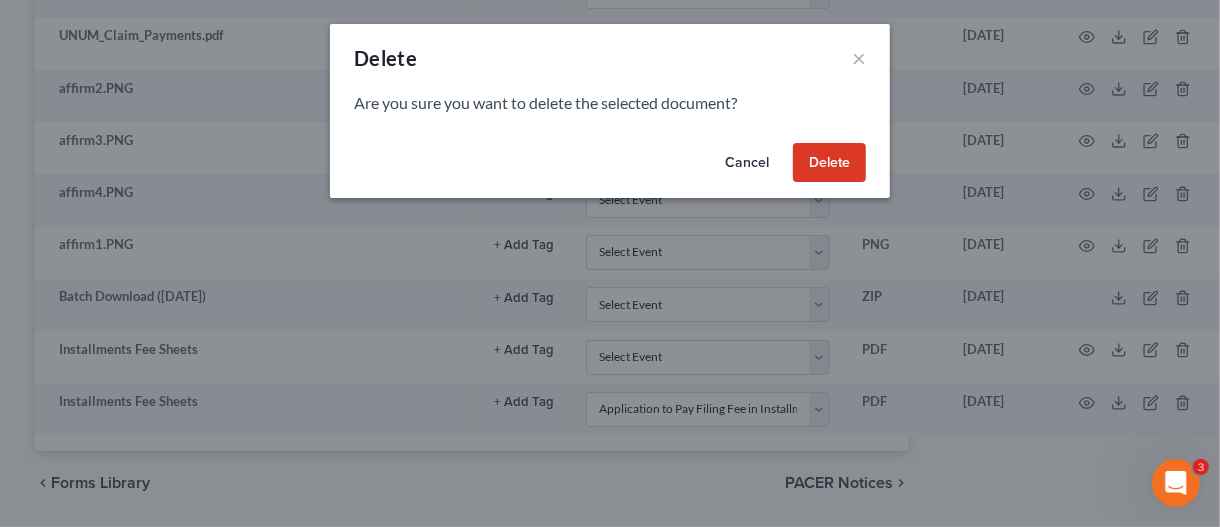click on "Delete" at bounding box center (829, 163) 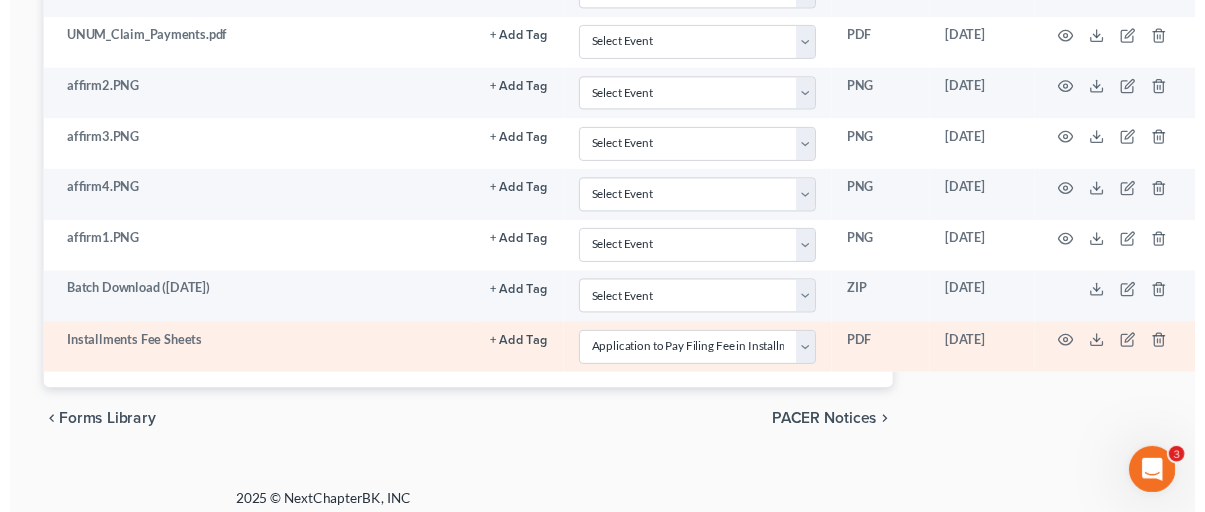 scroll, scrollTop: 4626, scrollLeft: 287, axis: both 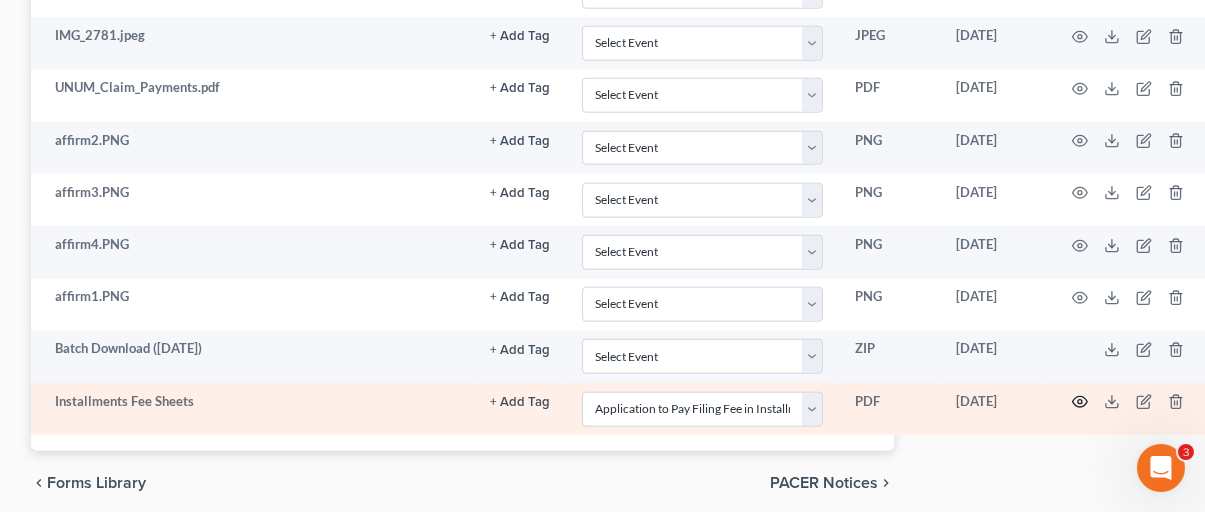 click 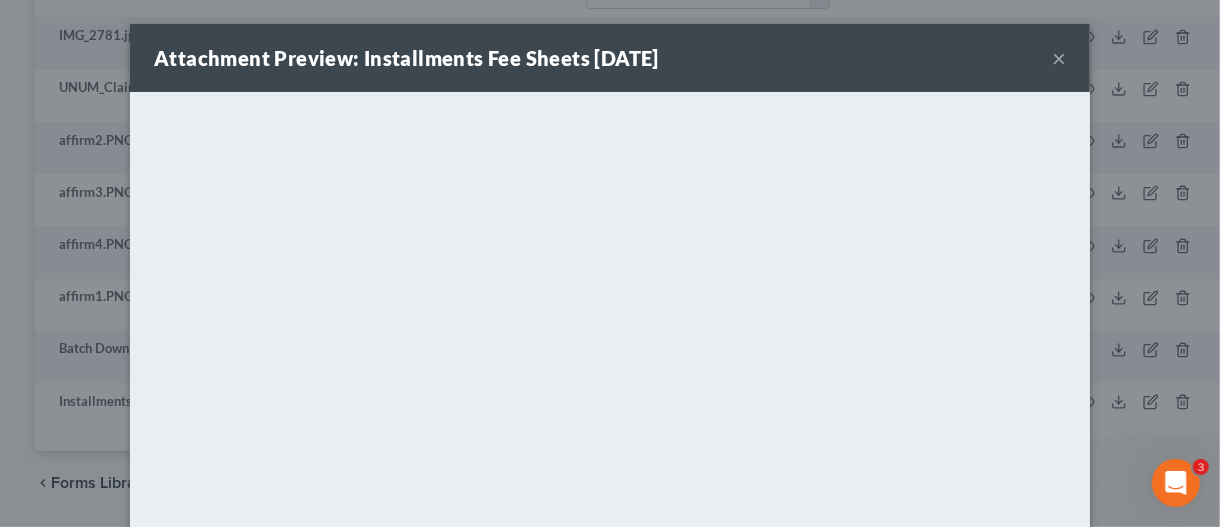 click on "×" at bounding box center (1059, 58) 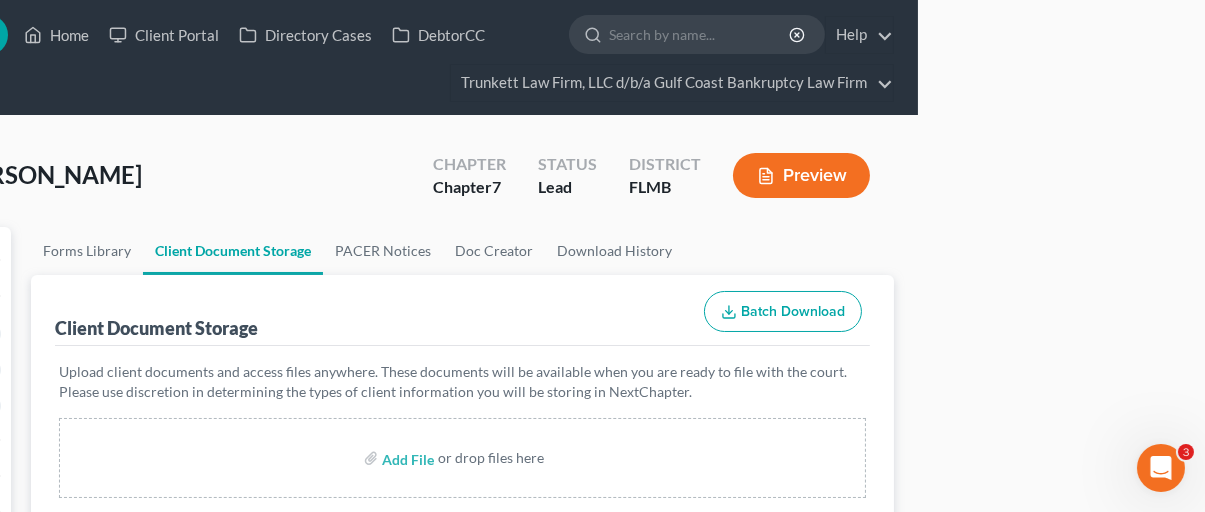 scroll, scrollTop: 0, scrollLeft: 287, axis: horizontal 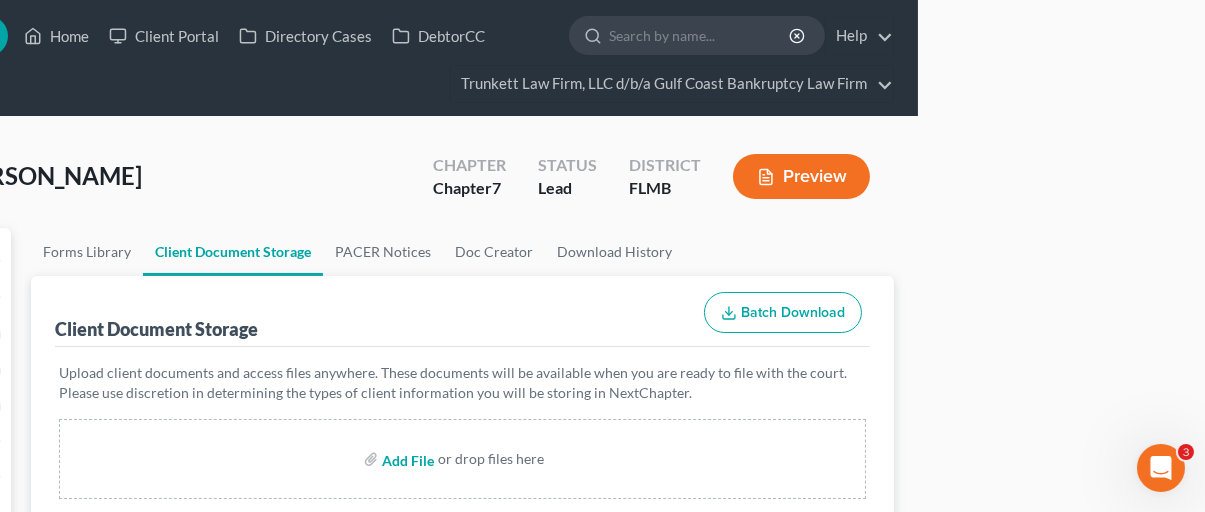 click at bounding box center [406, 459] 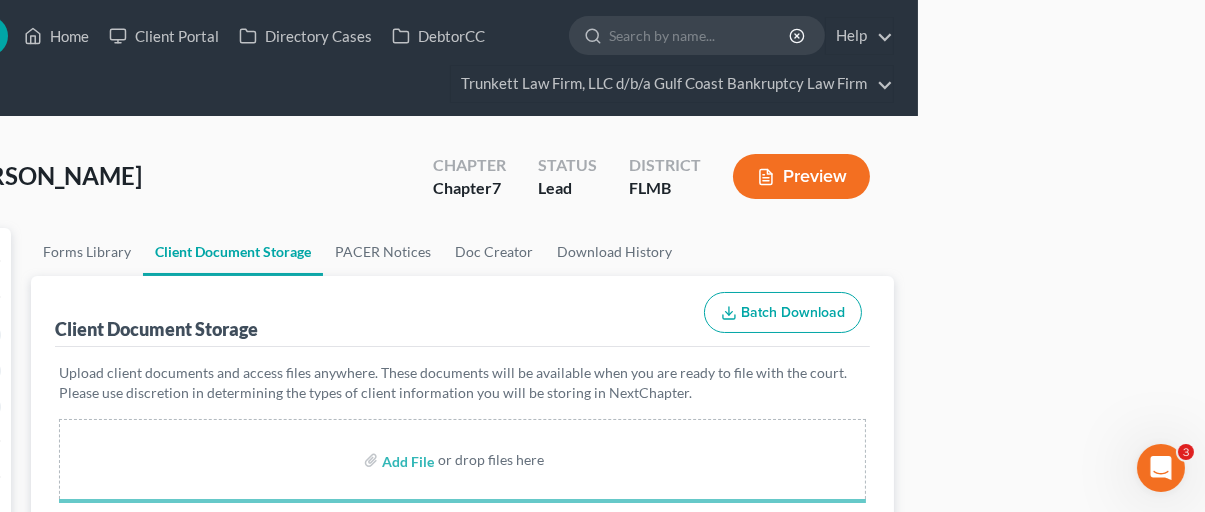 select on "4" 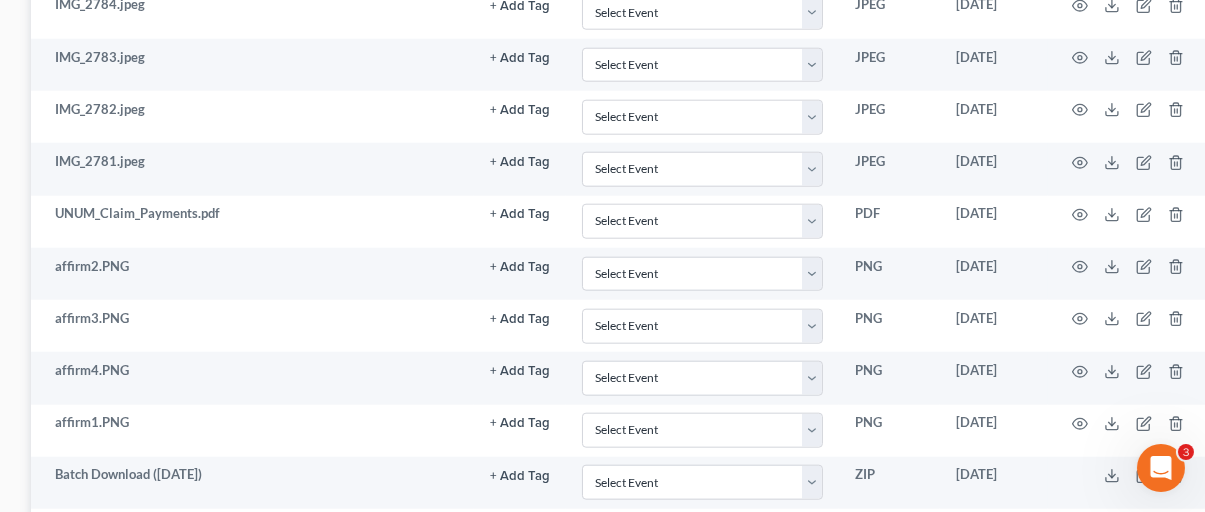 scroll, scrollTop: 4693, scrollLeft: 287, axis: both 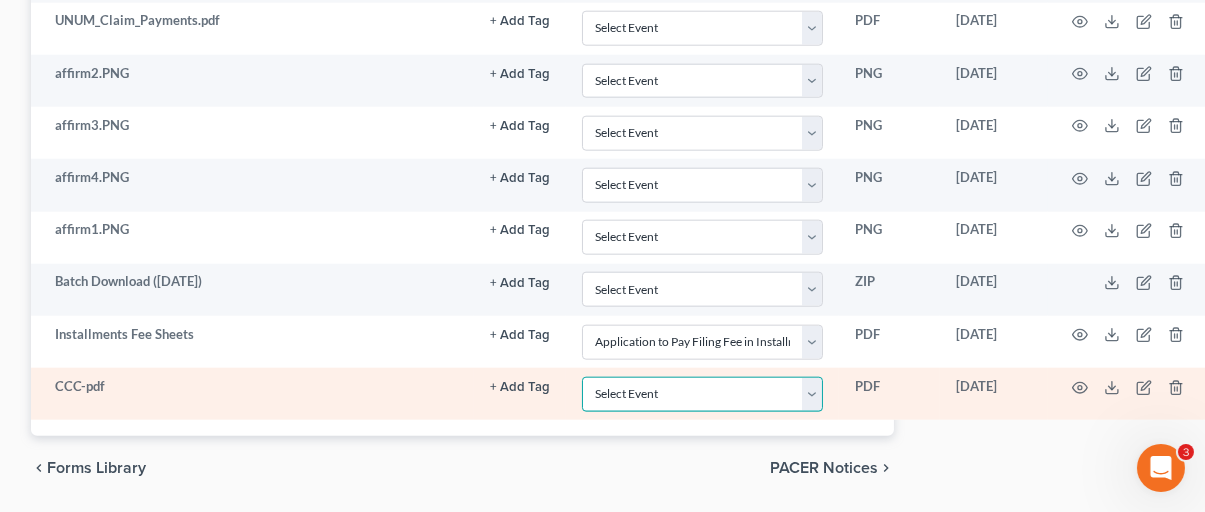 click on "Select Event 20 Largest Unsecured Creditors Amended Chapter 13 Plan Amended Creditor Matrix (Fee)- Only use when no separate amendment is being filed Amended Voluntary Petition Application to Pay Filing Fee in Installments Balance Sheet Cash Flow Statement Certificate Of Completion of Financial Management Course (or) Certificate of Debtor Education Certificate Of Mailing (BK) Certificate of Credit Counseling Chapter 11 Ballots Chapter 11 Case Management Summary Chapter 13 Plan (Original plan only) Debtor Repayment Plan (prepared by credit counselor) Declaration Declaration under Penalty of Perjury for Non-Individual Debtors Election to be Considered a Small Business Equity Security Holders Financial Reports - Chapter 11 Payment Advices Pro [PERSON_NAME] Representation of Debtor Reaffirmation Agreement Reaffirmation Disclosure Statement SCHEDULES (original schedules, individual schedules or amended schedules) Schedule of Unpaid Debts Statement About Payment of Eviction Judgment Statement of Financial Affairs" at bounding box center (702, 394) 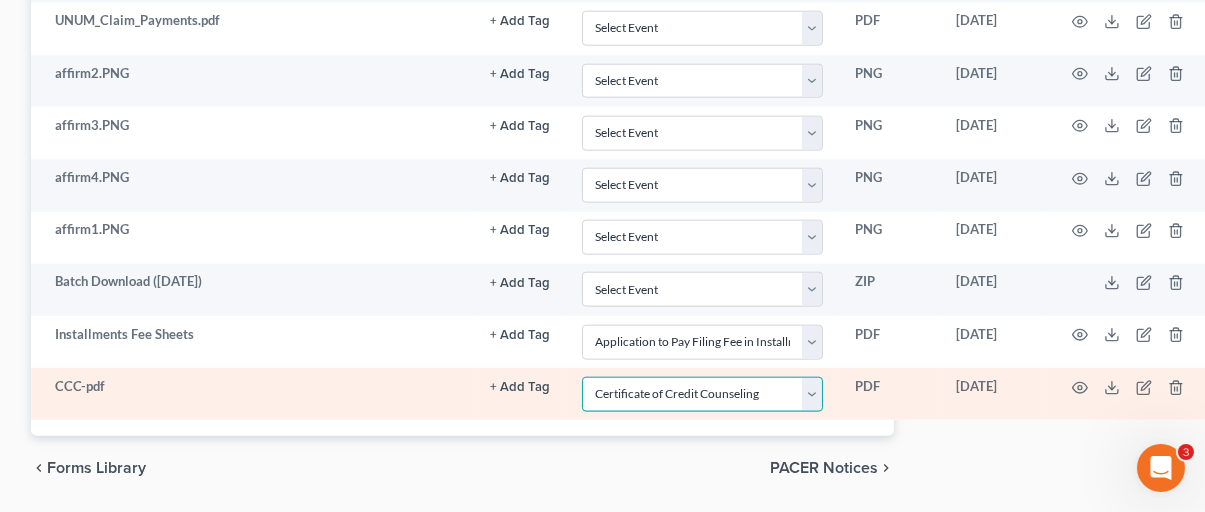 click on "Select Event 20 Largest Unsecured Creditors Amended Chapter 13 Plan Amended Creditor Matrix (Fee)- Only use when no separate amendment is being filed Amended Voluntary Petition Application to Pay Filing Fee in Installments Balance Sheet Cash Flow Statement Certificate Of Completion of Financial Management Course (or) Certificate of Debtor Education Certificate Of Mailing (BK) Certificate of Credit Counseling Chapter 11 Ballots Chapter 11 Case Management Summary Chapter 13 Plan (Original plan only) Debtor Repayment Plan (prepared by credit counselor) Declaration Declaration under Penalty of Perjury for Non-Individual Debtors Election to be Considered a Small Business Equity Security Holders Financial Reports - Chapter 11 Payment Advices Pro [PERSON_NAME] Representation of Debtor Reaffirmation Agreement Reaffirmation Disclosure Statement SCHEDULES (original schedules, individual schedules or amended schedules) Schedule of Unpaid Debts Statement About Payment of Eviction Judgment Statement of Financial Affairs" at bounding box center [702, 394] 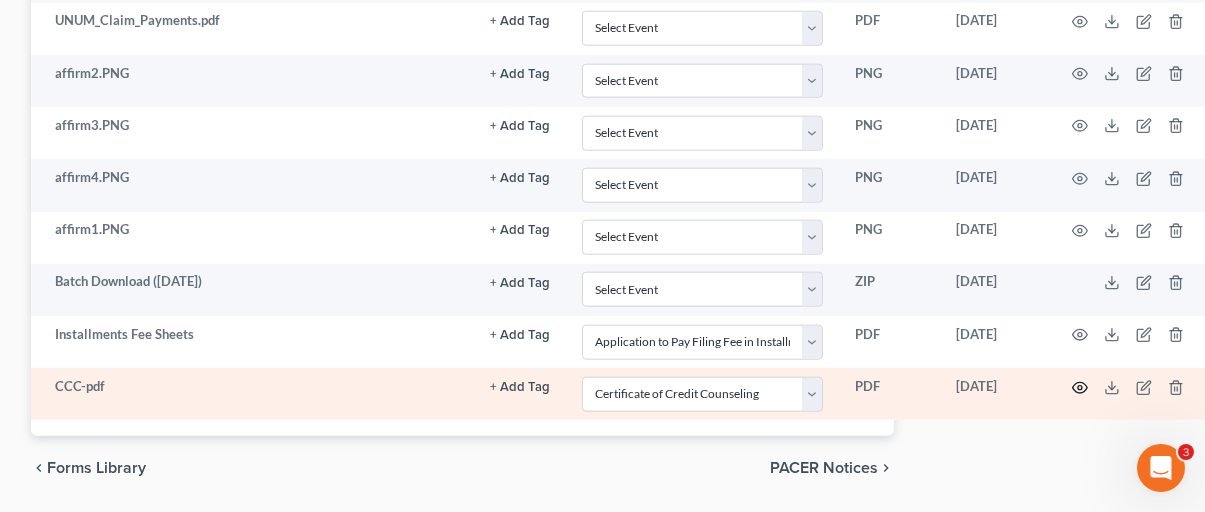 click 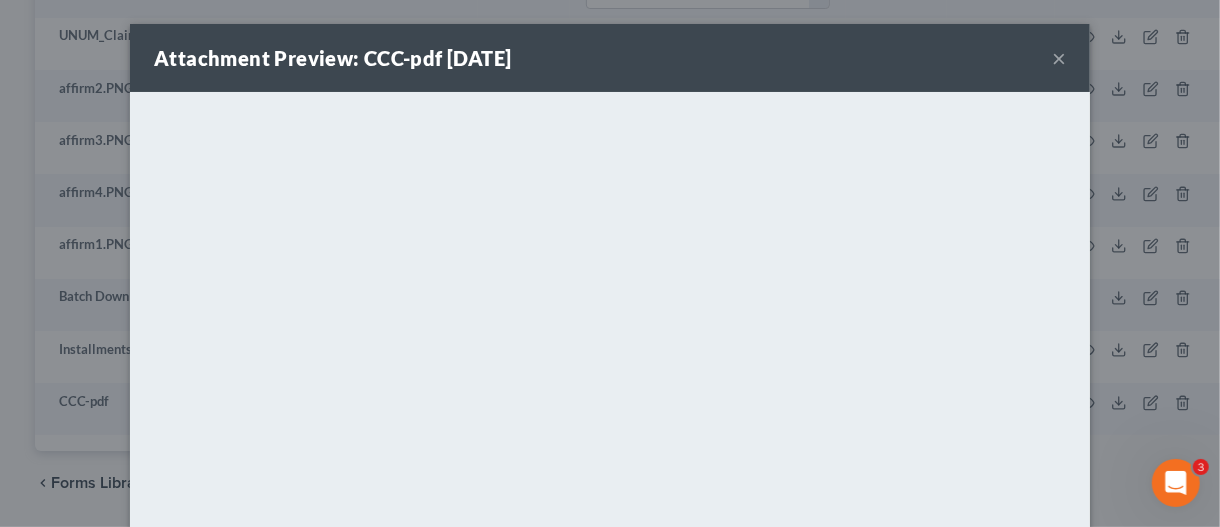 drag, startPoint x: 1046, startPoint y: 56, endPoint x: 1038, endPoint y: 96, distance: 40.792156 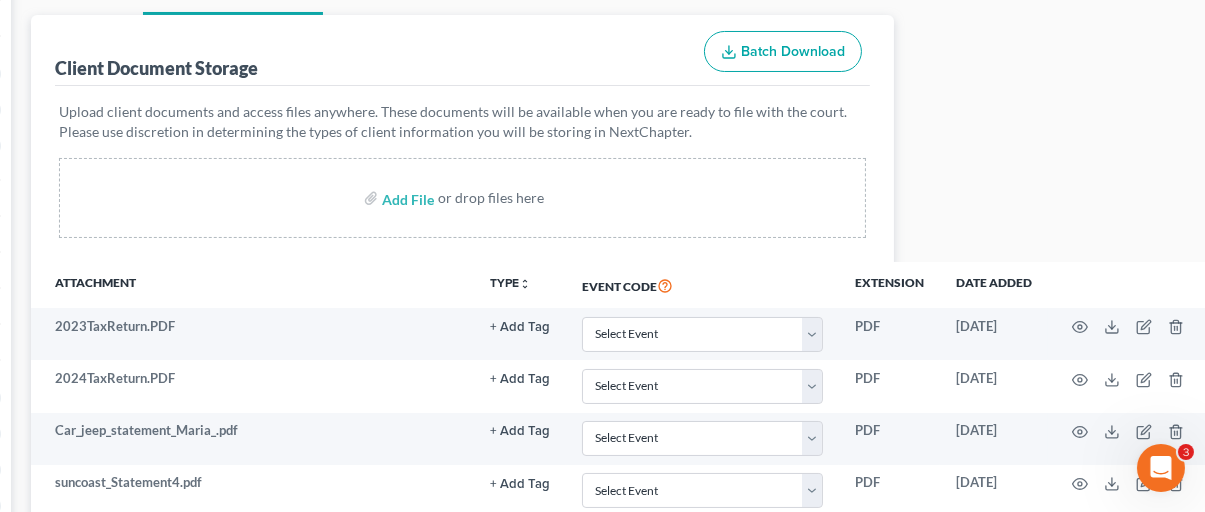 scroll, scrollTop: 0, scrollLeft: 287, axis: horizontal 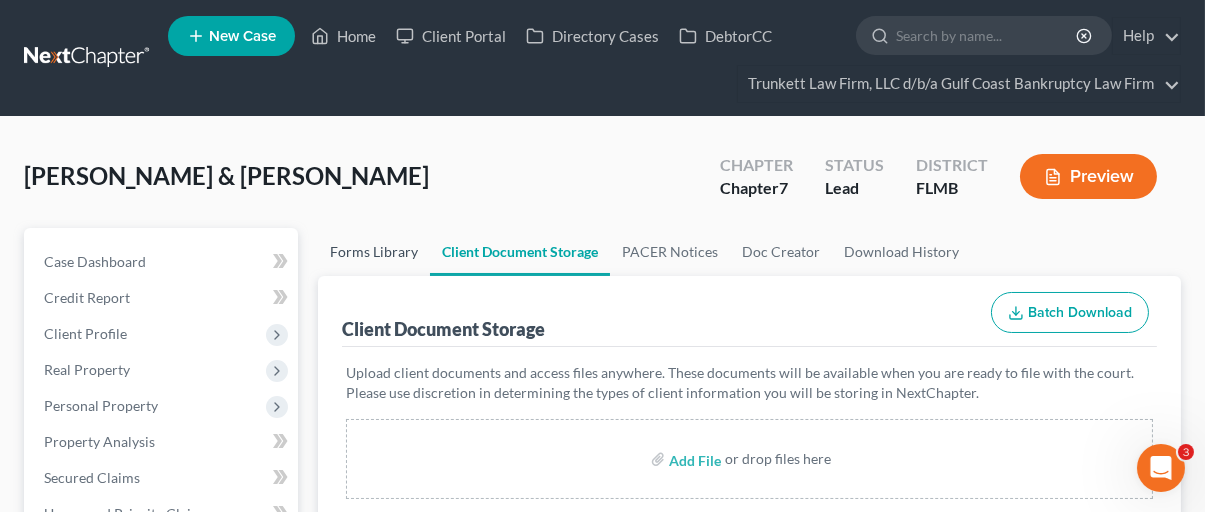 drag, startPoint x: 712, startPoint y: 136, endPoint x: 375, endPoint y: 246, distance: 354.49823 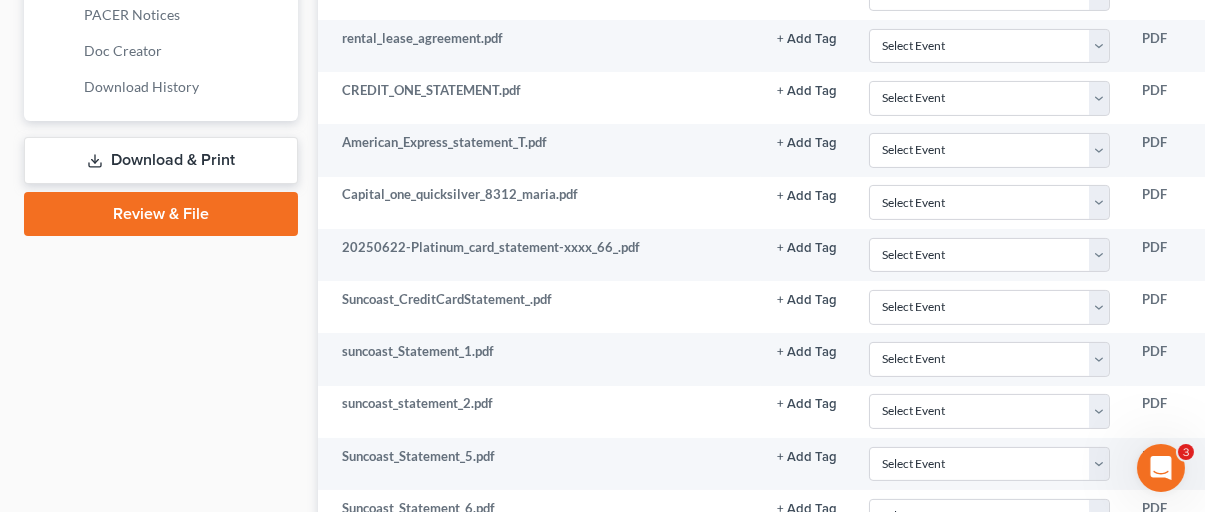 scroll, scrollTop: 1000, scrollLeft: 0, axis: vertical 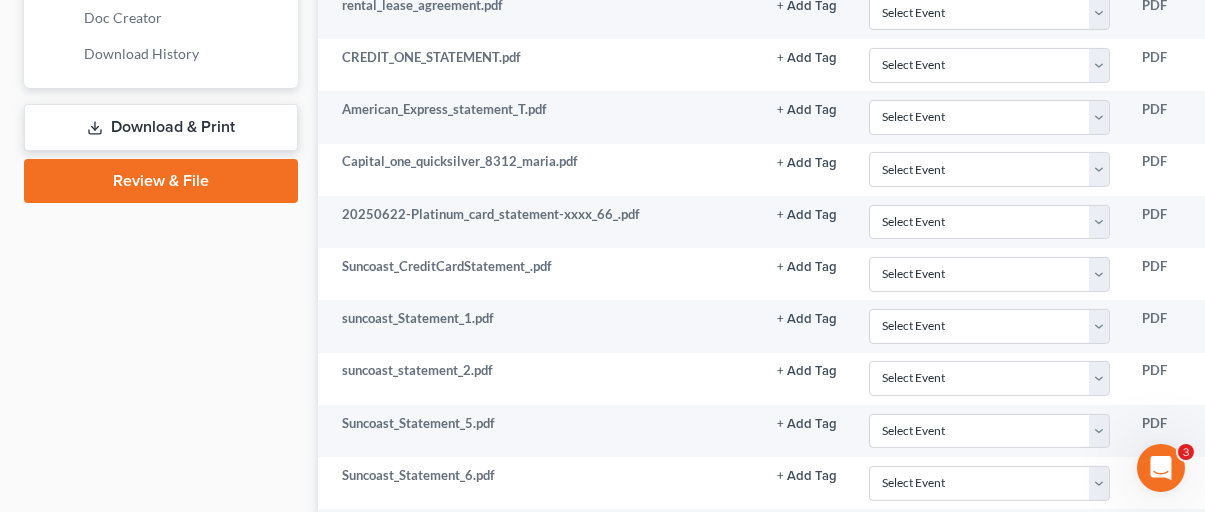 click on "Download & Print" at bounding box center [161, 127] 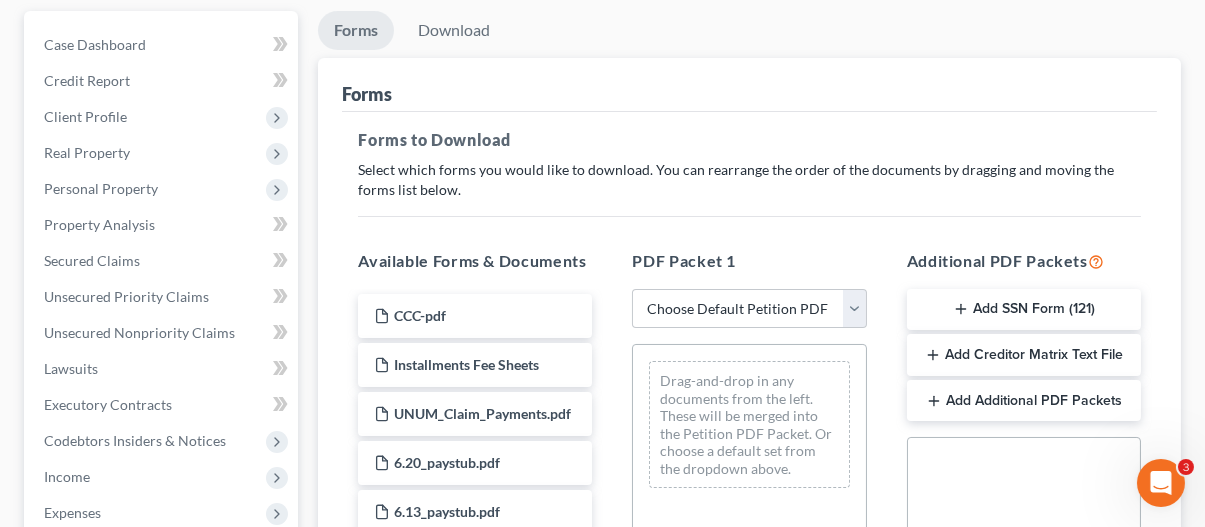 scroll, scrollTop: 300, scrollLeft: 0, axis: vertical 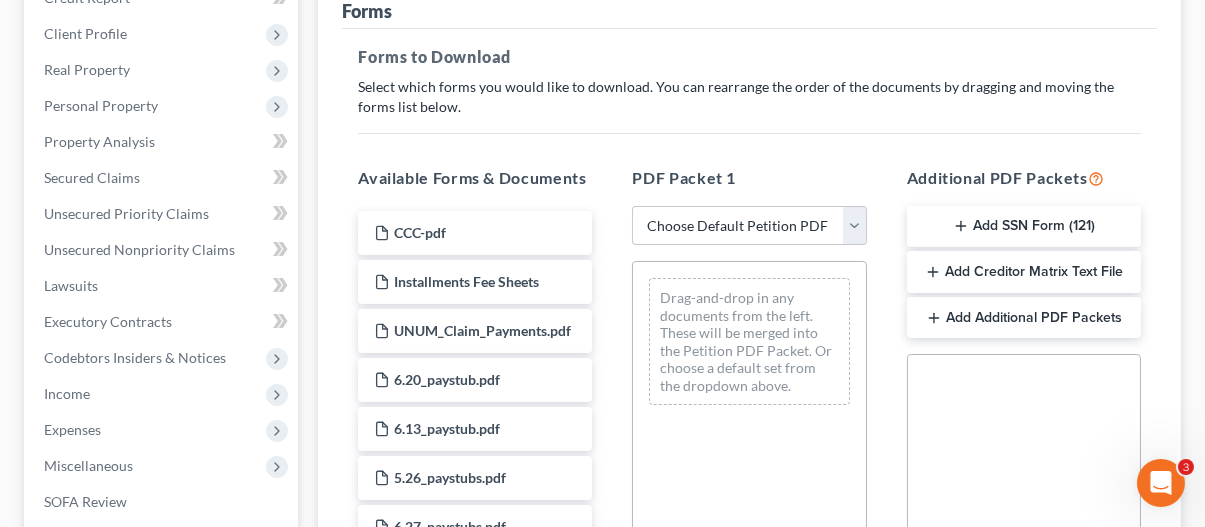click on "Add SSN Form (121)" at bounding box center [1024, 227] 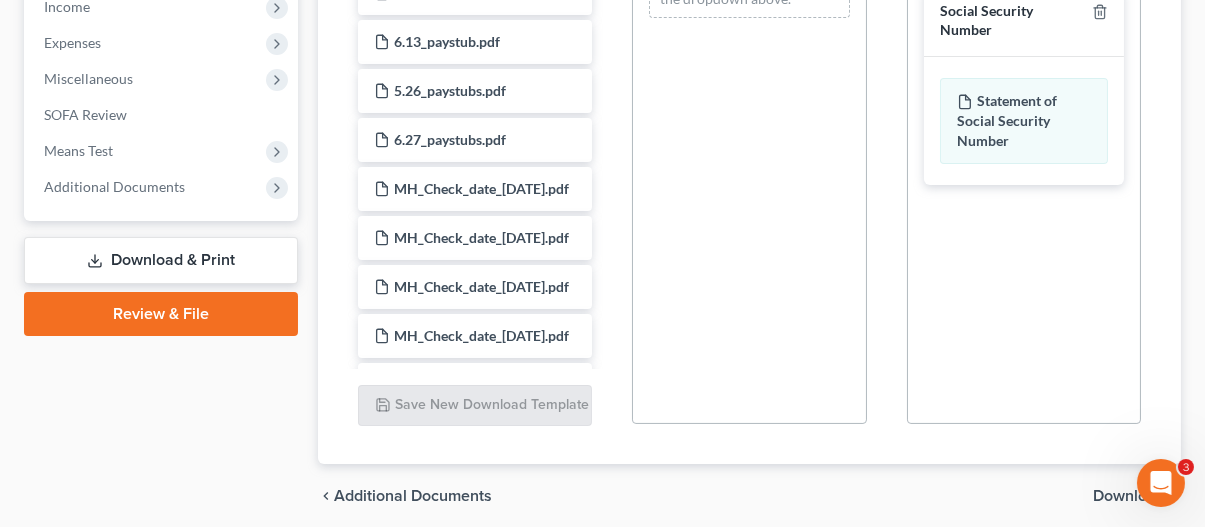 scroll, scrollTop: 760, scrollLeft: 0, axis: vertical 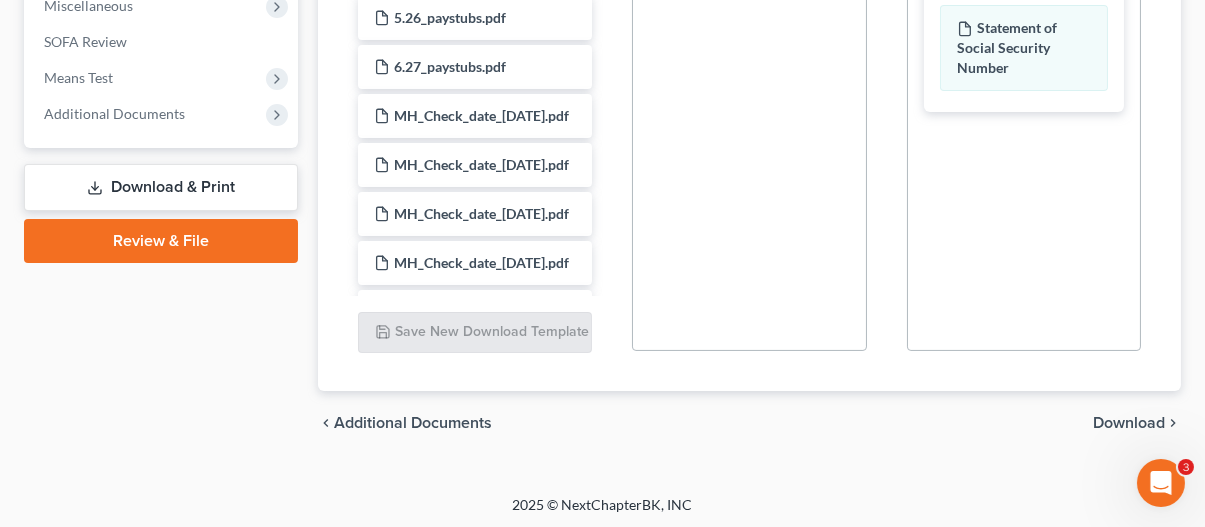 click on "Download" at bounding box center [1129, 423] 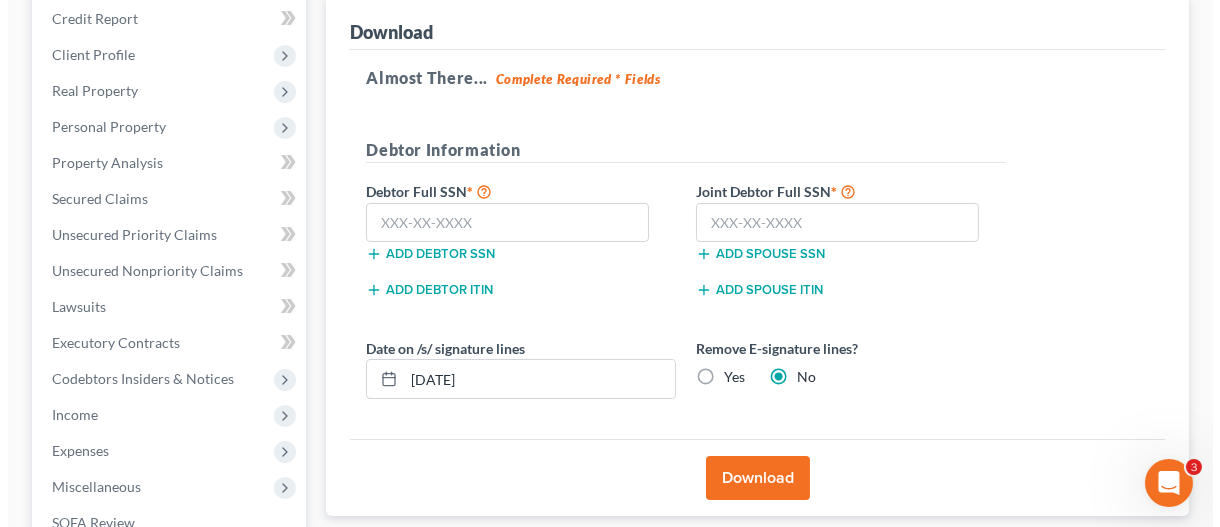 scroll, scrollTop: 268, scrollLeft: 0, axis: vertical 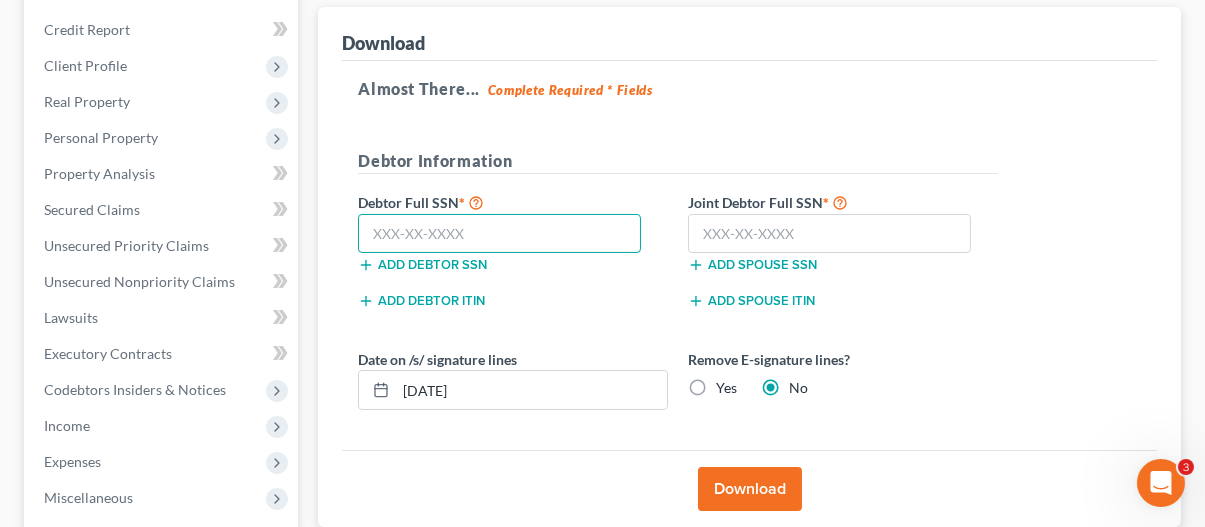 click at bounding box center (499, 234) 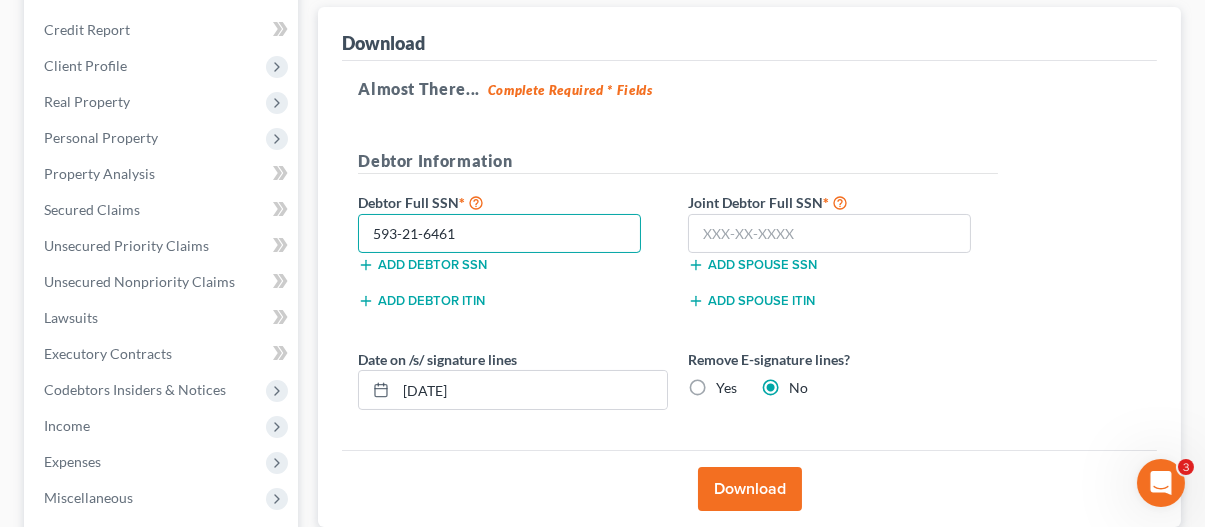 type on "593-21-6461" 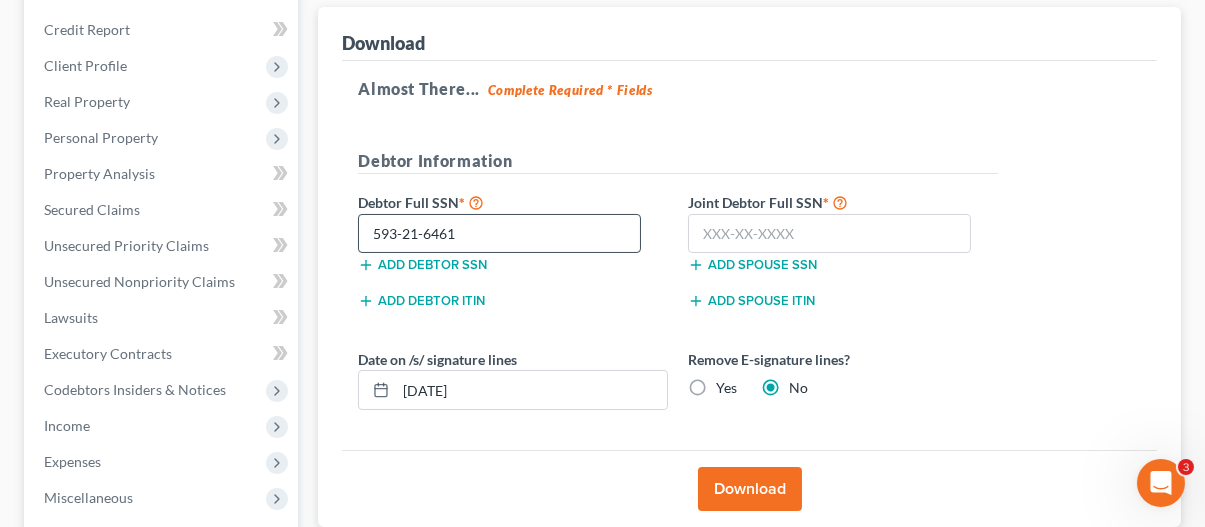 type 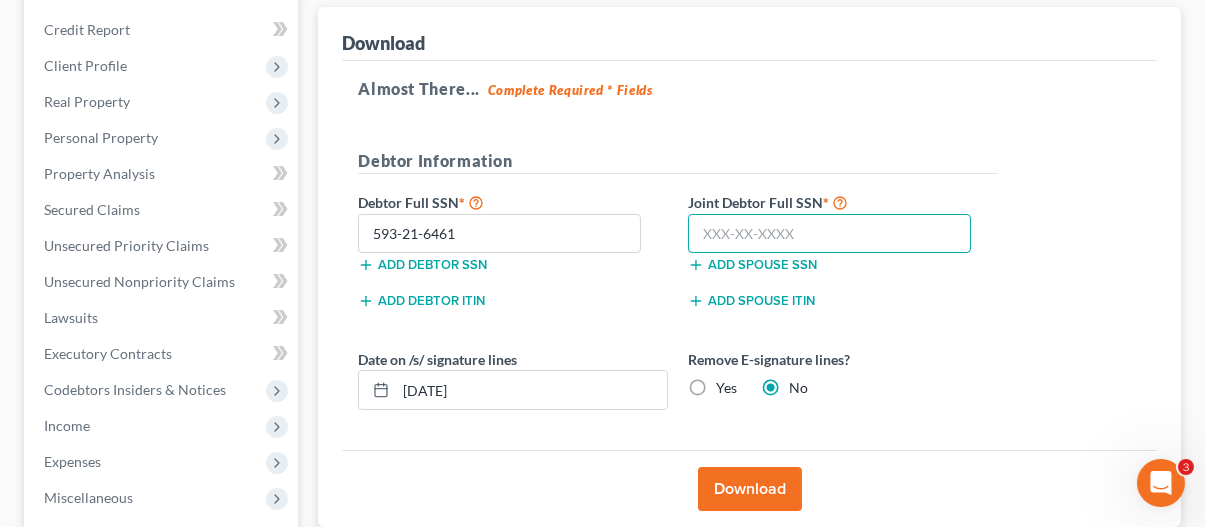 click at bounding box center [829, 234] 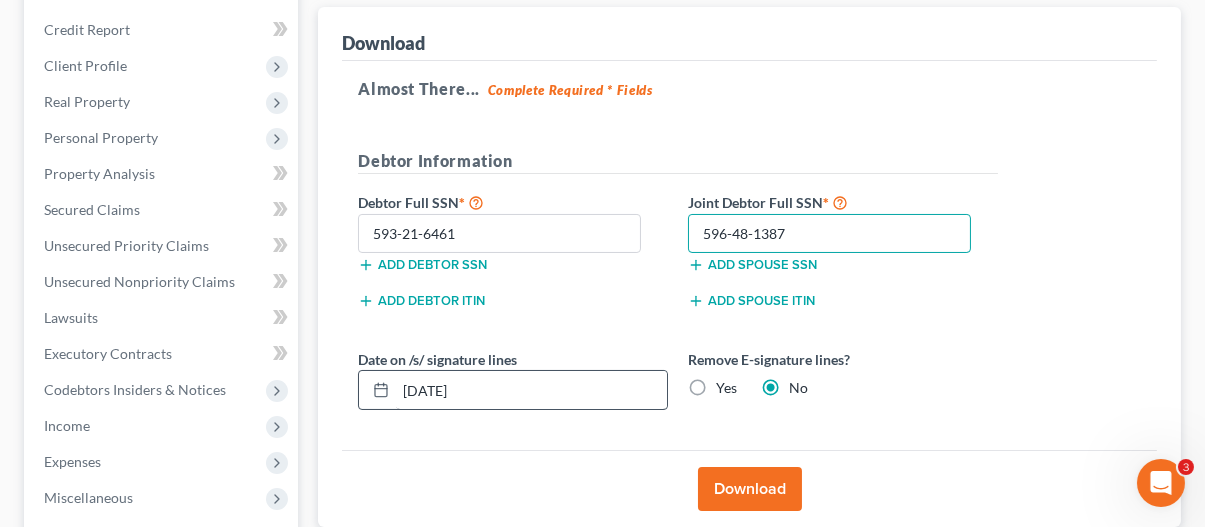 type on "596-48-1387" 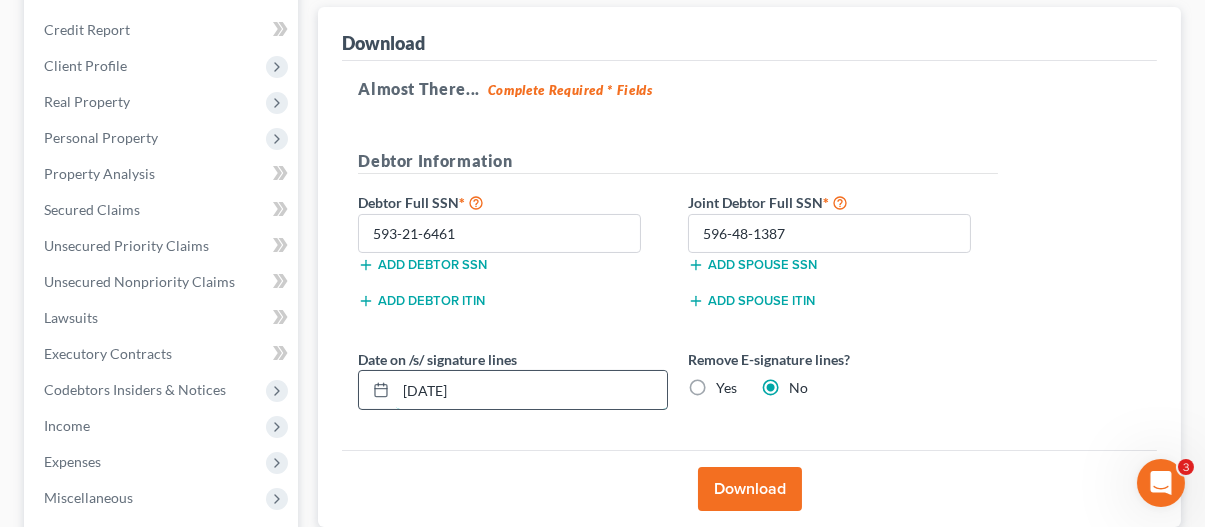 click on "[DATE]" at bounding box center [531, 390] 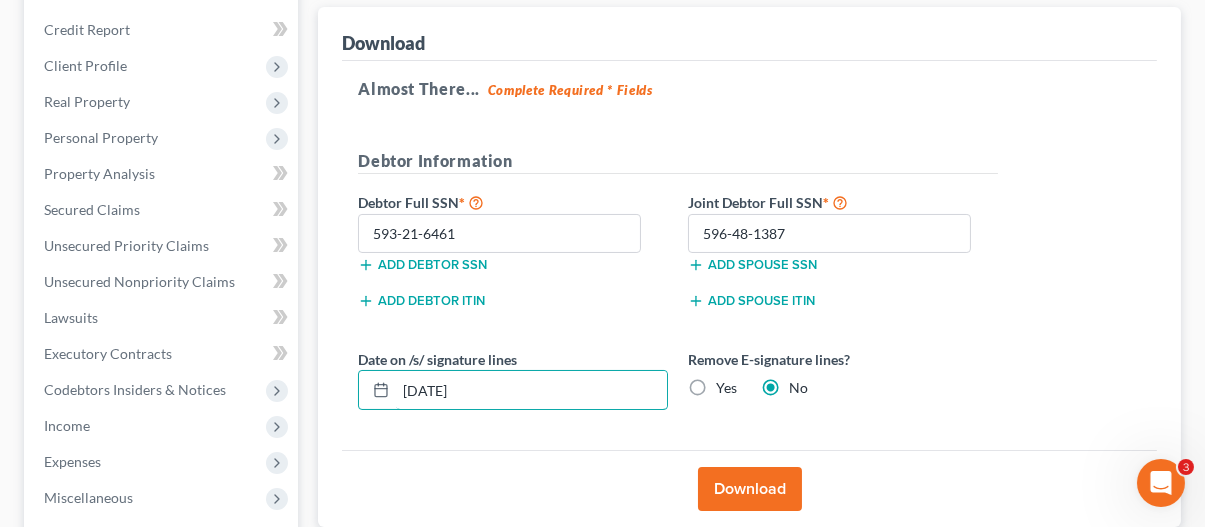 type on "[DATE]" 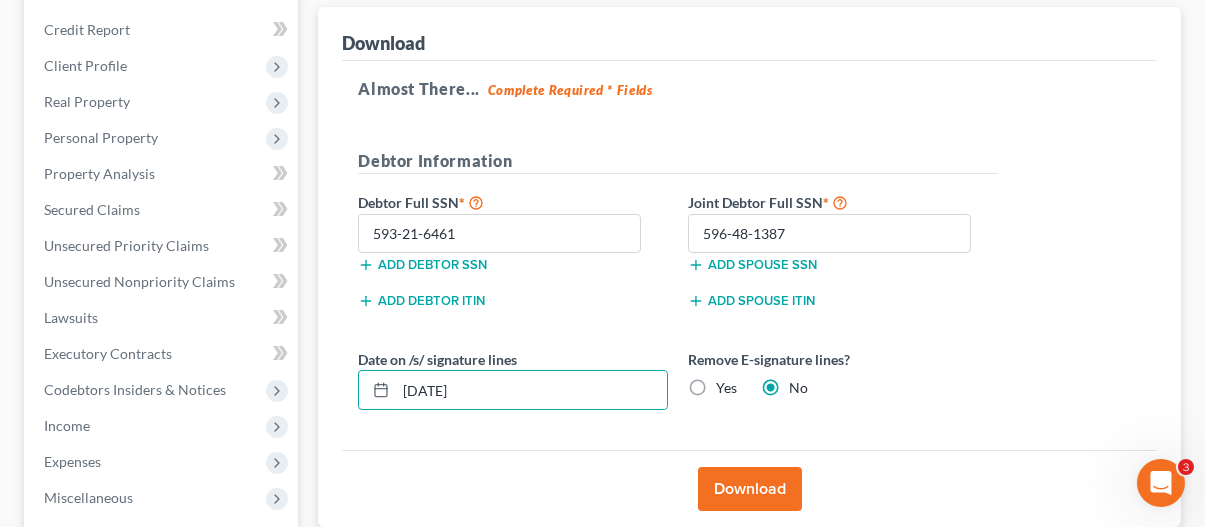 click on "Download" at bounding box center [749, 488] 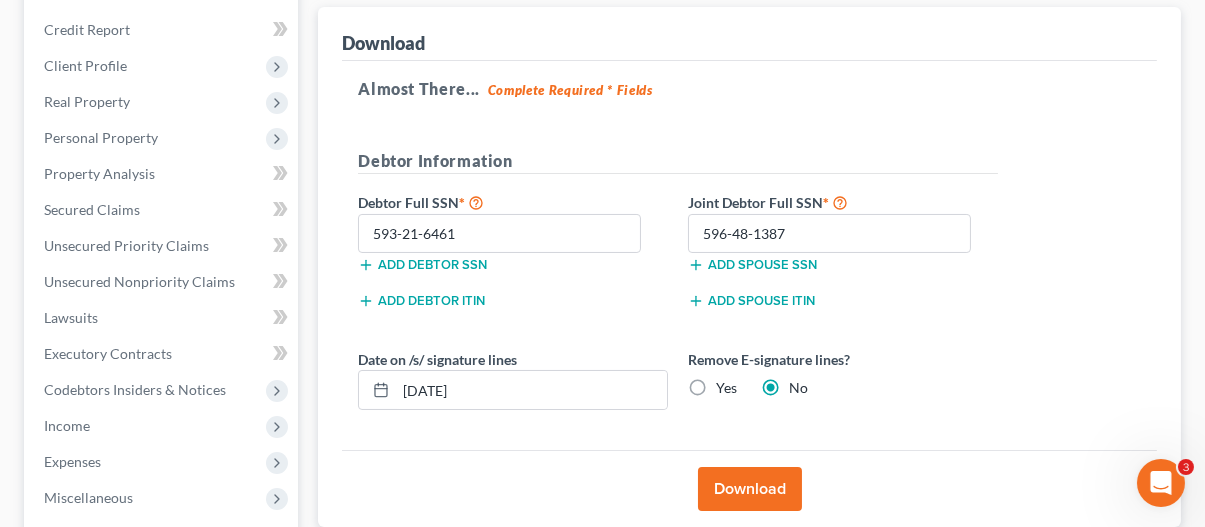 click on "Download" at bounding box center [750, 489] 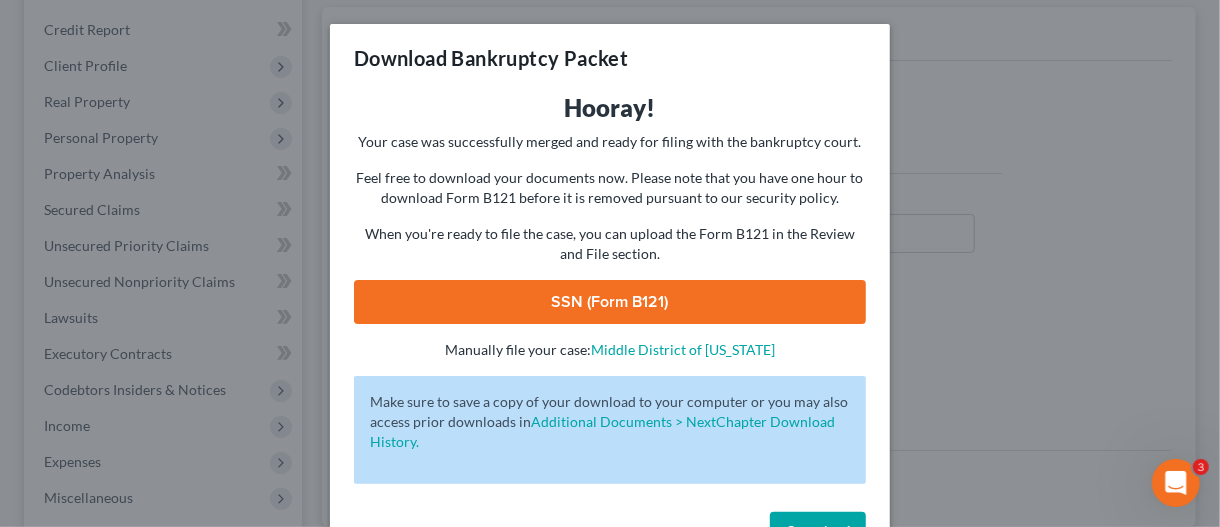 click on "SSN (Form B121)" at bounding box center (610, 302) 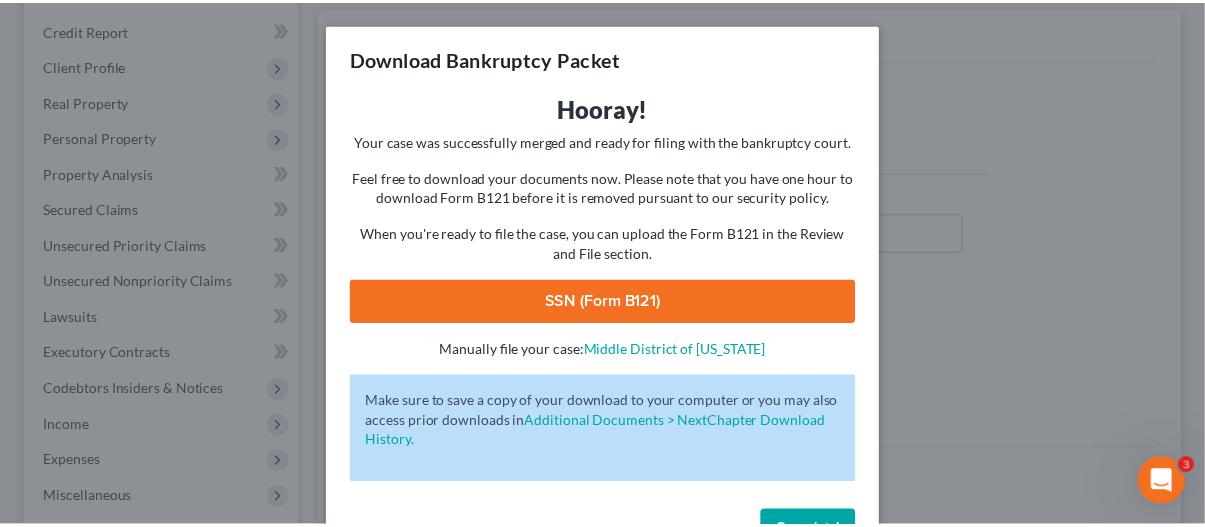 scroll, scrollTop: 63, scrollLeft: 0, axis: vertical 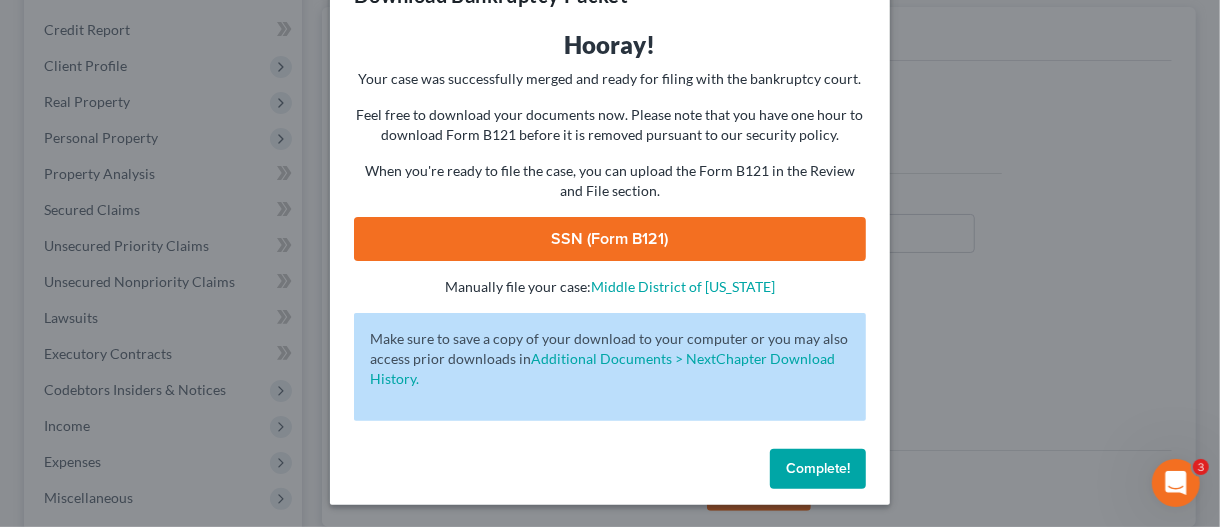 click on "Complete!" at bounding box center (818, 468) 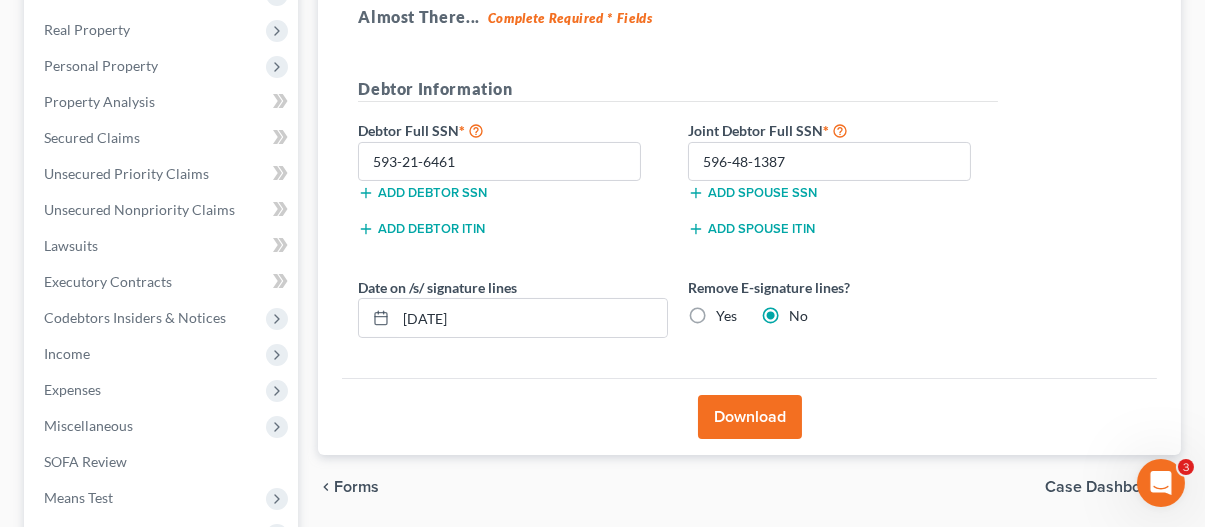 scroll, scrollTop: 568, scrollLeft: 0, axis: vertical 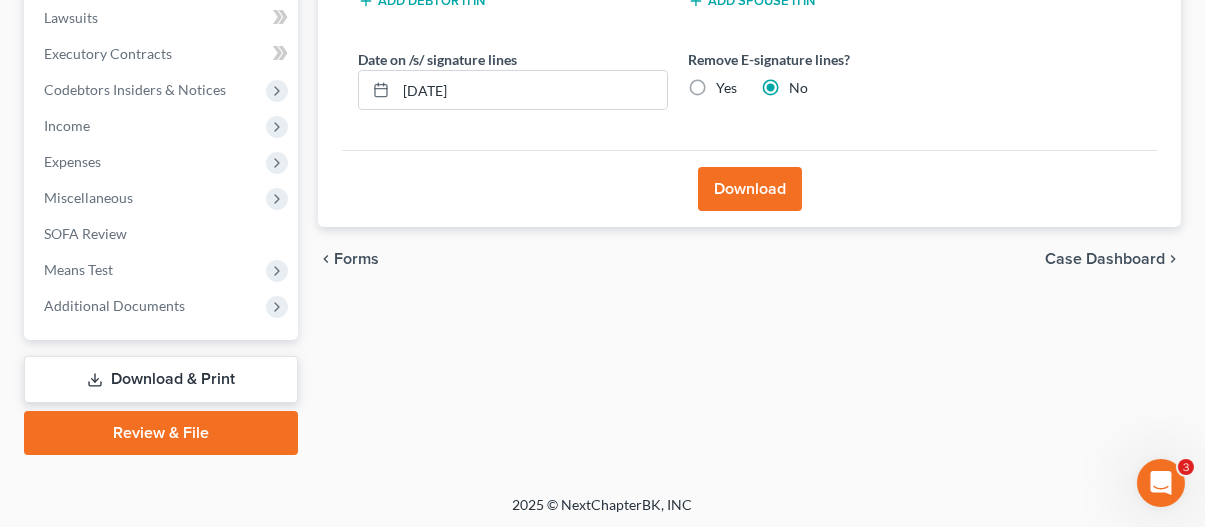 click on "Review & File" at bounding box center (161, 433) 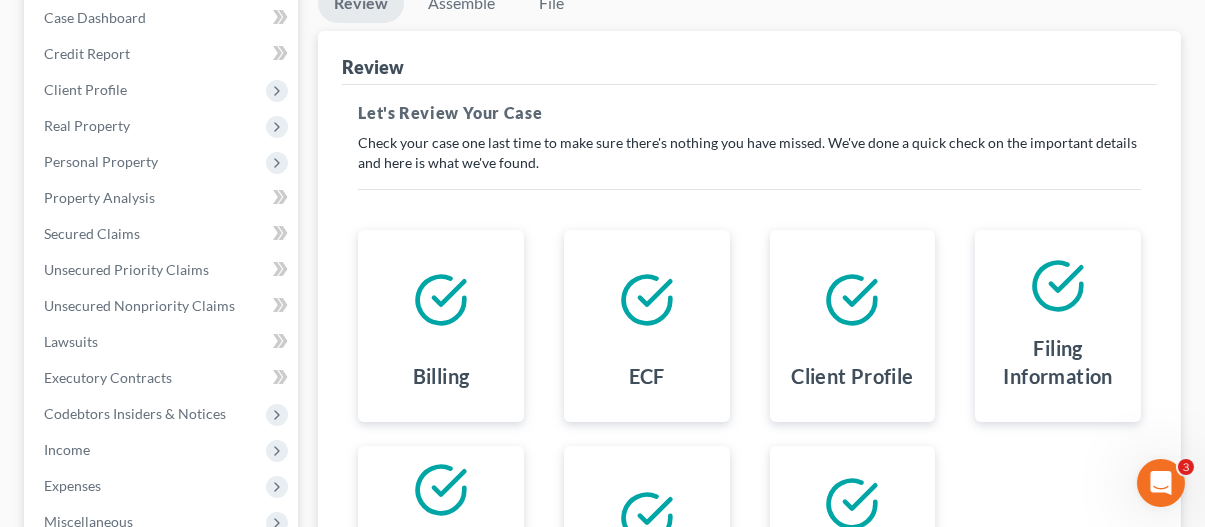scroll, scrollTop: 200, scrollLeft: 0, axis: vertical 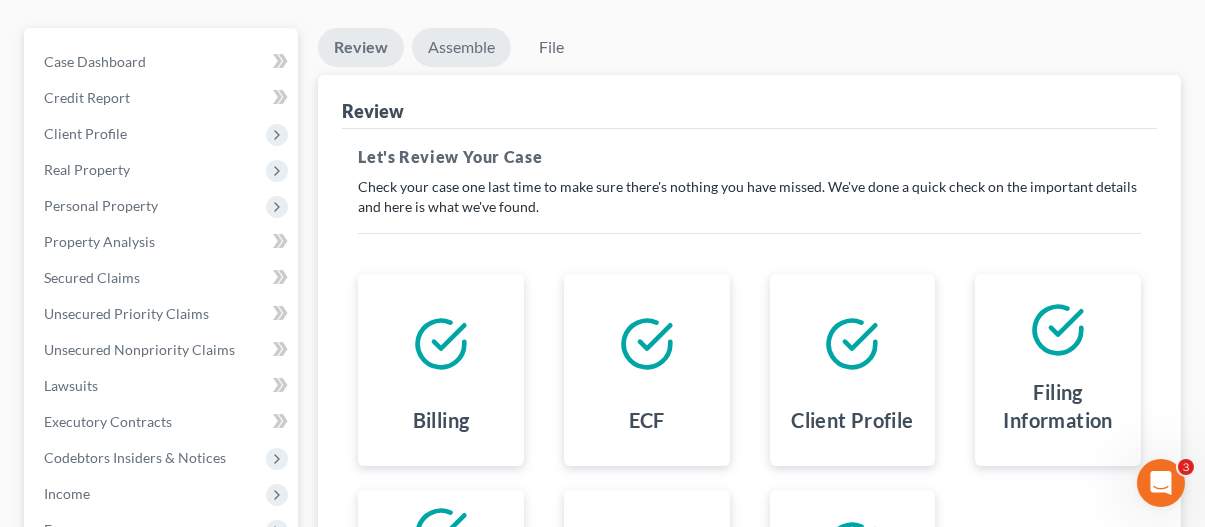 click on "Assemble" at bounding box center [461, 47] 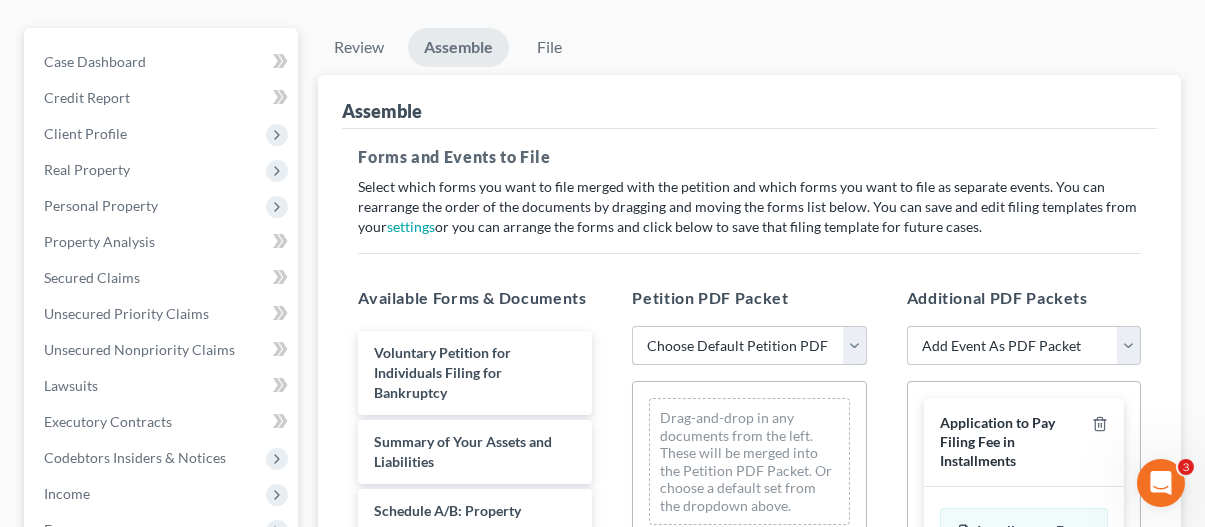 click on "Choose Default Petition PDF Packet Complete Bankruptcy Petition (all forms and schedules) Emergency Filing (Voluntary Petition and Creditor List Only)" at bounding box center (749, 346) 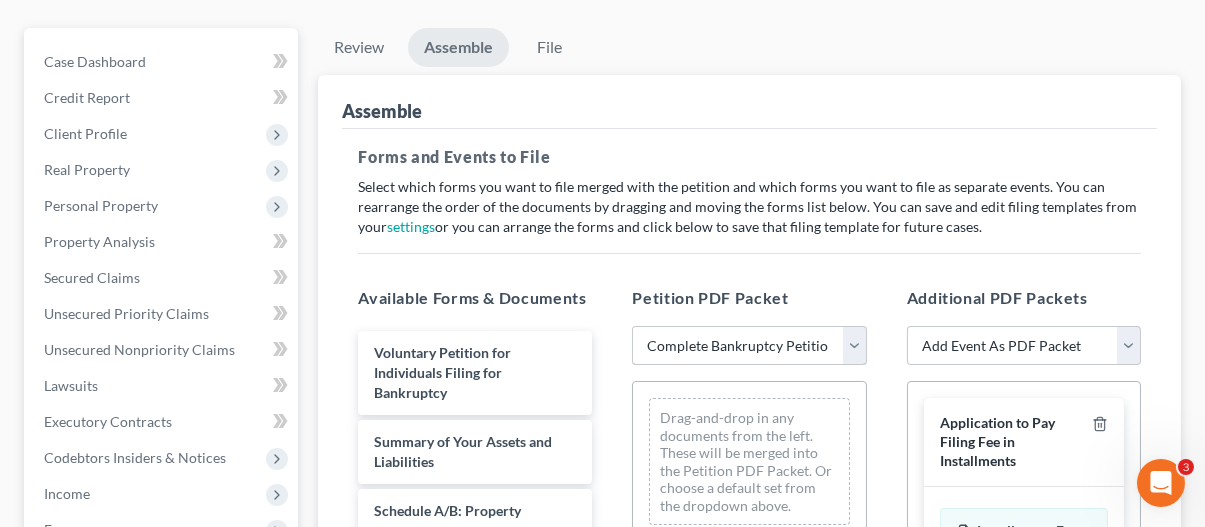 click on "Choose Default Petition PDF Packet Complete Bankruptcy Petition (all forms and schedules) Emergency Filing (Voluntary Petition and Creditor List Only)" at bounding box center [749, 346] 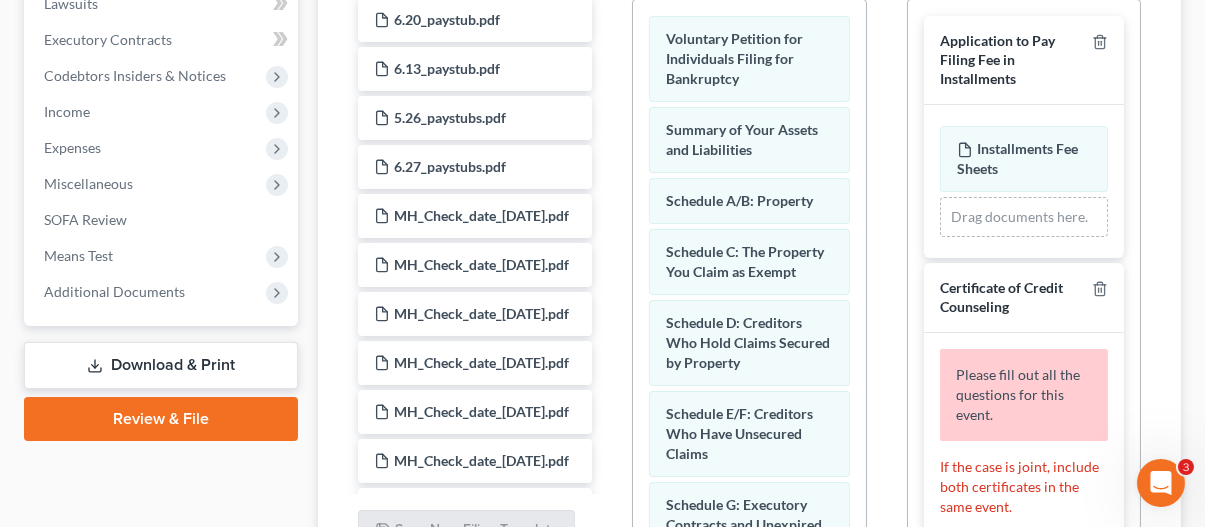 scroll, scrollTop: 600, scrollLeft: 0, axis: vertical 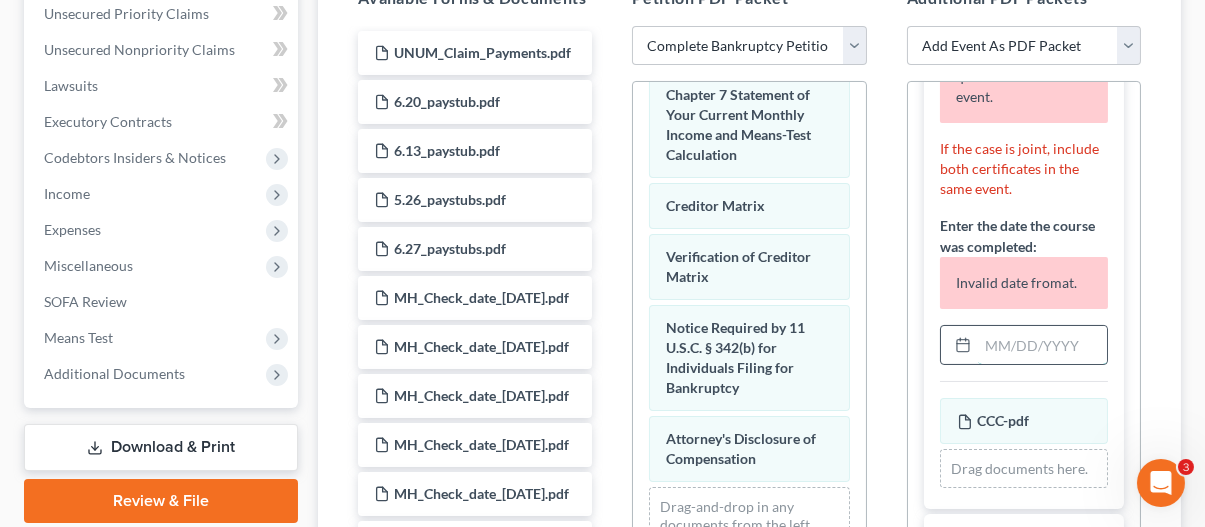 click at bounding box center [1042, 345] 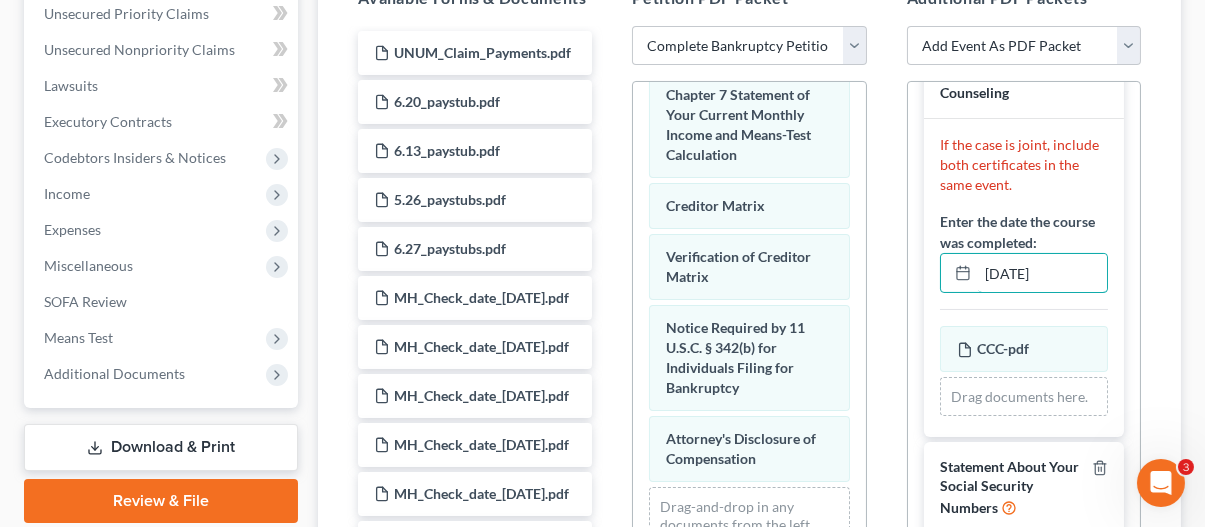 scroll, scrollTop: 324, scrollLeft: 0, axis: vertical 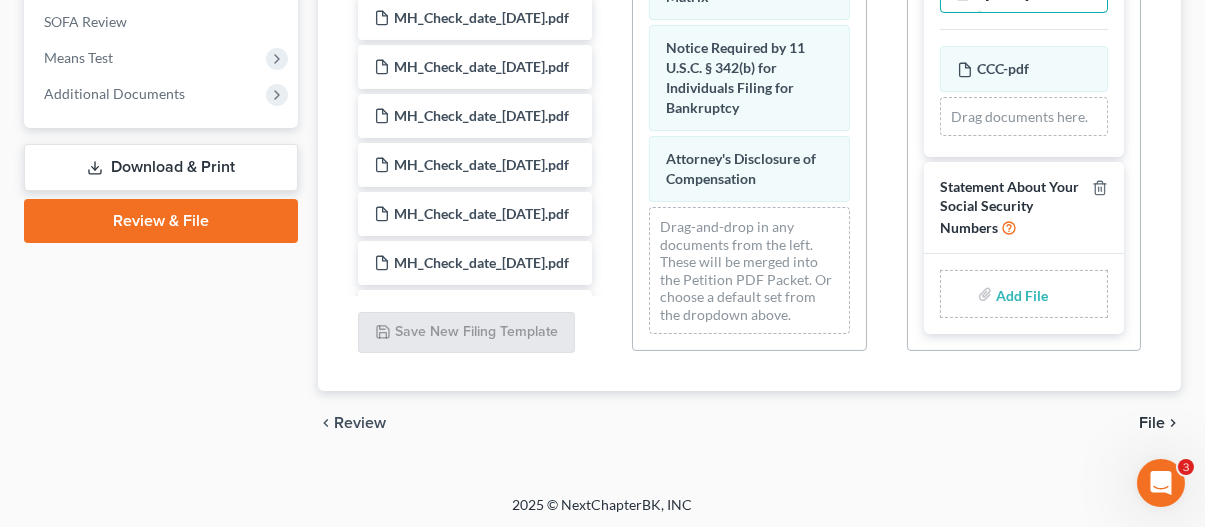 type on "[DATE]" 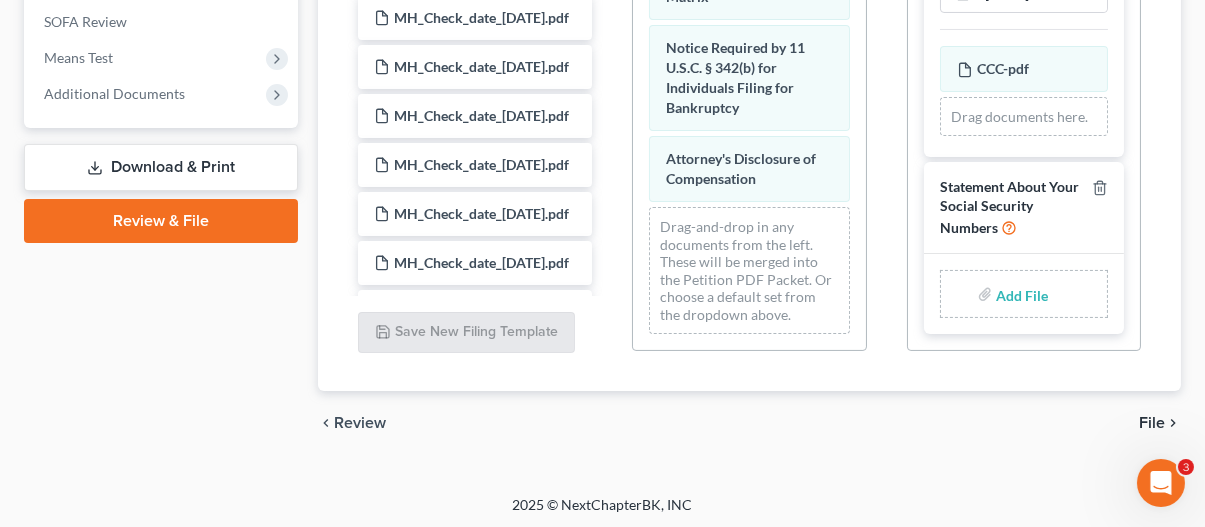 click at bounding box center (1020, 294) 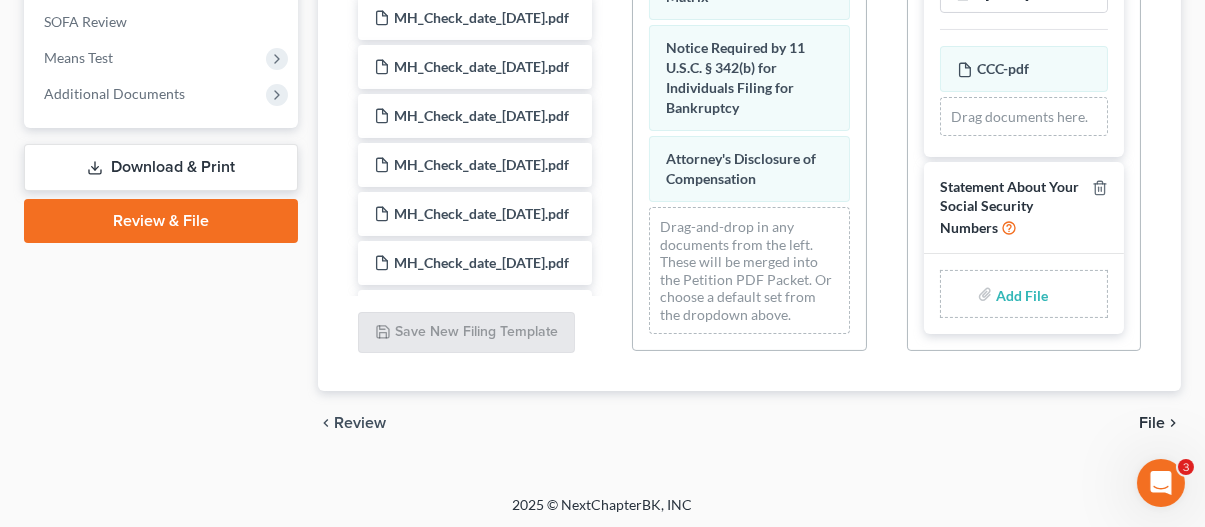 type on "C:\fakepath\STATEMENT OF SOCIAL SECURITY.pdf" 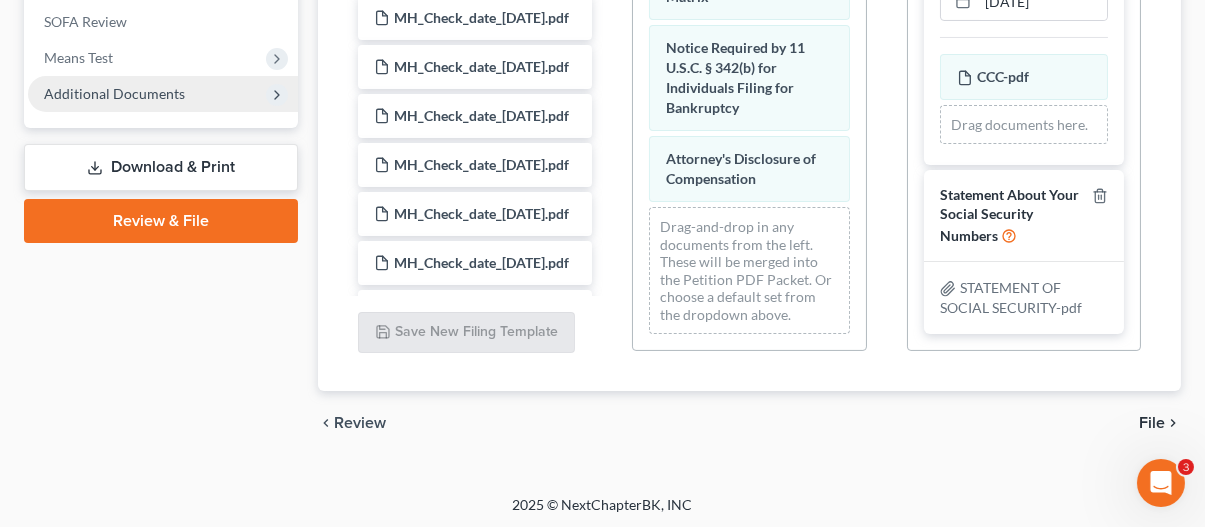 scroll, scrollTop: 316, scrollLeft: 0, axis: vertical 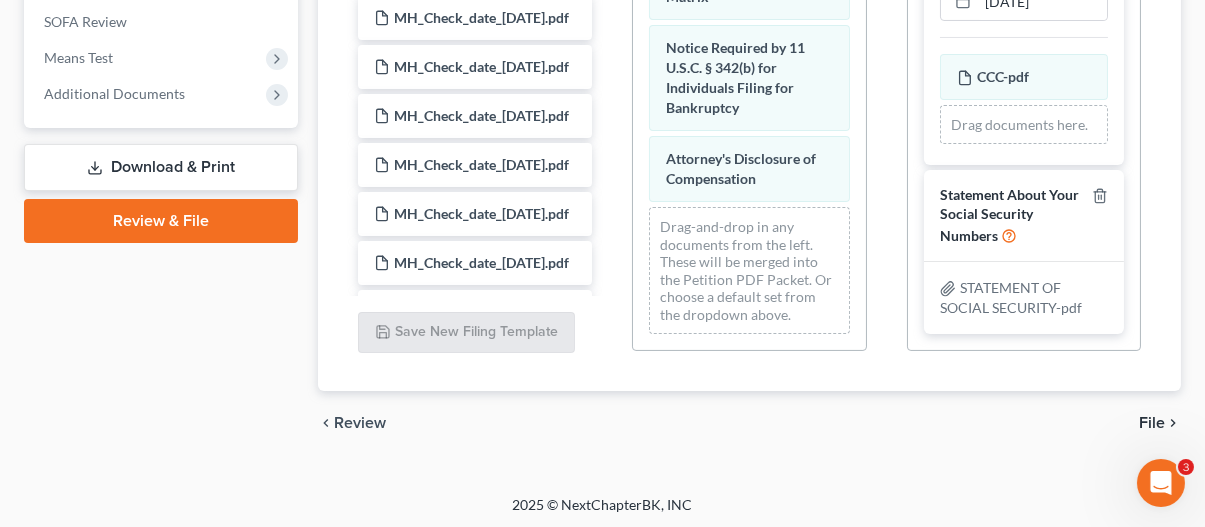 click on "File" at bounding box center (1152, 423) 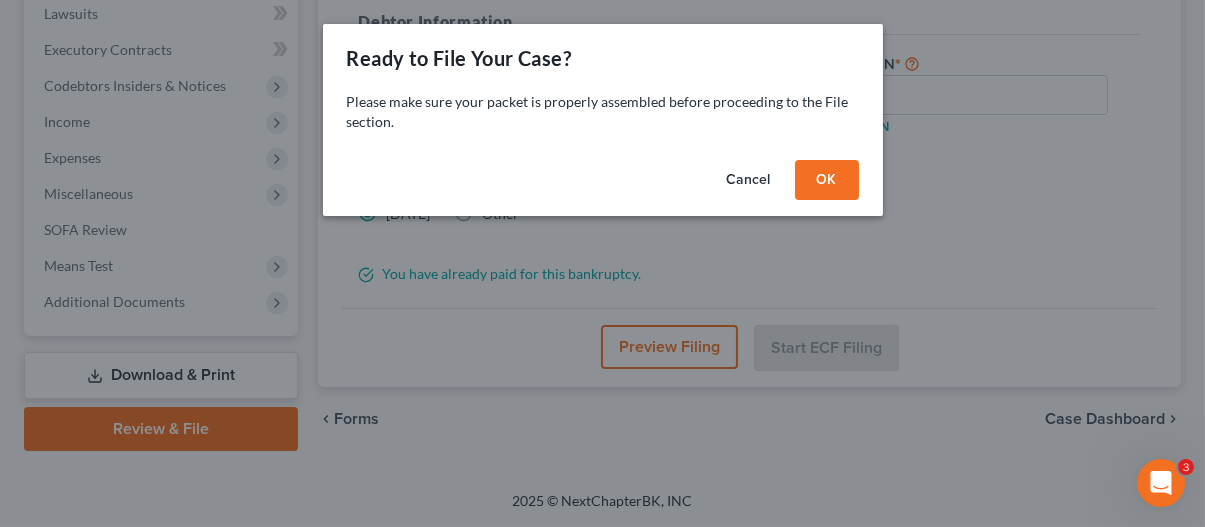 scroll, scrollTop: 568, scrollLeft: 0, axis: vertical 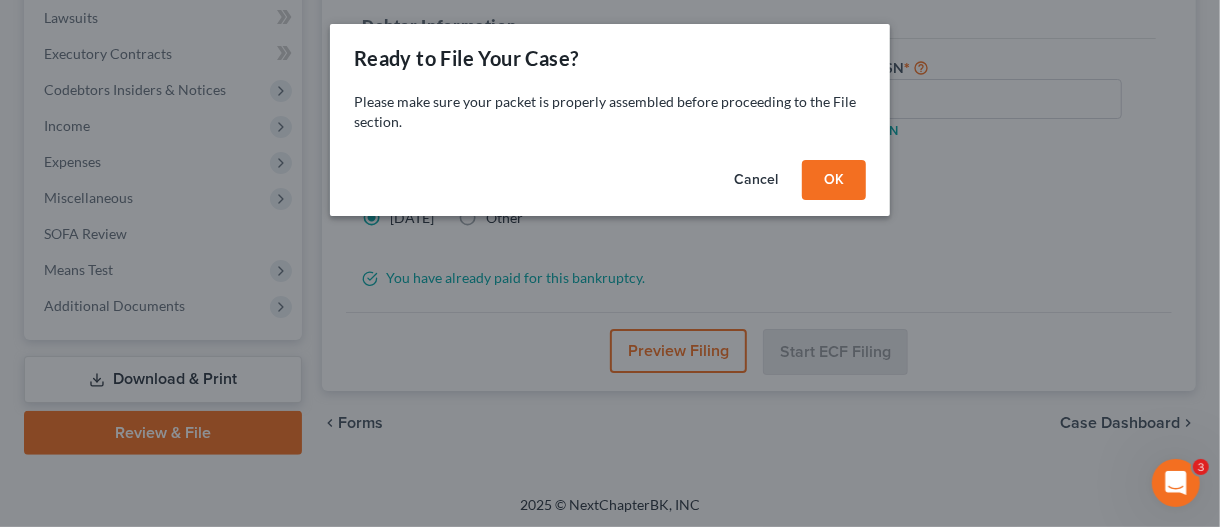 click on "OK" at bounding box center [834, 180] 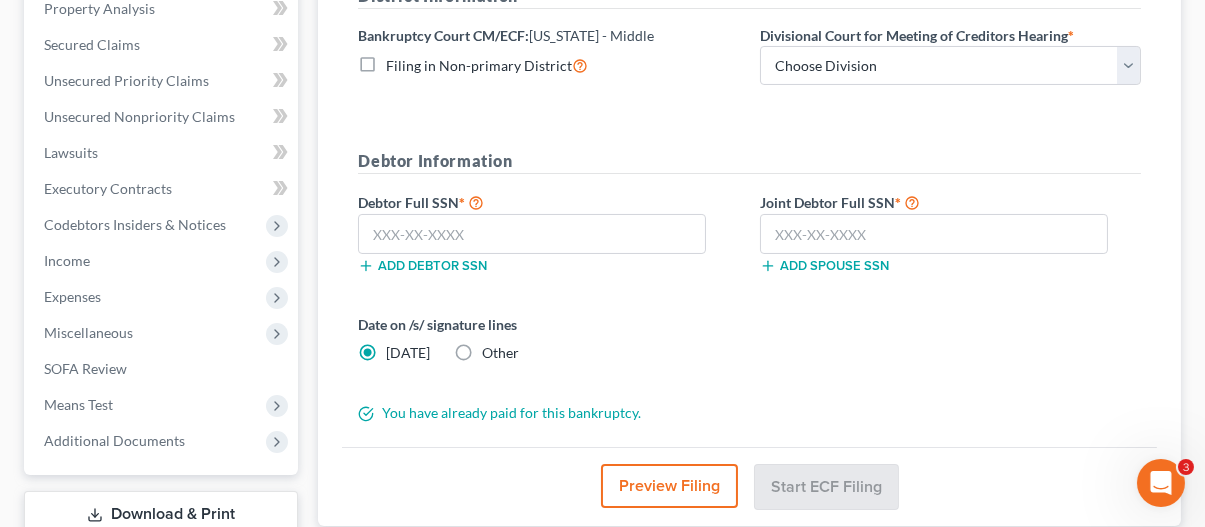 scroll, scrollTop: 368, scrollLeft: 0, axis: vertical 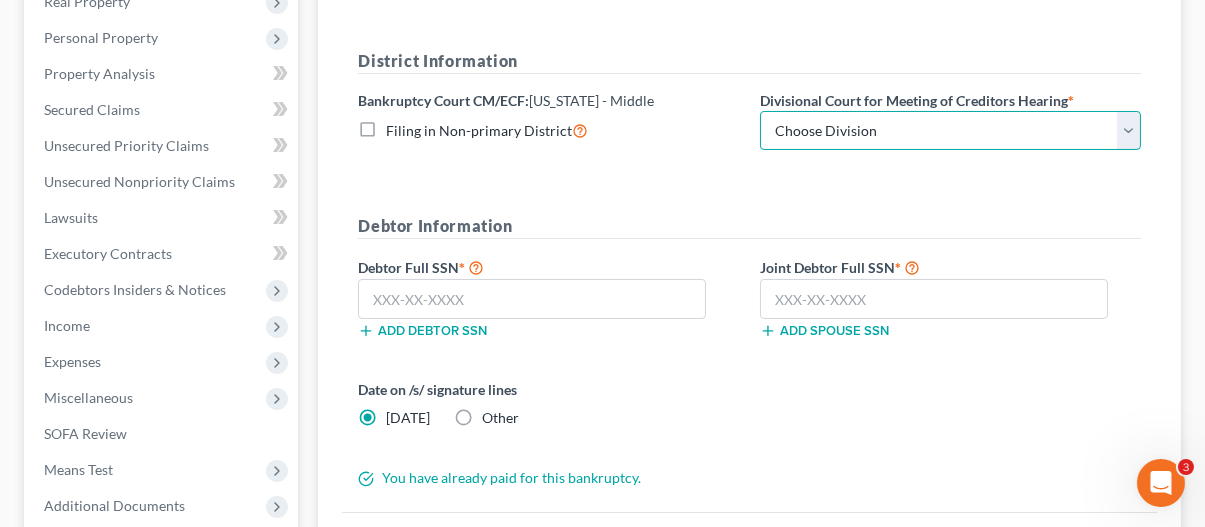 click on "Choose Division [GEOGRAPHIC_DATA][PERSON_NAME] [GEOGRAPHIC_DATA] [GEOGRAPHIC_DATA] [GEOGRAPHIC_DATA]" at bounding box center [950, 131] 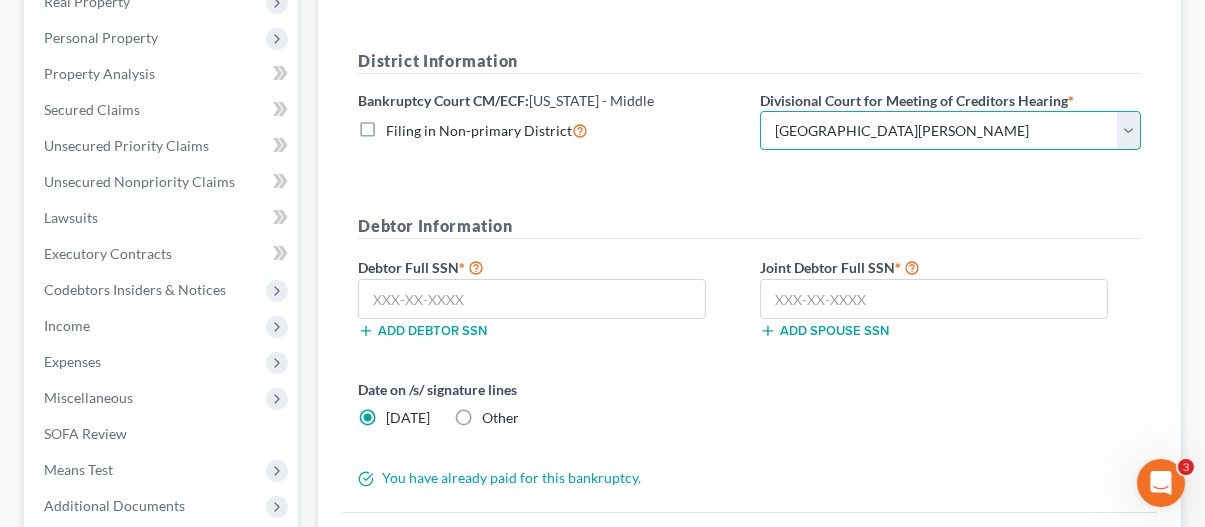 click on "Choose Division [GEOGRAPHIC_DATA][PERSON_NAME] [GEOGRAPHIC_DATA] [GEOGRAPHIC_DATA] [GEOGRAPHIC_DATA]" at bounding box center [950, 131] 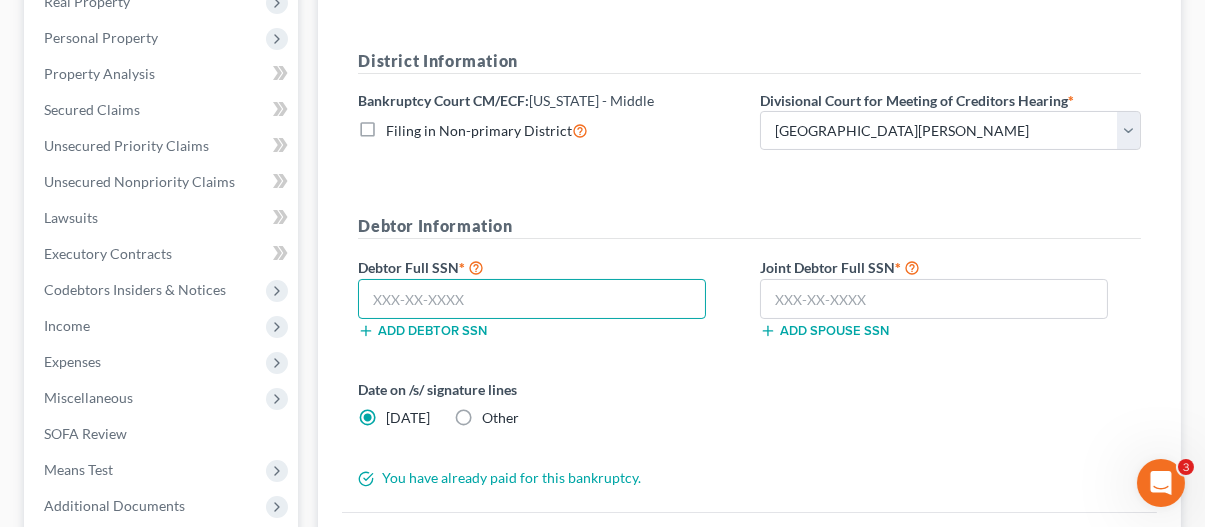 click at bounding box center (532, 299) 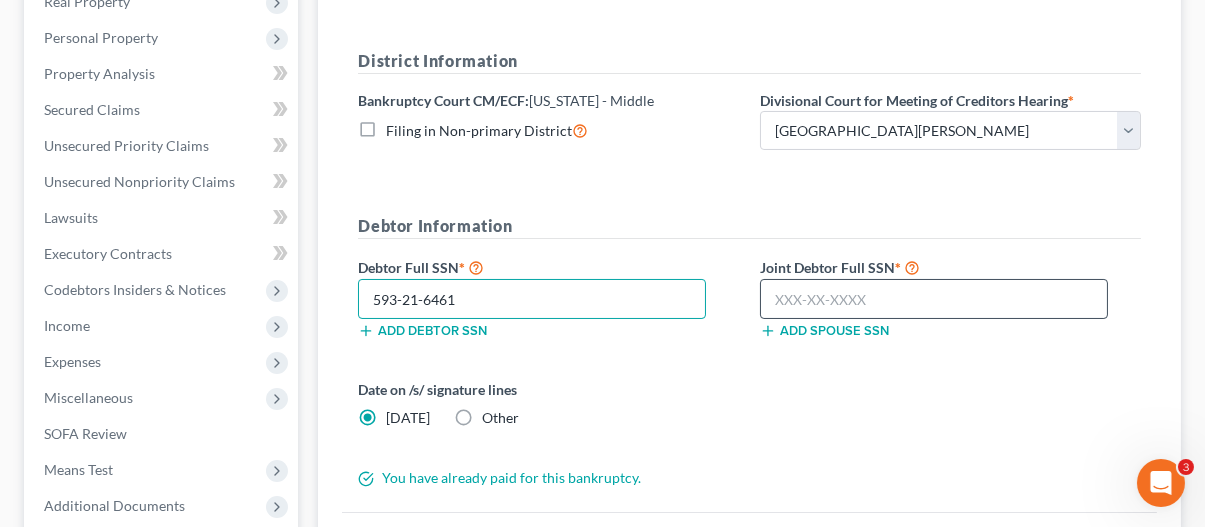 type on "593-21-6461" 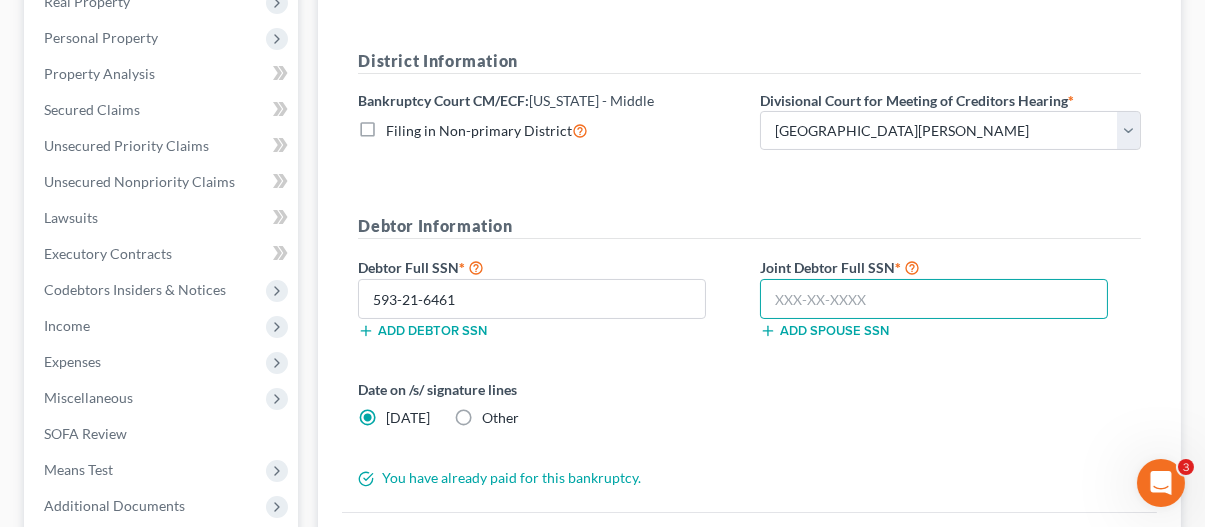 click at bounding box center [934, 299] 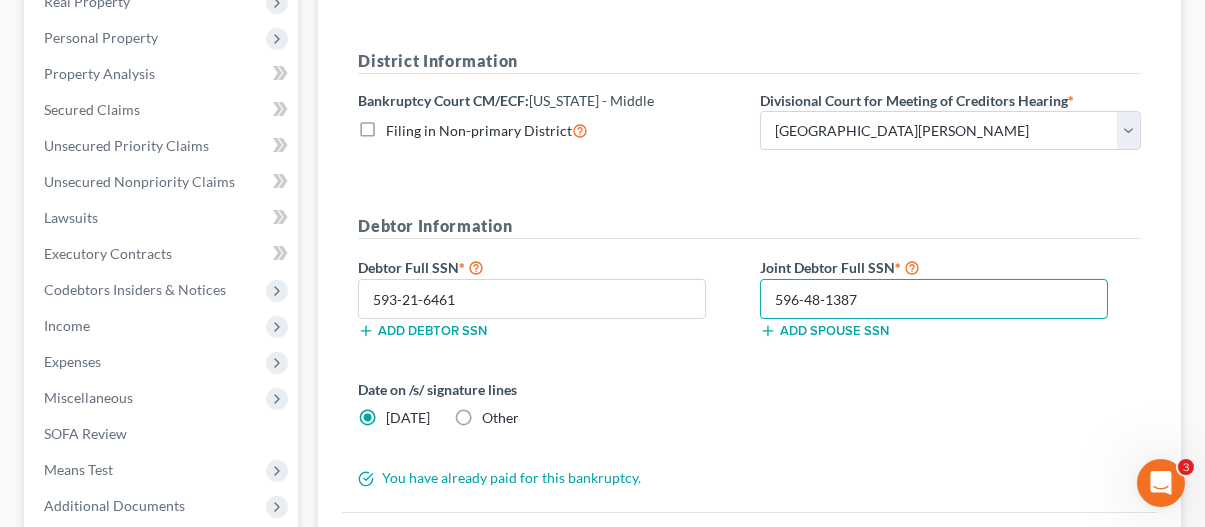 type on "596-48-1387" 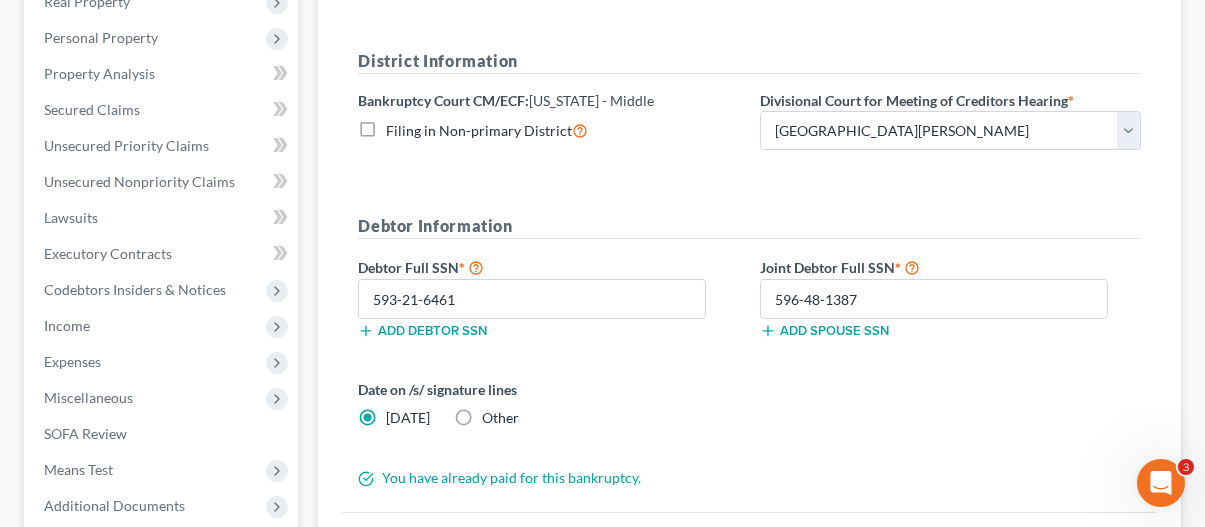 click on "Other" at bounding box center [500, 418] 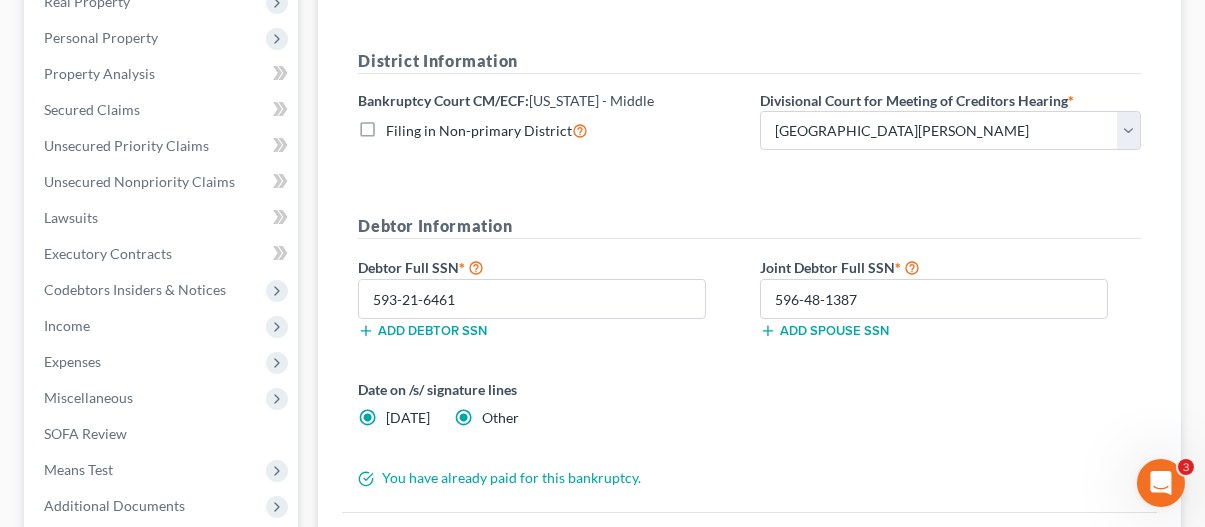radio on "false" 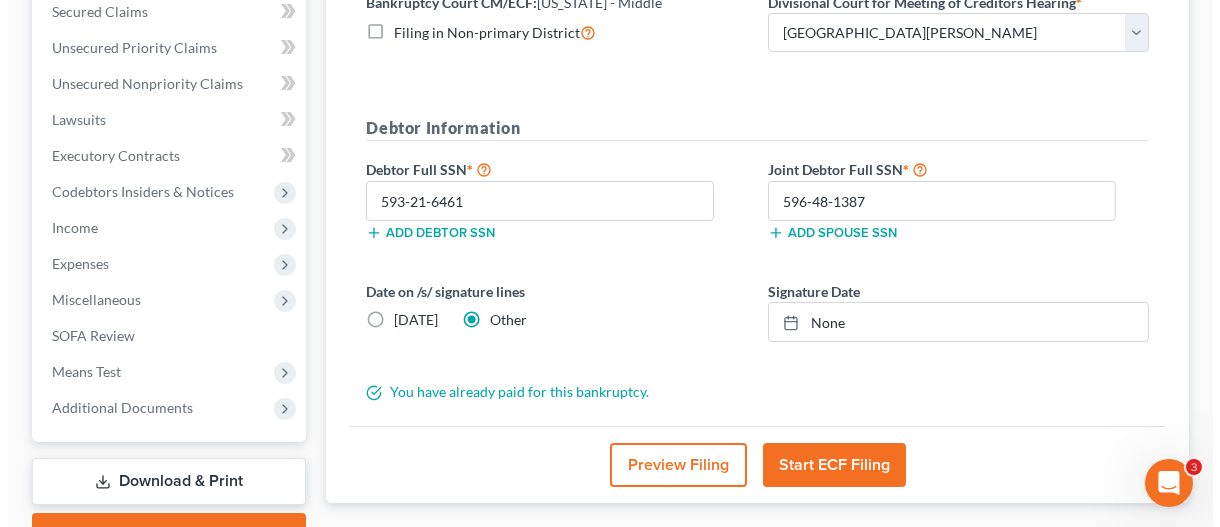 scroll, scrollTop: 468, scrollLeft: 0, axis: vertical 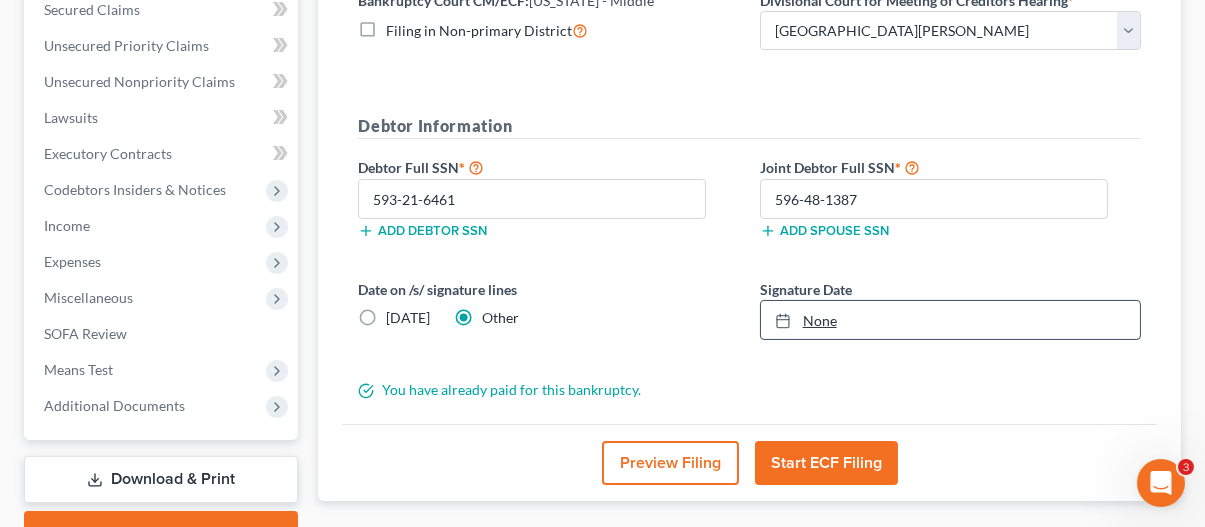 click 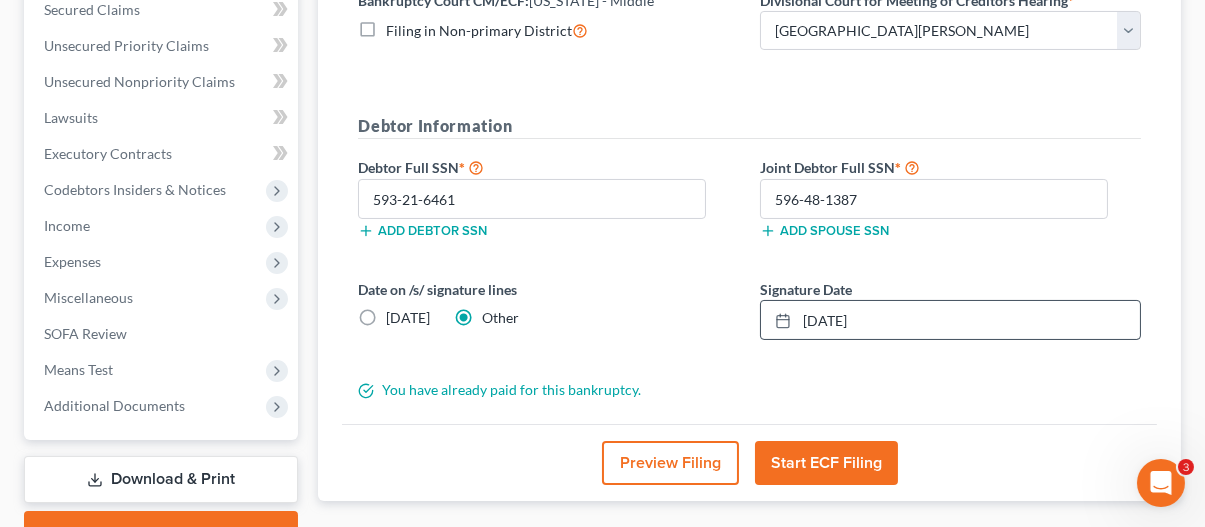 click on "Preview Filing" at bounding box center [670, 463] 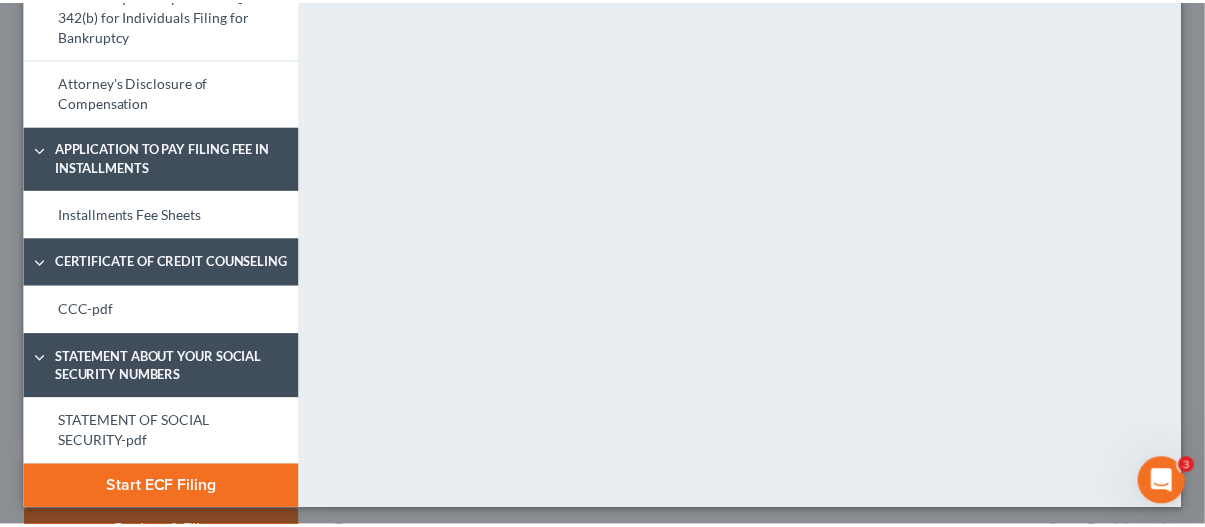 scroll, scrollTop: 1173, scrollLeft: 0, axis: vertical 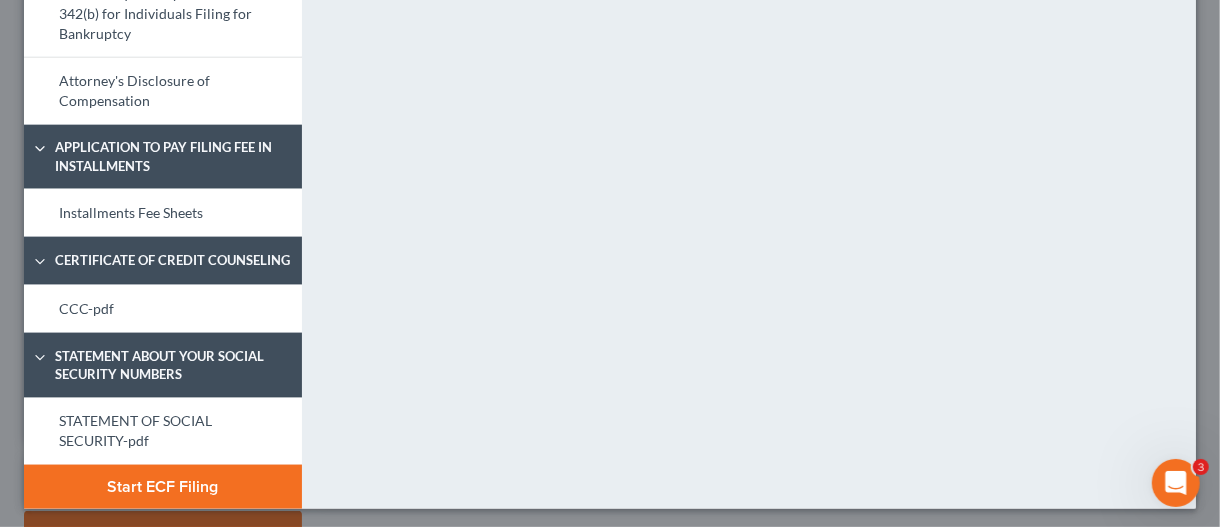 click on "Start ECF Filing" at bounding box center [163, 487] 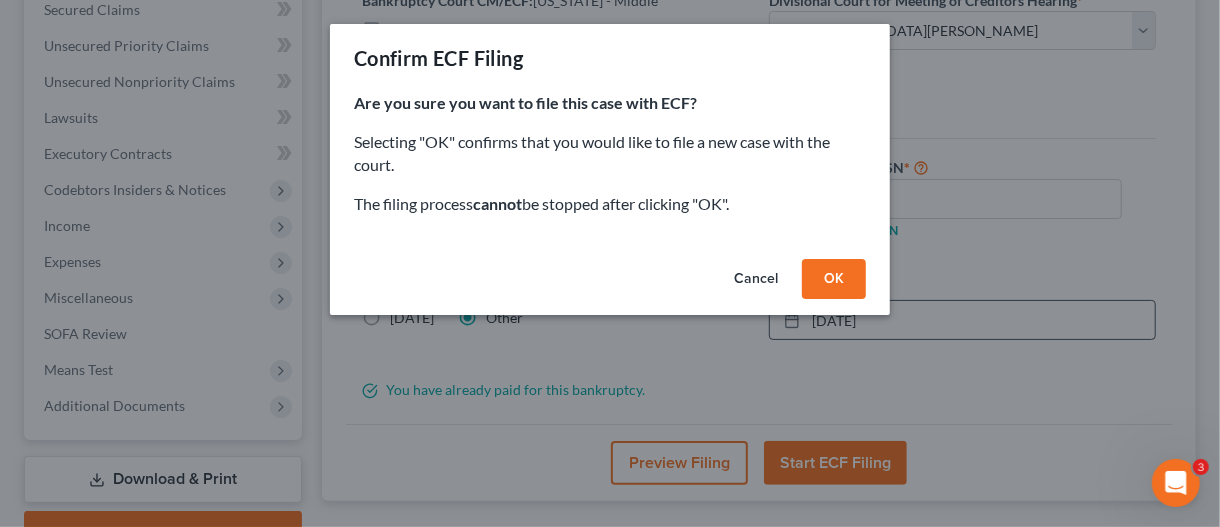 click on "OK" at bounding box center (834, 279) 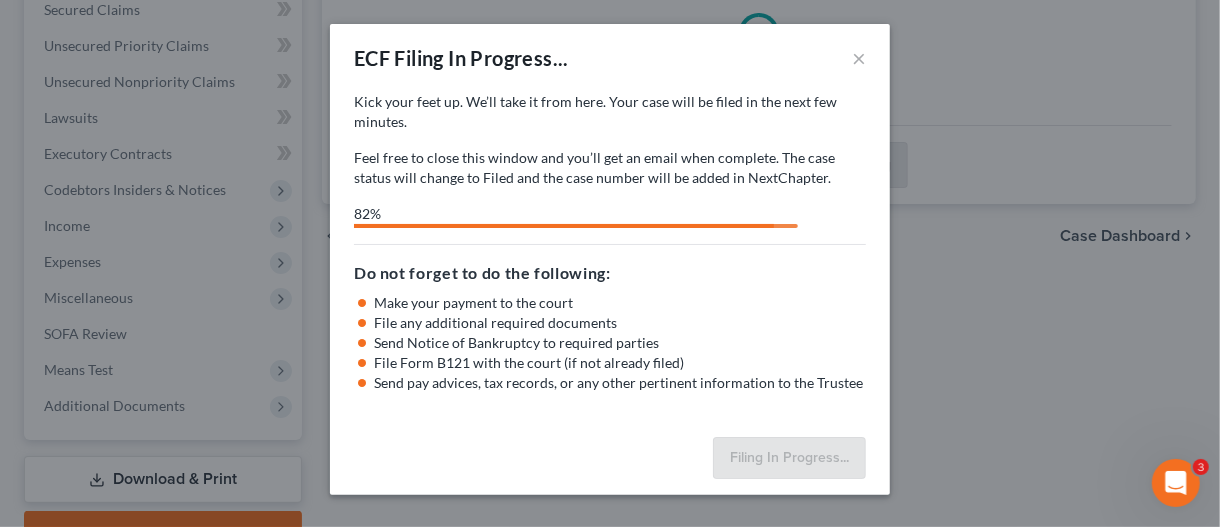 select on "0" 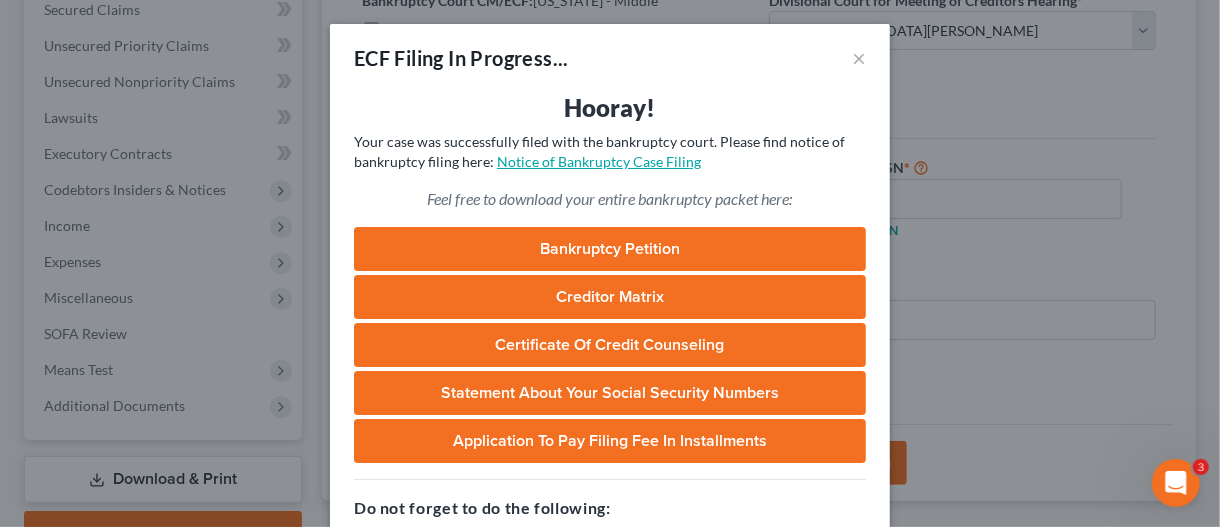 click on "Notice of Bankruptcy Case Filing" at bounding box center [599, 161] 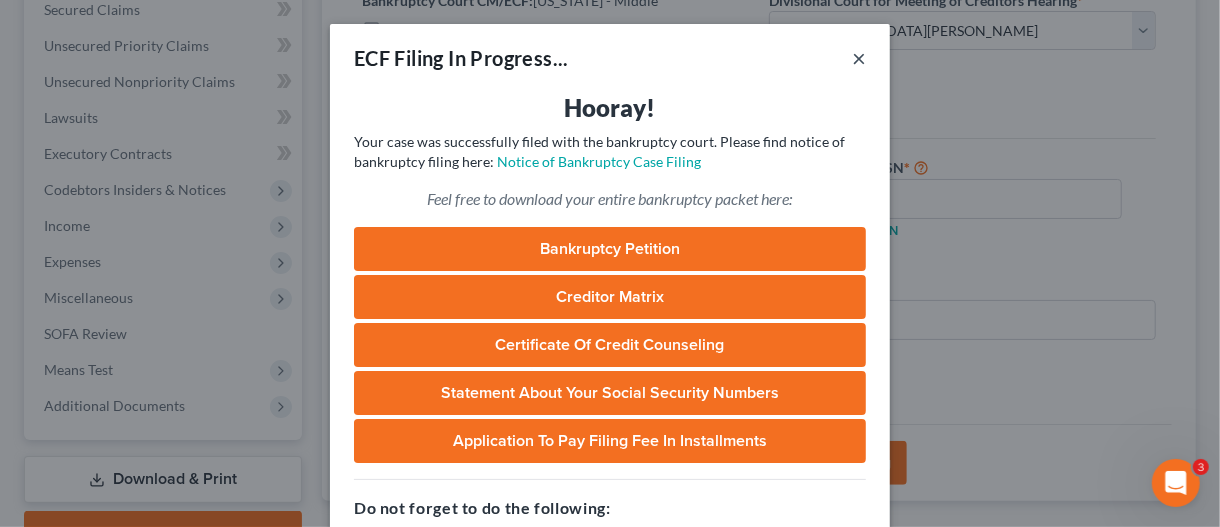 click on "×" at bounding box center [859, 58] 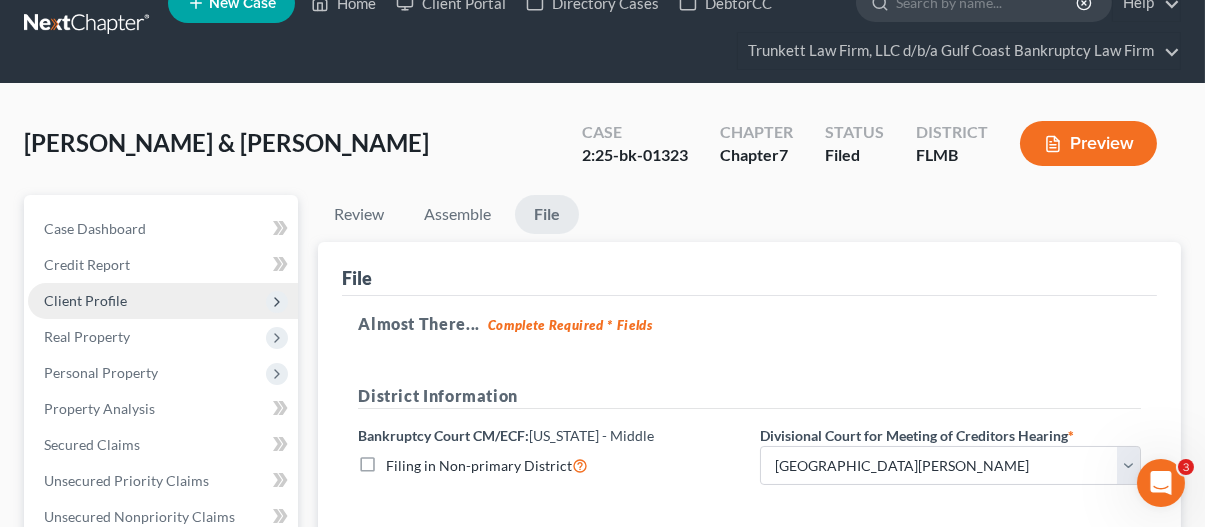 scroll, scrollTop: 0, scrollLeft: 0, axis: both 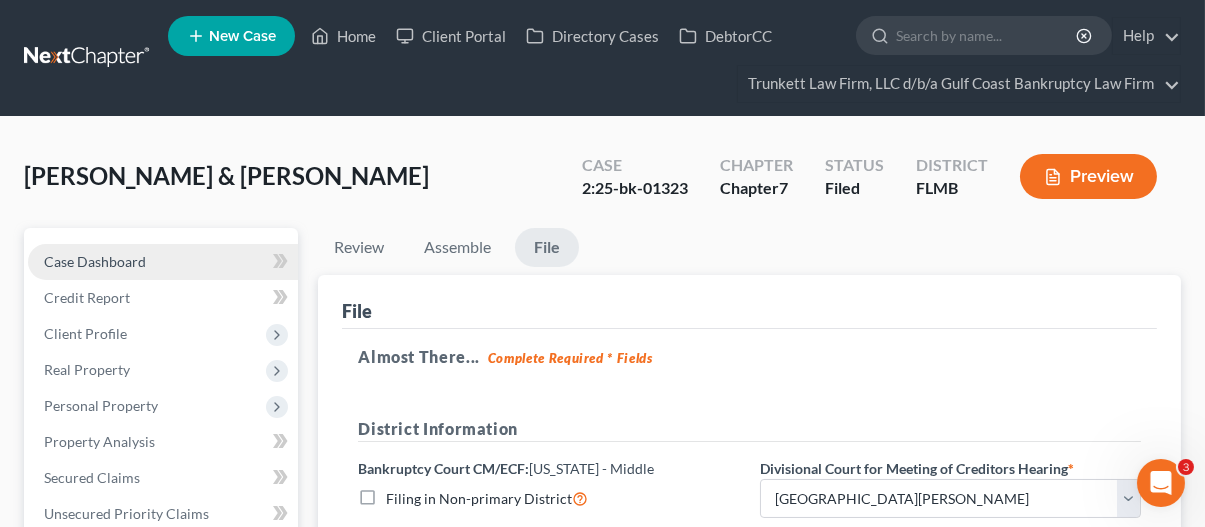 click on "Case Dashboard" at bounding box center [163, 262] 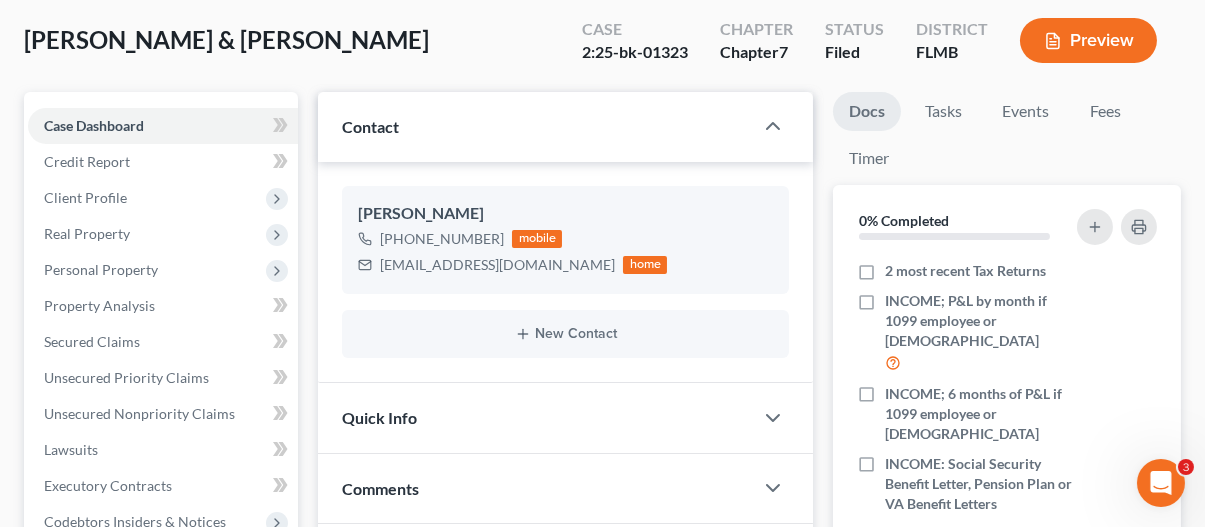 scroll, scrollTop: 300, scrollLeft: 0, axis: vertical 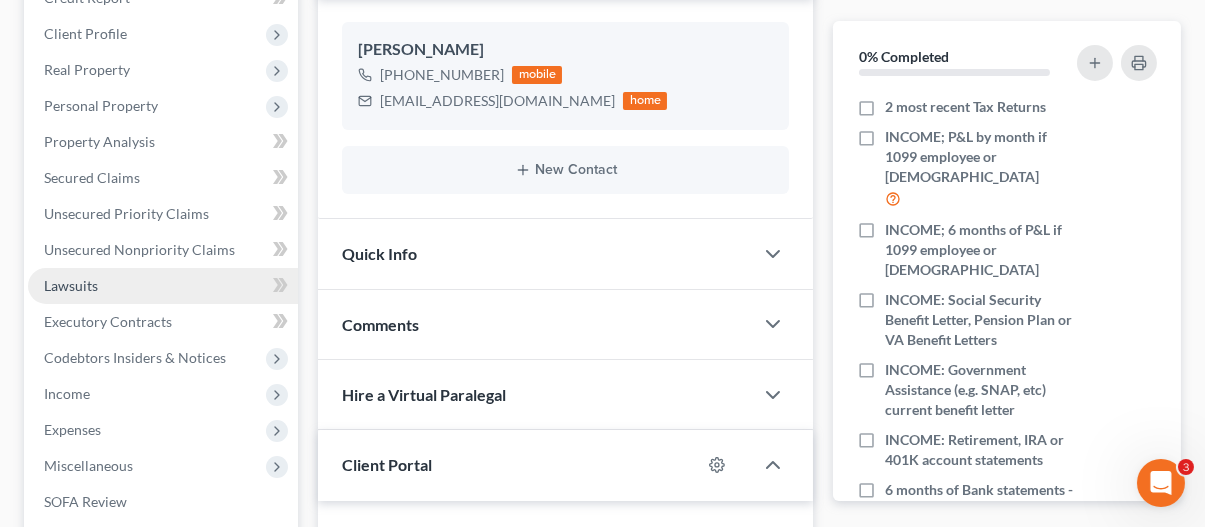 click on "Lawsuits" at bounding box center (163, 286) 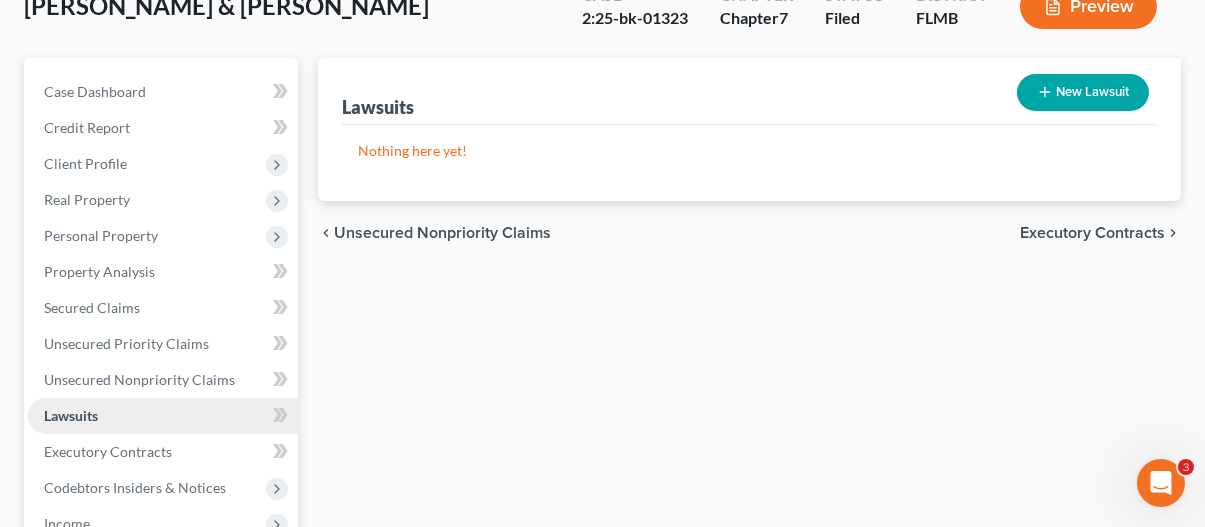 scroll, scrollTop: 0, scrollLeft: 0, axis: both 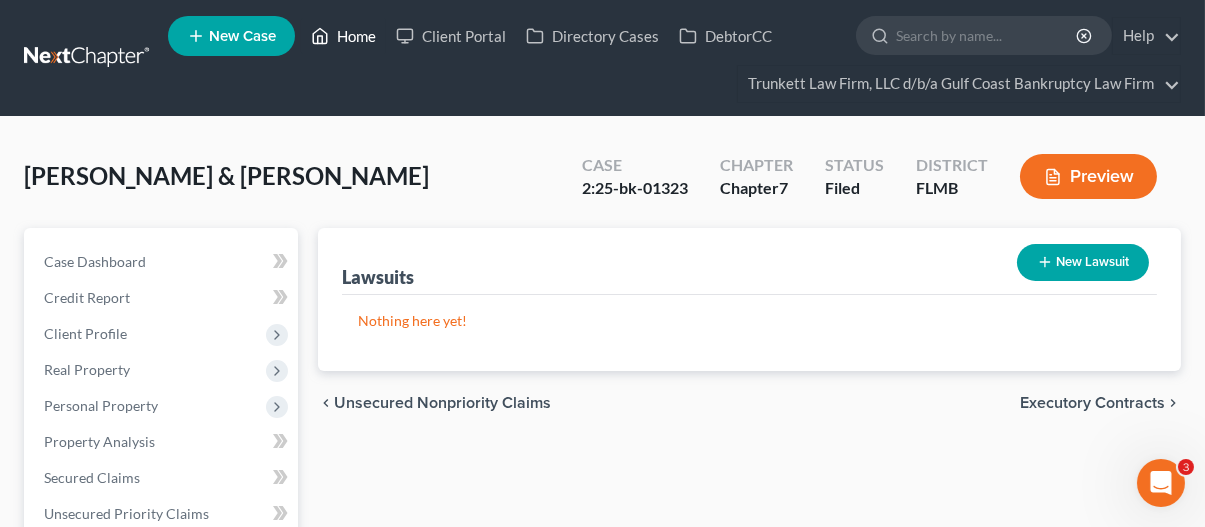click on "Home" at bounding box center (343, 36) 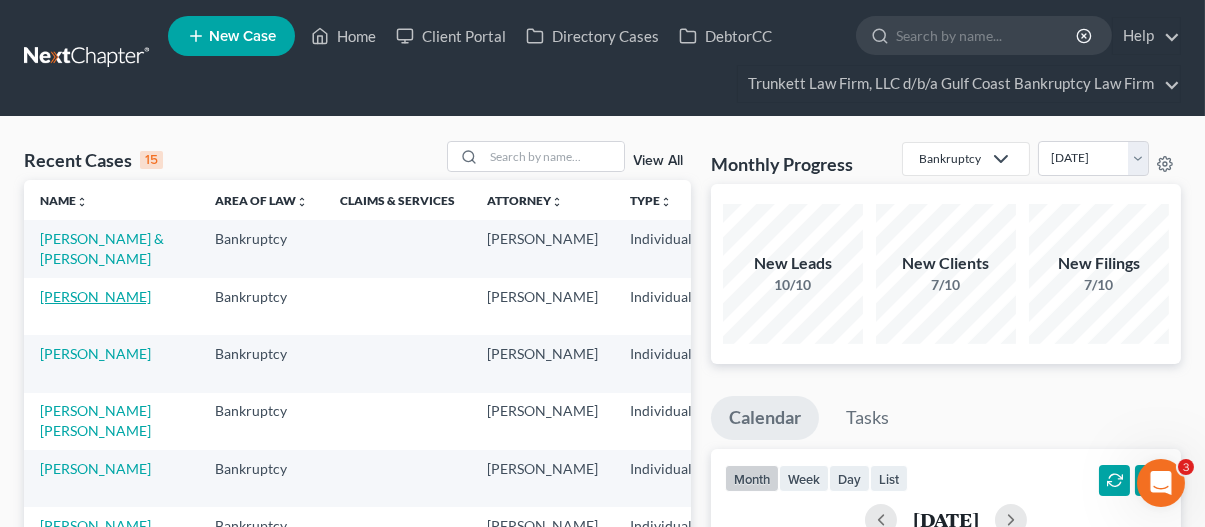 click on "[PERSON_NAME]" at bounding box center [95, 296] 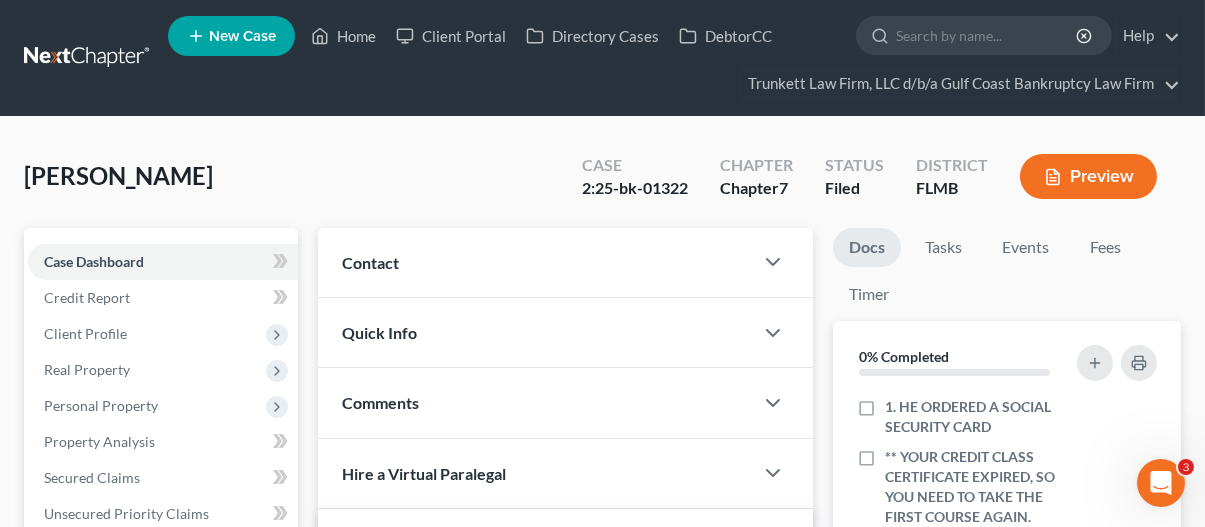 scroll, scrollTop: 100, scrollLeft: 0, axis: vertical 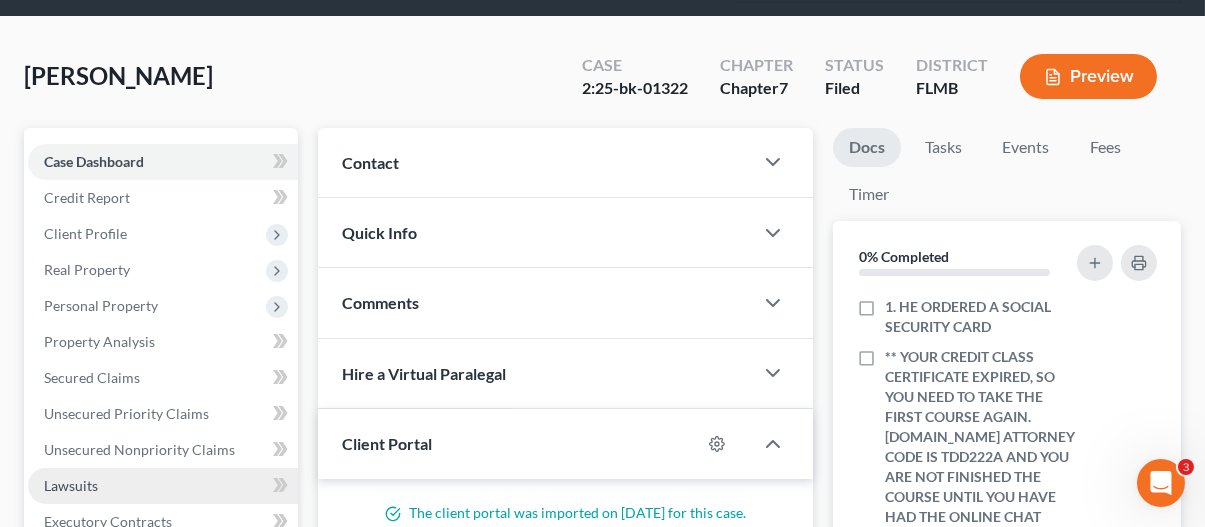 click on "Lawsuits" at bounding box center (71, 485) 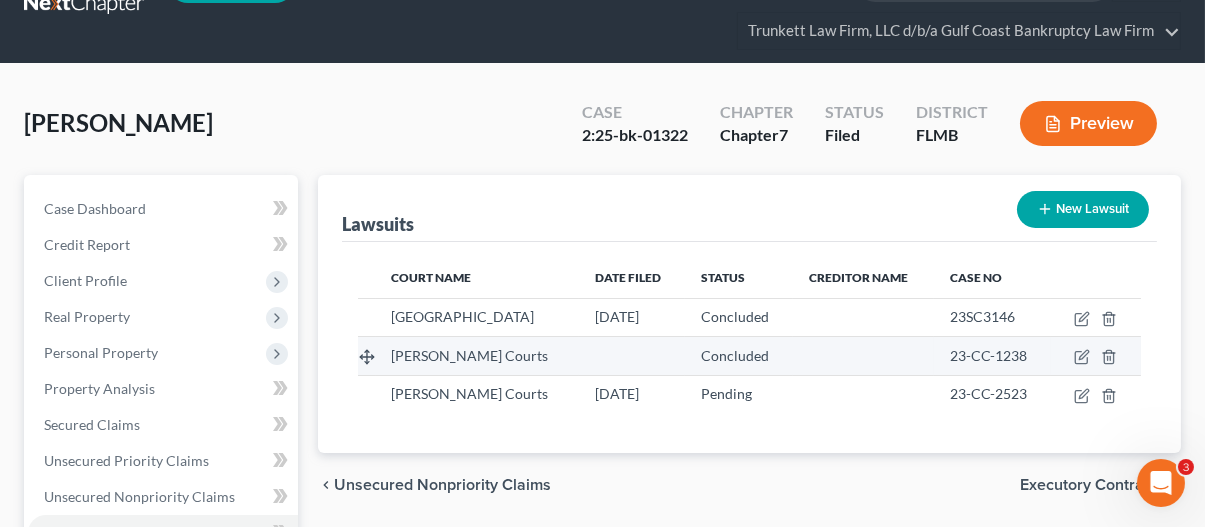 scroll, scrollTop: 0, scrollLeft: 0, axis: both 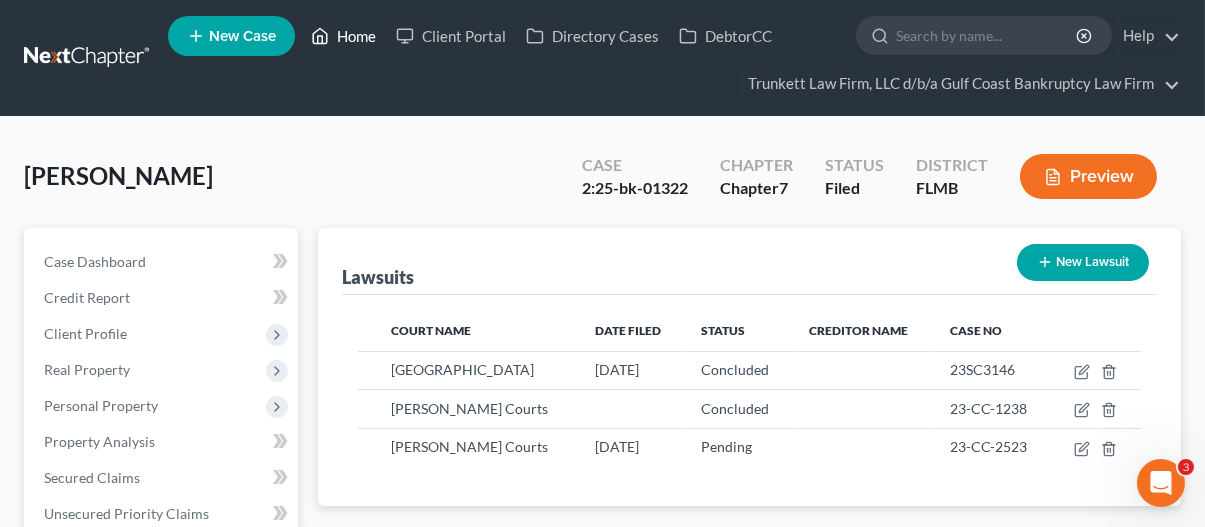 click on "Home" at bounding box center [343, 36] 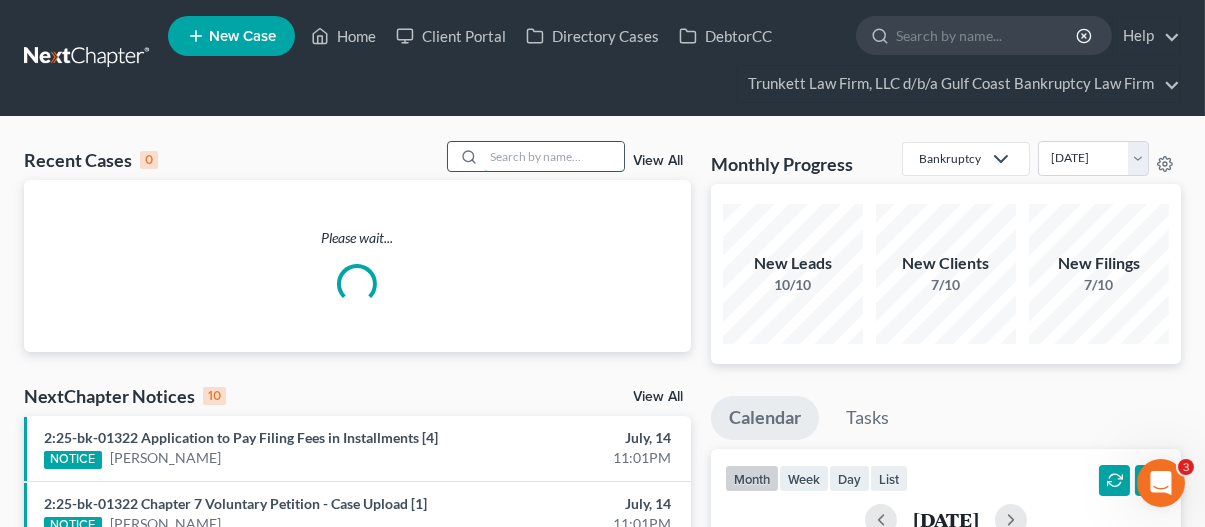 click at bounding box center (554, 156) 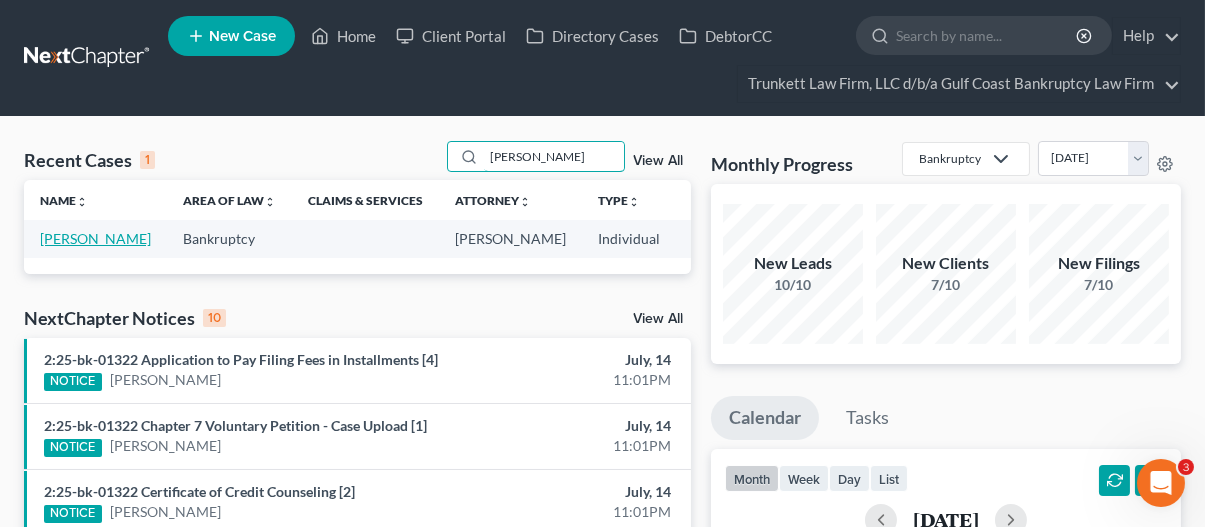 type on "[PERSON_NAME]" 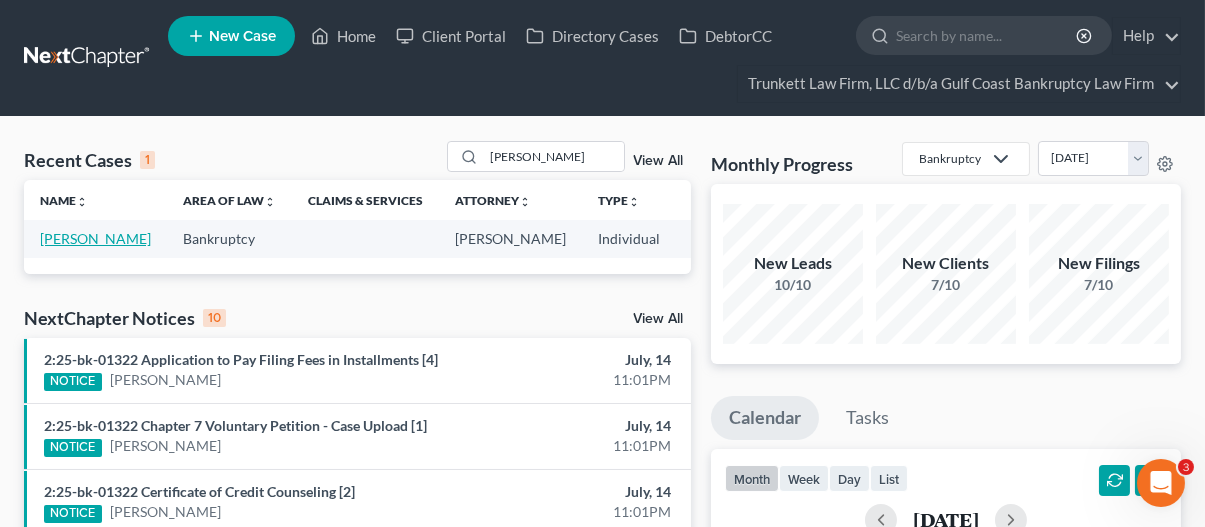 click on "[PERSON_NAME]" at bounding box center [95, 238] 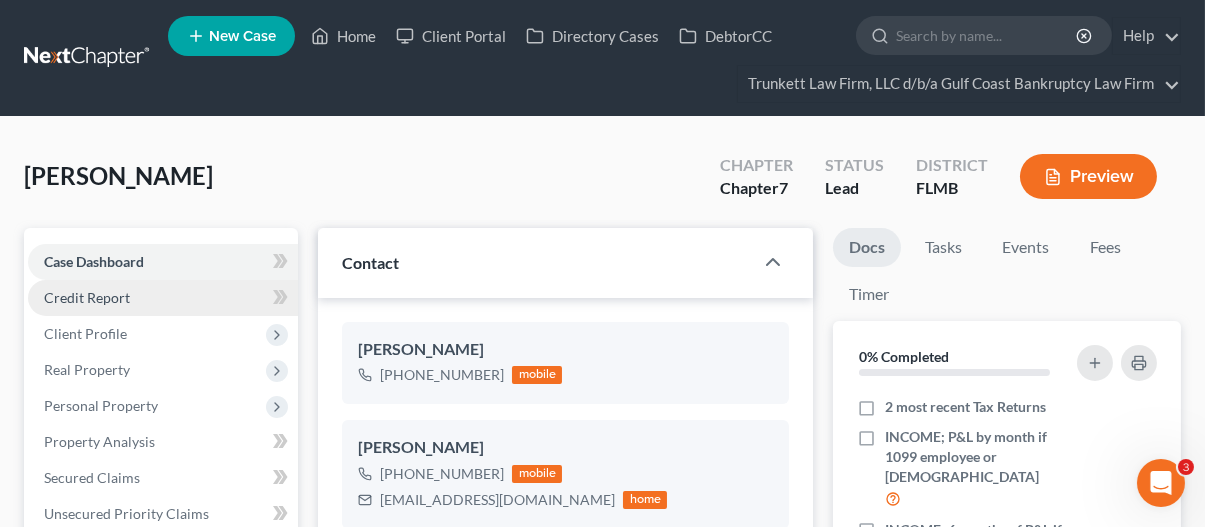 click on "Credit Report" at bounding box center [163, 298] 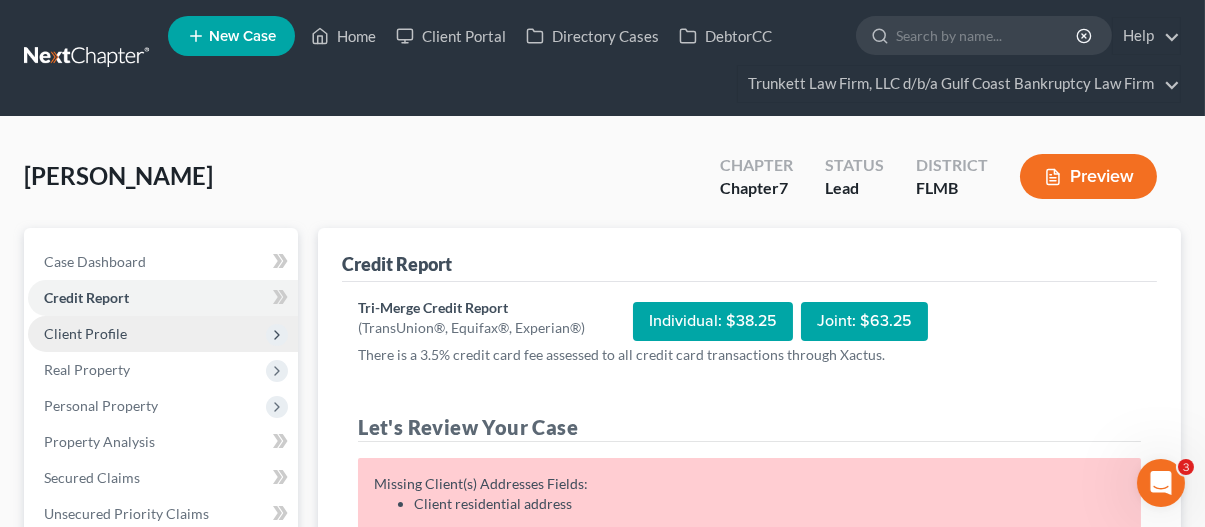 click on "Client Profile" at bounding box center [85, 333] 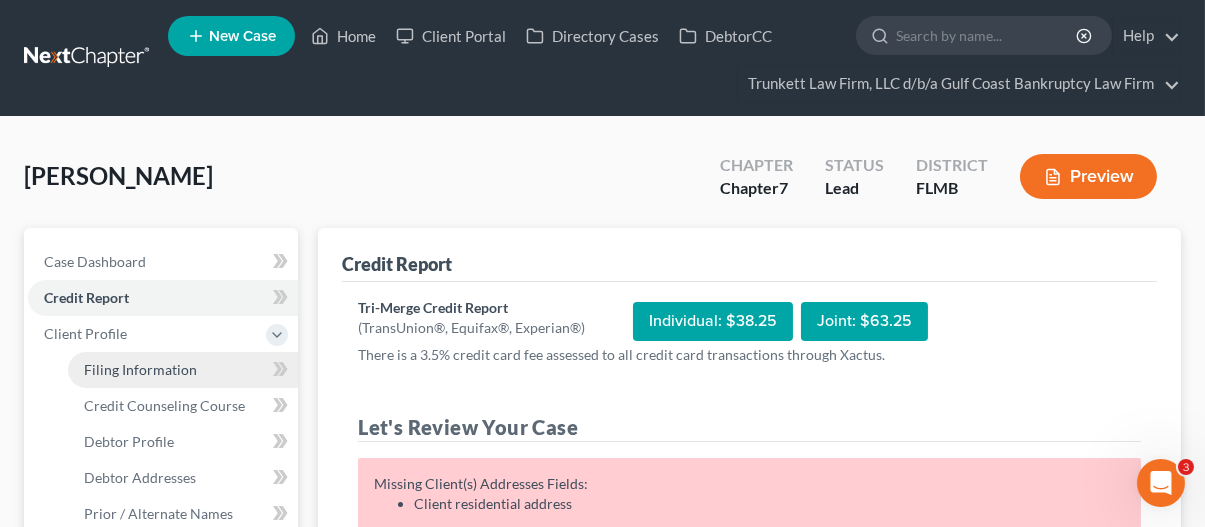 click on "Filing Information" at bounding box center (183, 370) 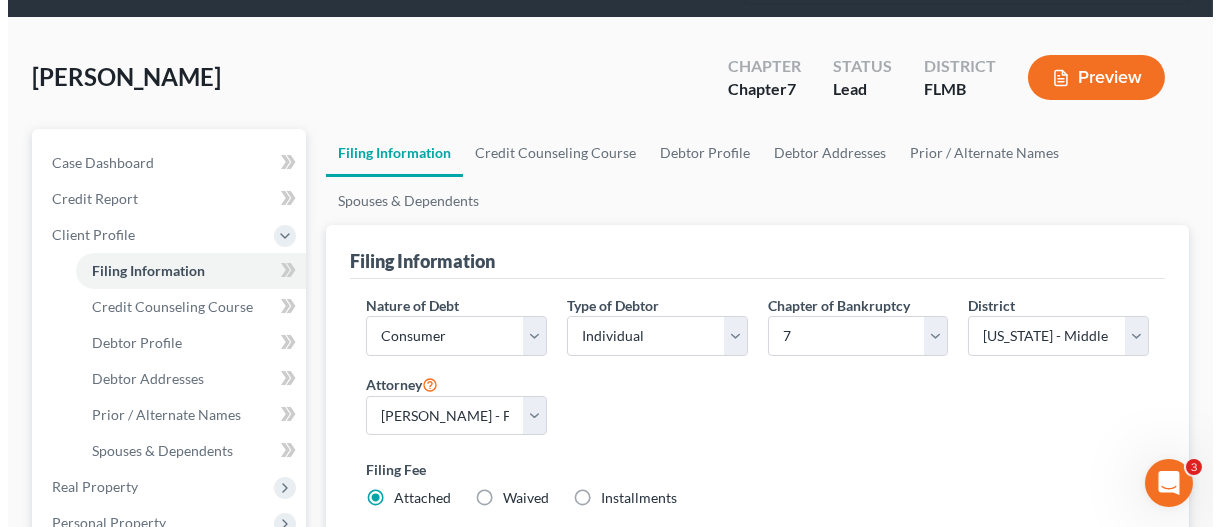 scroll, scrollTop: 100, scrollLeft: 0, axis: vertical 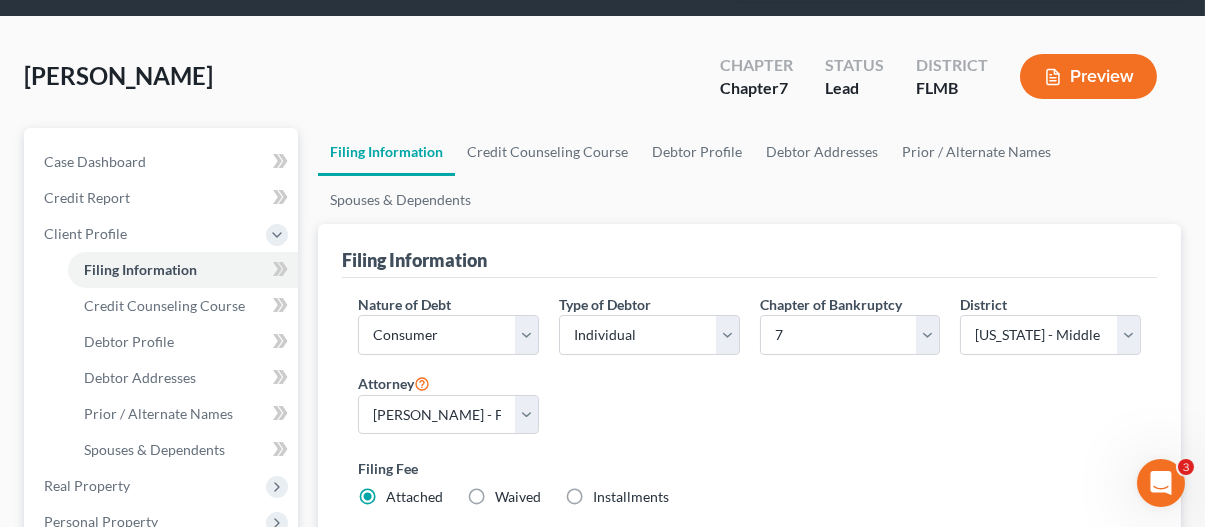 click on "Installments Installments" at bounding box center [631, 497] 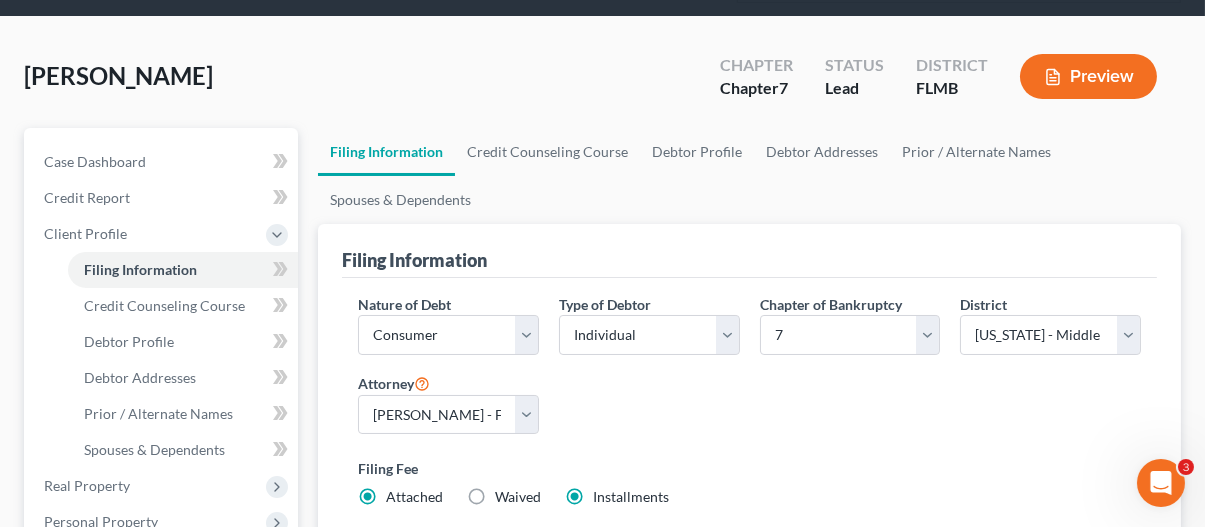 radio on "false" 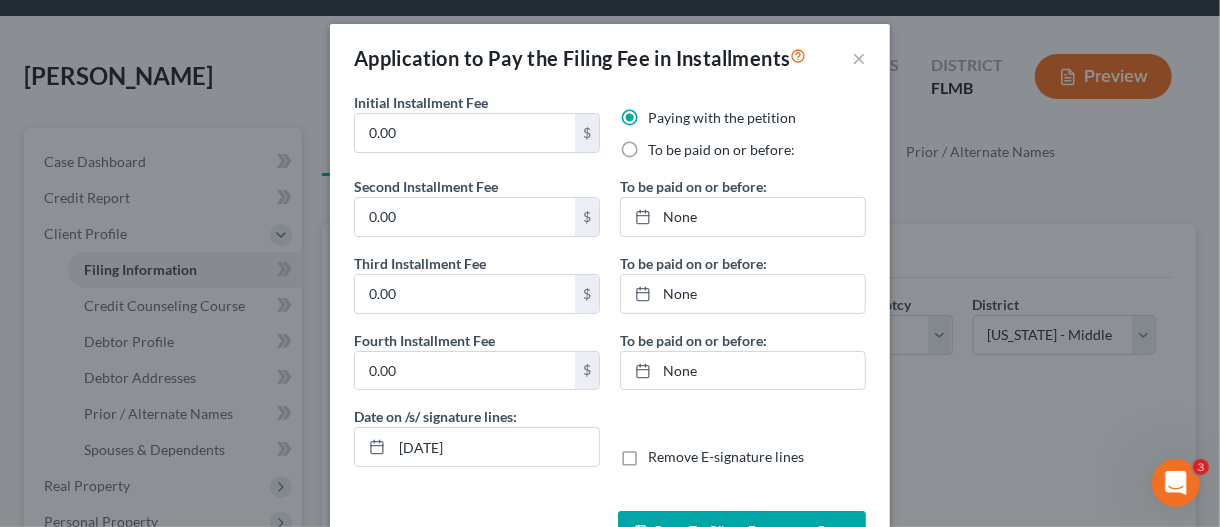scroll, scrollTop: 62, scrollLeft: 0, axis: vertical 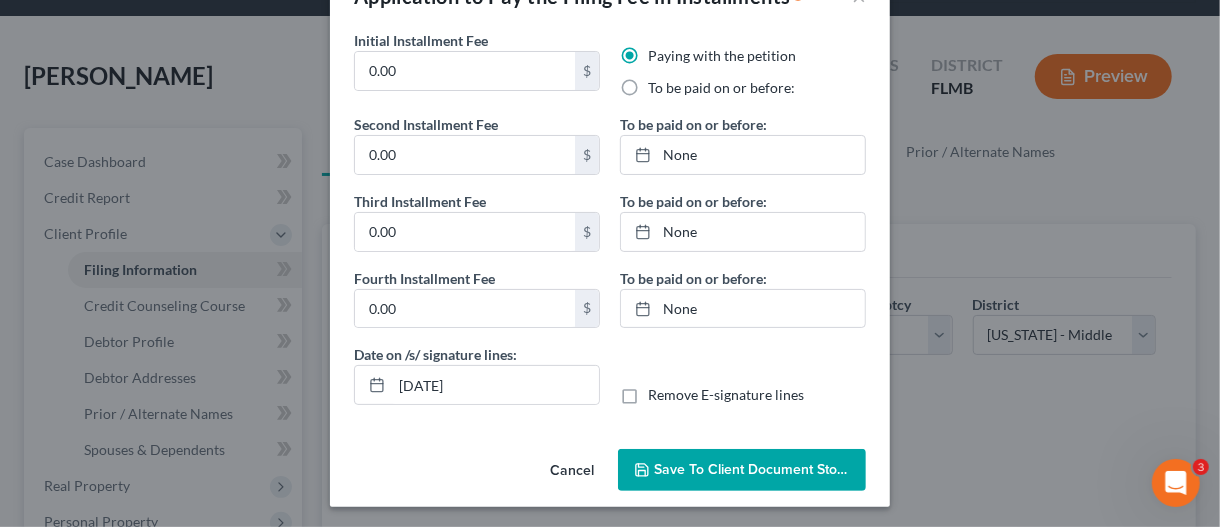 click on "To be paid on or before:" at bounding box center (721, 88) 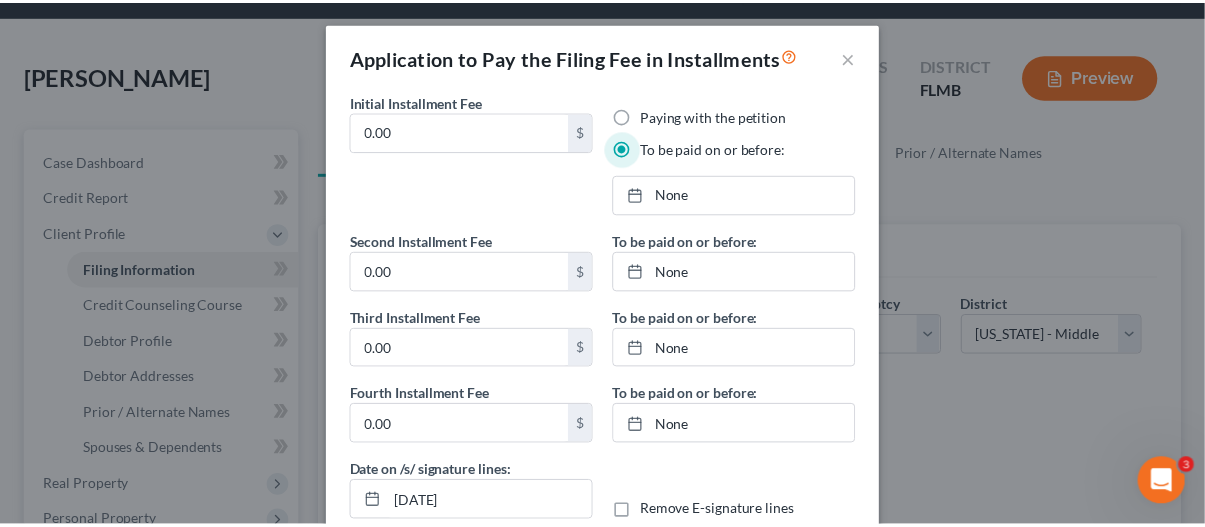 scroll, scrollTop: 0, scrollLeft: 0, axis: both 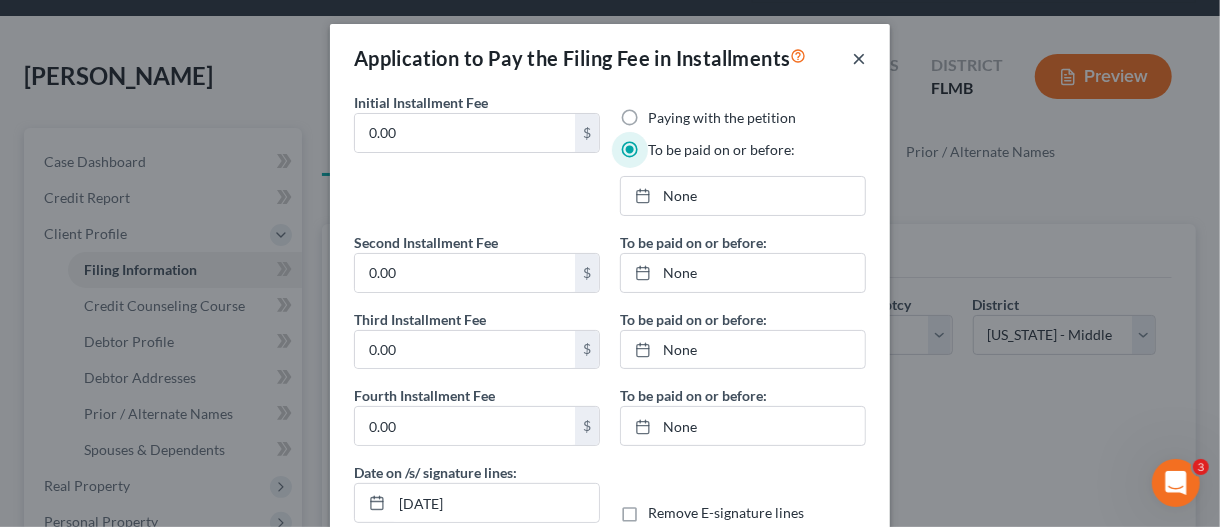 click on "×" at bounding box center (859, 58) 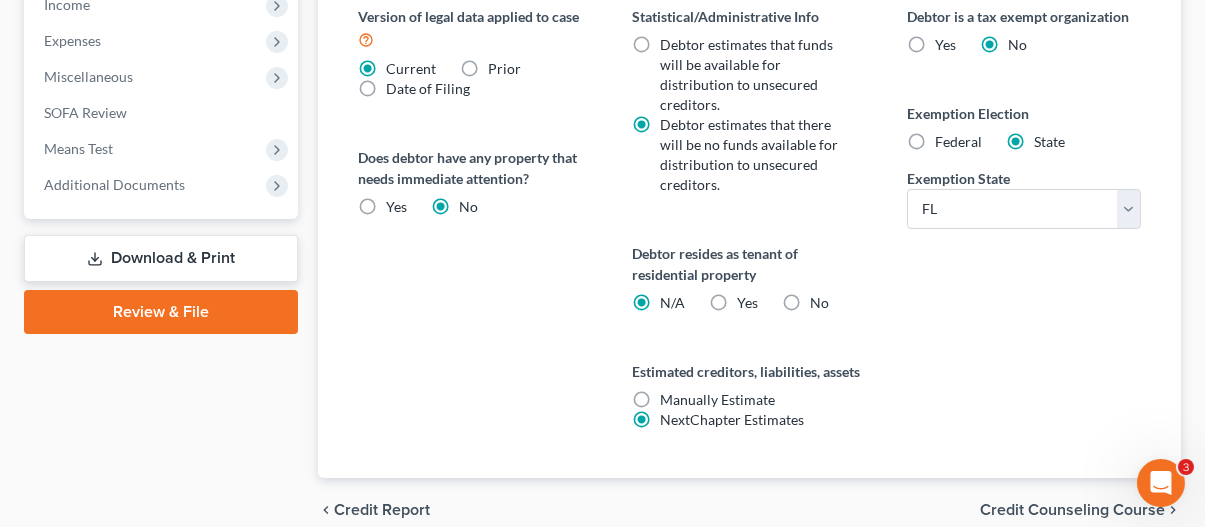 scroll, scrollTop: 989, scrollLeft: 0, axis: vertical 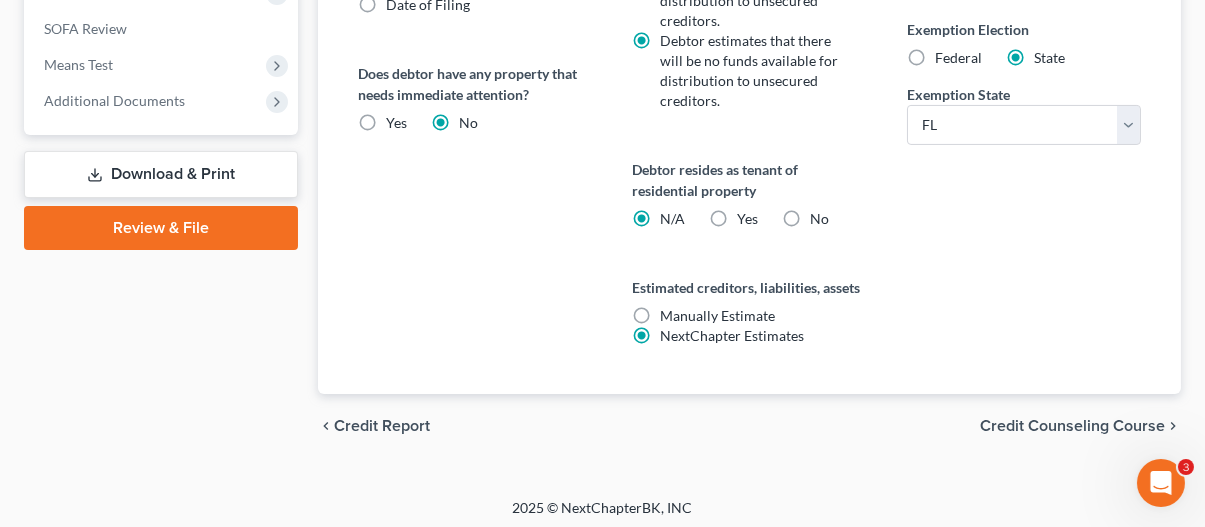 click on "Credit Counseling Course" at bounding box center (1072, 426) 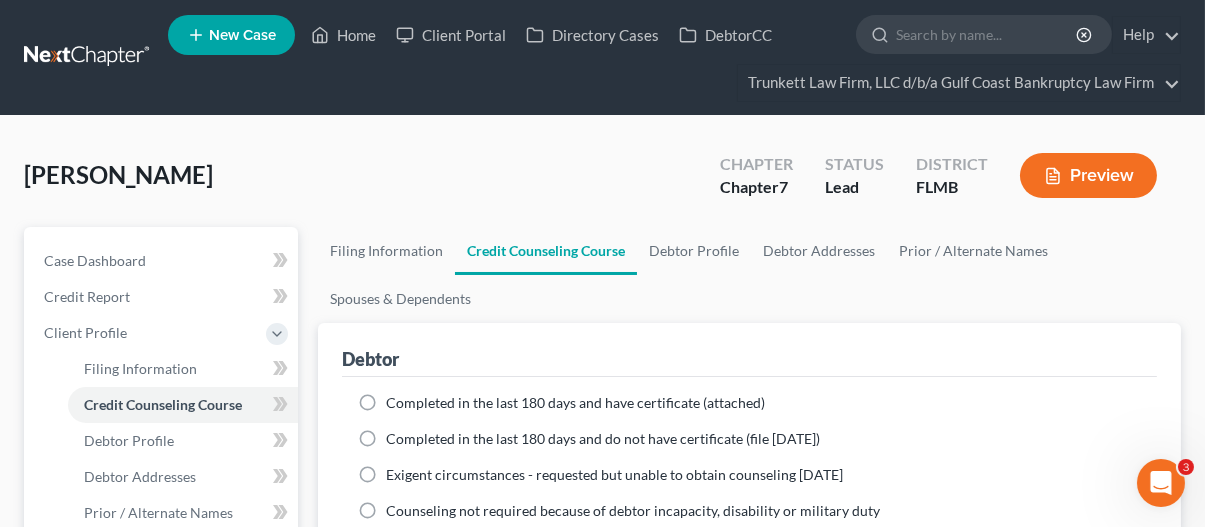 scroll, scrollTop: 0, scrollLeft: 0, axis: both 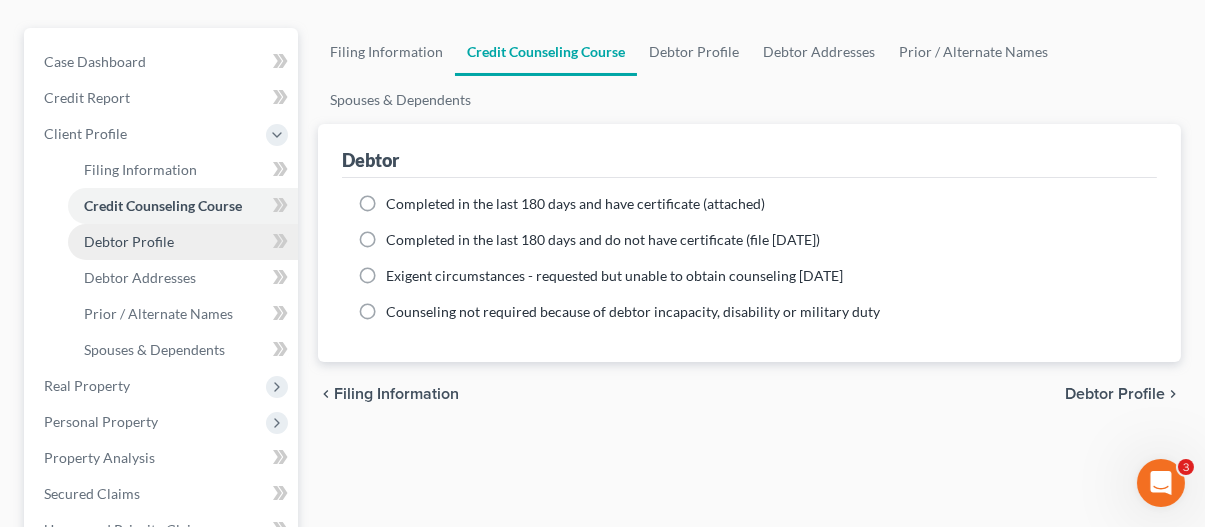 click on "Debtor Profile" at bounding box center [129, 241] 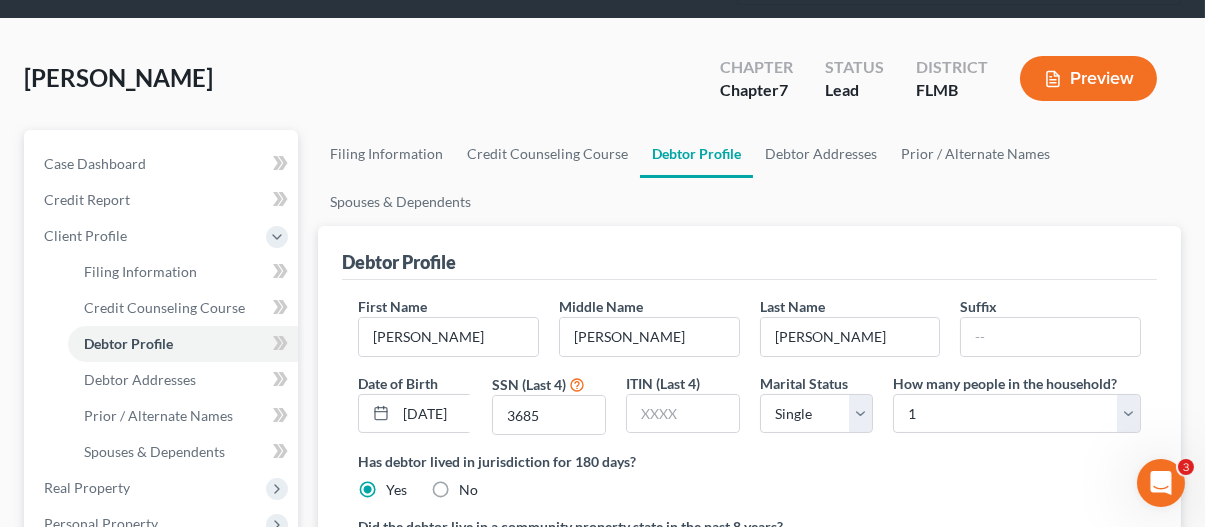 scroll, scrollTop: 100, scrollLeft: 0, axis: vertical 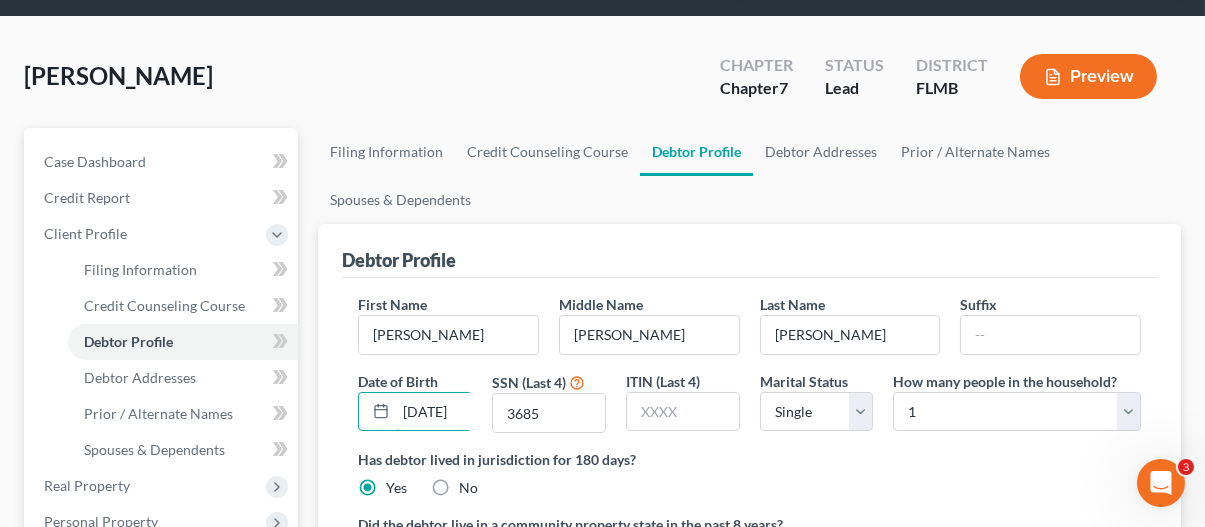 drag, startPoint x: 404, startPoint y: 408, endPoint x: 481, endPoint y: 412, distance: 77.10383 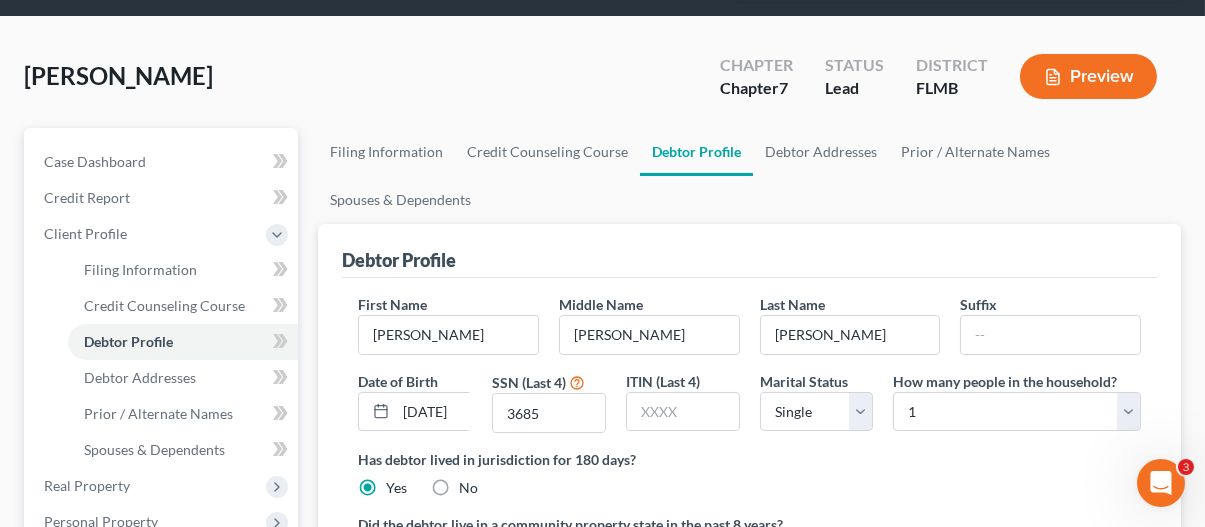 scroll, scrollTop: 0, scrollLeft: 0, axis: both 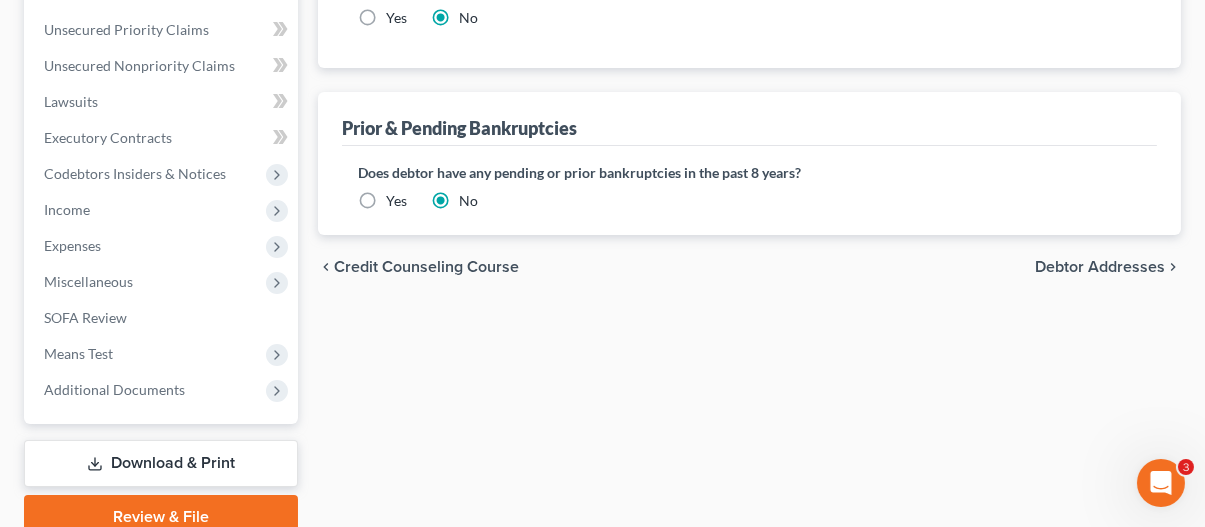 click on "Debtor Addresses" at bounding box center [1100, 267] 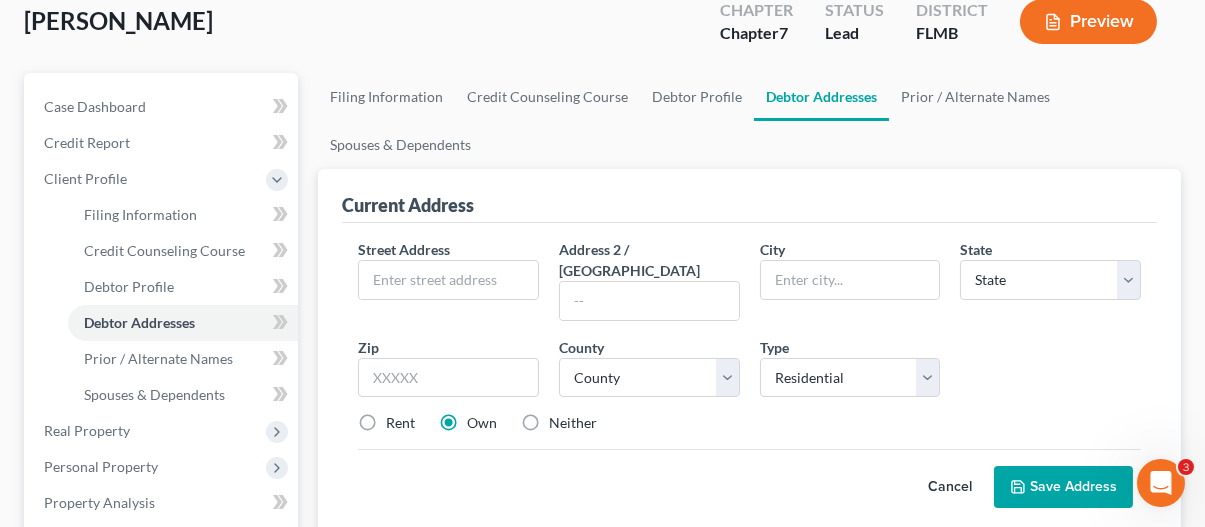 scroll, scrollTop: 200, scrollLeft: 0, axis: vertical 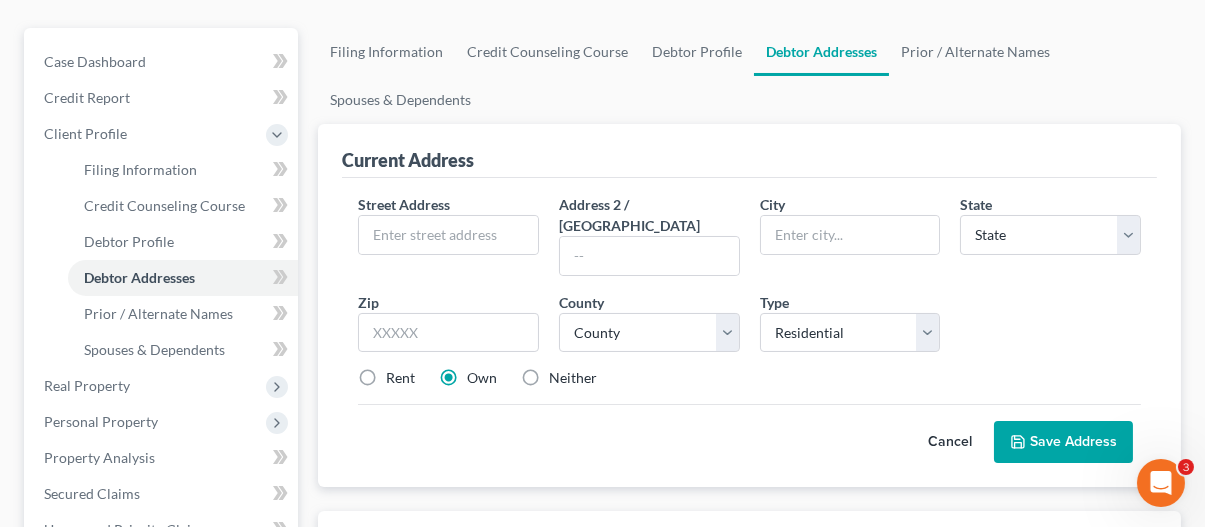 click on "Prior Address  New Prior Address" at bounding box center [749, 544] 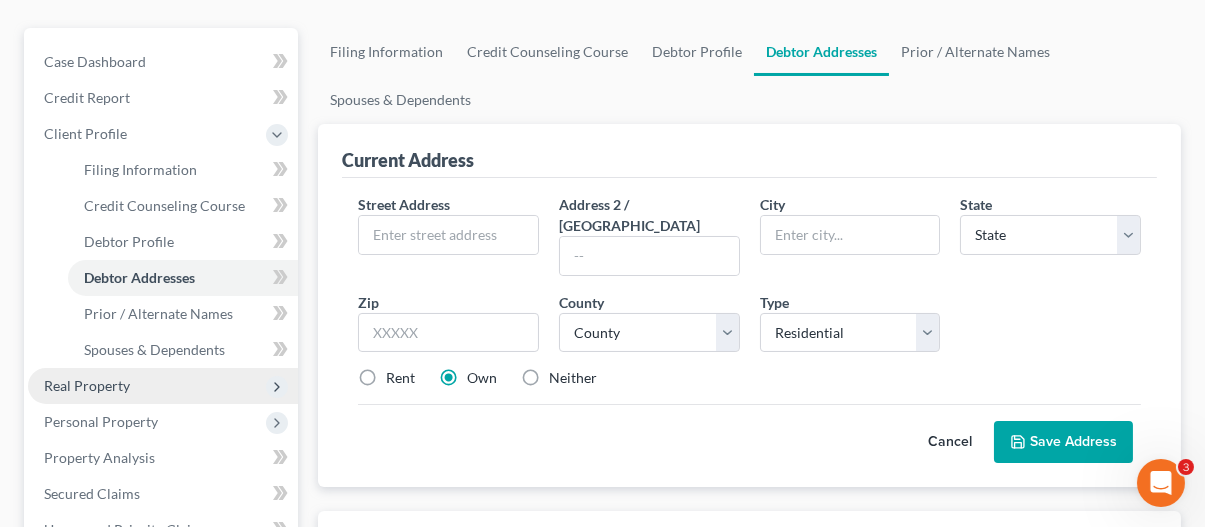 click on "Real Property" at bounding box center [87, 385] 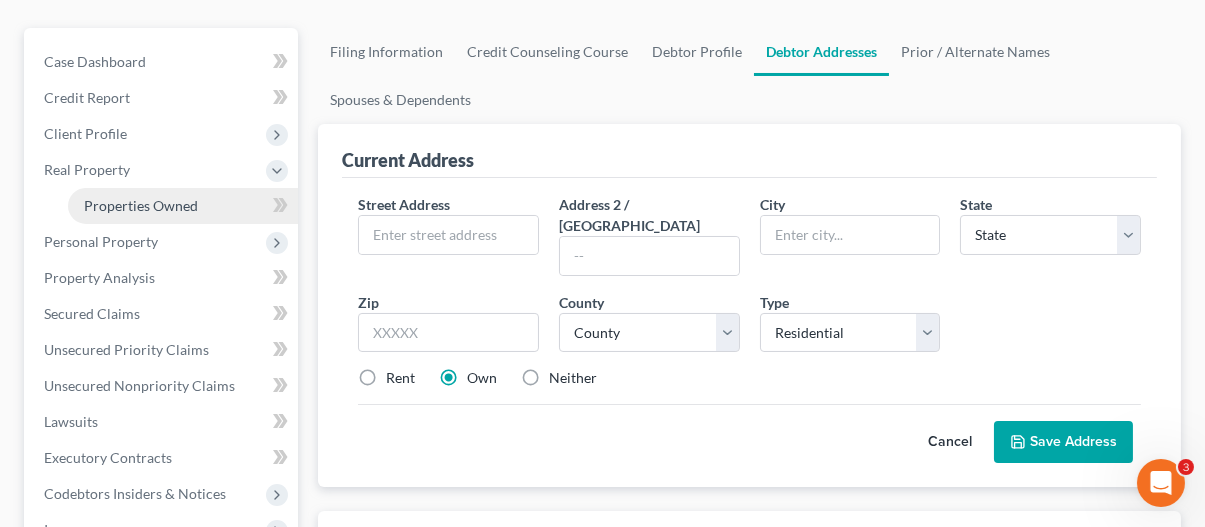 click on "Properties Owned" at bounding box center [141, 205] 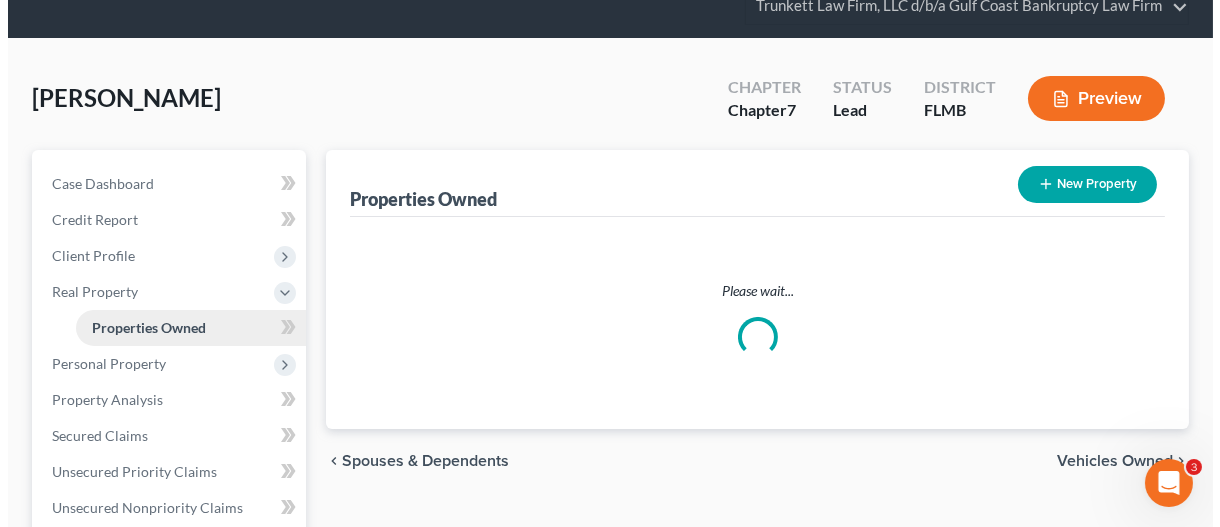 scroll, scrollTop: 0, scrollLeft: 0, axis: both 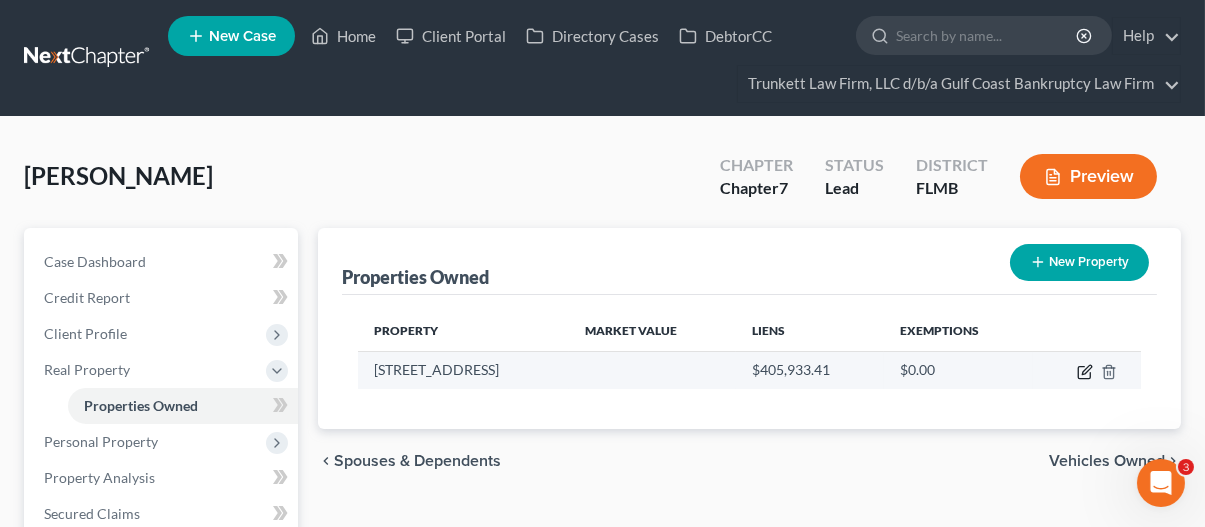click 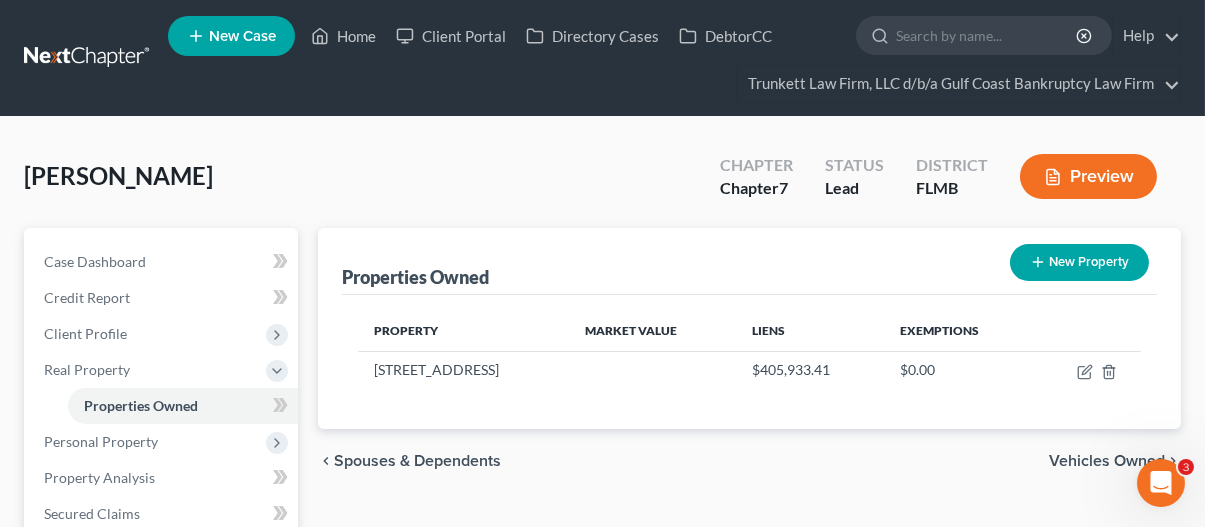 select on "9" 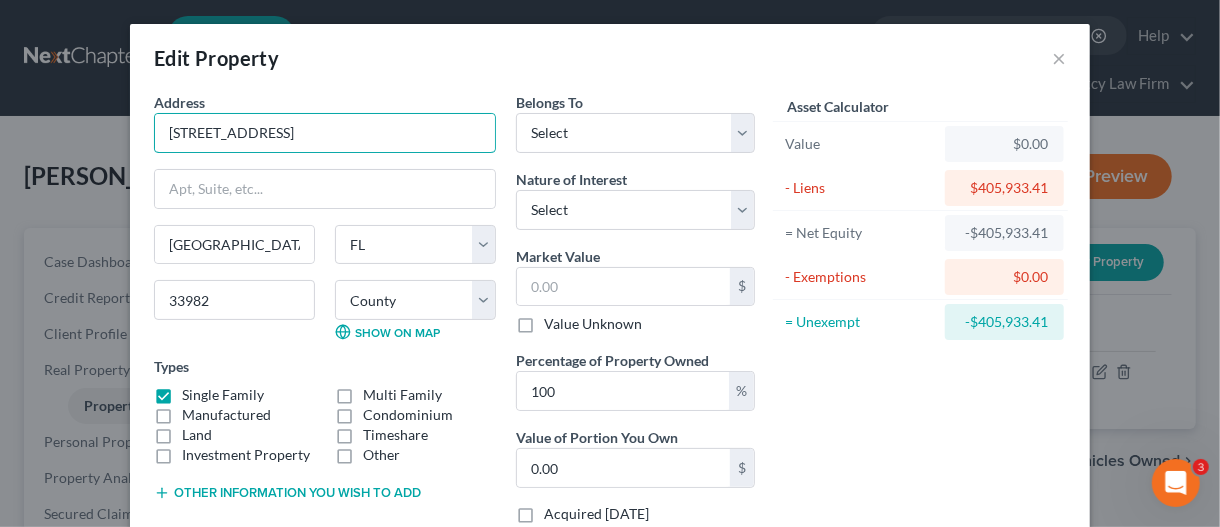 drag, startPoint x: 312, startPoint y: 127, endPoint x: 95, endPoint y: 128, distance: 217.0023 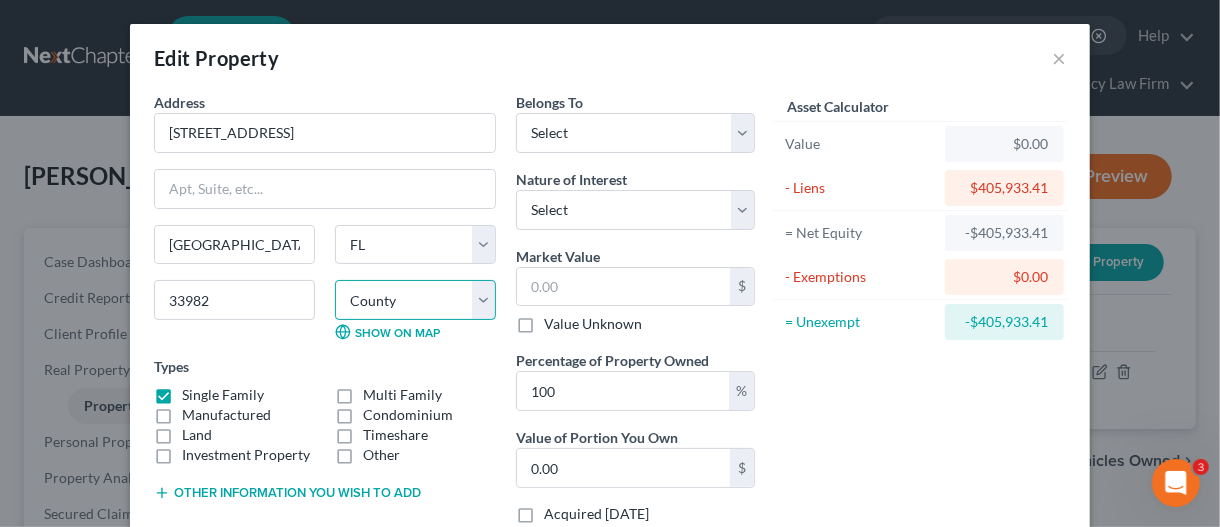 drag, startPoint x: 379, startPoint y: 302, endPoint x: 397, endPoint y: 317, distance: 23.43075 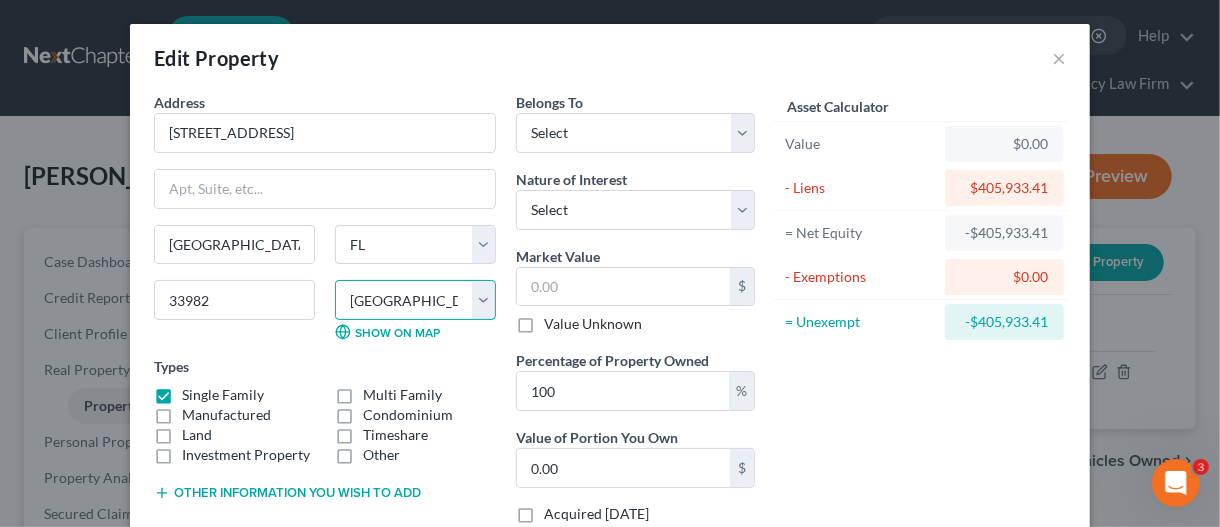 click on "County [GEOGRAPHIC_DATA] [GEOGRAPHIC_DATA] [GEOGRAPHIC_DATA] [GEOGRAPHIC_DATA] [GEOGRAPHIC_DATA] [GEOGRAPHIC_DATA] [GEOGRAPHIC_DATA] [GEOGRAPHIC_DATA] [GEOGRAPHIC_DATA] [GEOGRAPHIC_DATA] [GEOGRAPHIC_DATA] [GEOGRAPHIC_DATA] [GEOGRAPHIC_DATA] [GEOGRAPHIC_DATA] [GEOGRAPHIC_DATA] [GEOGRAPHIC_DATA] [GEOGRAPHIC_DATA] [GEOGRAPHIC_DATA] [GEOGRAPHIC_DATA] [GEOGRAPHIC_DATA] [GEOGRAPHIC_DATA] [GEOGRAPHIC_DATA] [GEOGRAPHIC_DATA] [GEOGRAPHIC_DATA] [GEOGRAPHIC_DATA] [GEOGRAPHIC_DATA] [GEOGRAPHIC_DATA] [GEOGRAPHIC_DATA] [GEOGRAPHIC_DATA] [GEOGRAPHIC_DATA] County [GEOGRAPHIC_DATA] [GEOGRAPHIC_DATA] [GEOGRAPHIC_DATA] [GEOGRAPHIC_DATA] [GEOGRAPHIC_DATA] [GEOGRAPHIC_DATA] [GEOGRAPHIC_DATA] [GEOGRAPHIC_DATA] [GEOGRAPHIC_DATA] [GEOGRAPHIC_DATA] [GEOGRAPHIC_DATA] [GEOGRAPHIC_DATA] [GEOGRAPHIC_DATA]-[GEOGRAPHIC_DATA] [GEOGRAPHIC_DATA] [GEOGRAPHIC_DATA] [GEOGRAPHIC_DATA] [GEOGRAPHIC_DATA] [GEOGRAPHIC_DATA] [GEOGRAPHIC_DATA] [GEOGRAPHIC_DATA] [GEOGRAPHIC_DATA] [GEOGRAPHIC_DATA] [GEOGRAPHIC_DATA] [GEOGRAPHIC_DATA] [GEOGRAPHIC_DATA] [GEOGRAPHIC_DATA] [GEOGRAPHIC_DATA] [GEOGRAPHIC_DATA] [GEOGRAPHIC_DATA] [GEOGRAPHIC_DATA] [GEOGRAPHIC_DATA] [GEOGRAPHIC_DATA] [GEOGRAPHIC_DATA] [GEOGRAPHIC_DATA] [GEOGRAPHIC_DATA] [GEOGRAPHIC_DATA] [US_STATE][GEOGRAPHIC_DATA]" at bounding box center (415, 300) 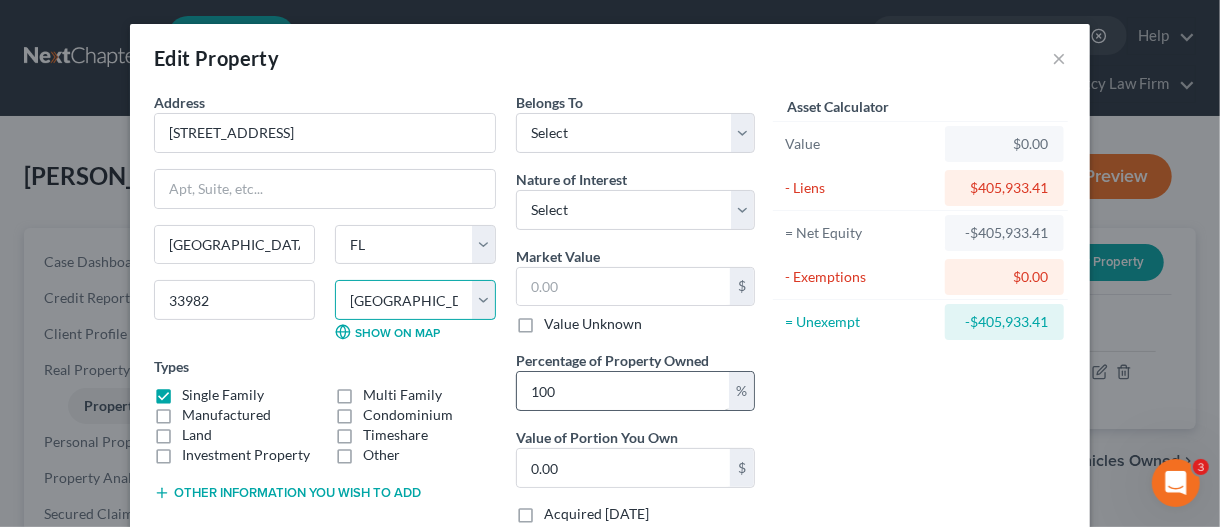scroll, scrollTop: 188, scrollLeft: 0, axis: vertical 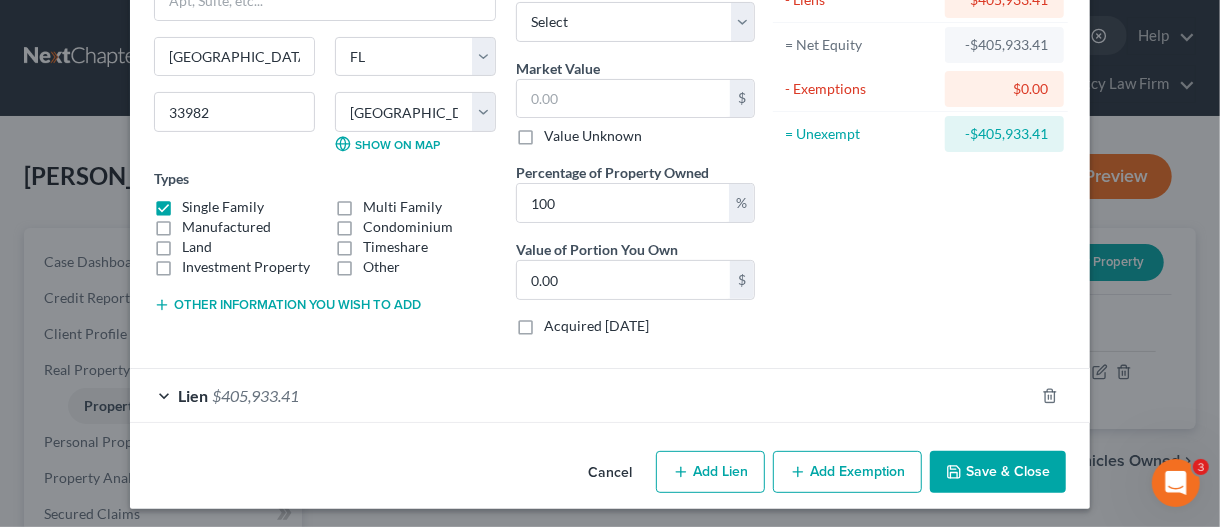 click on "Save & Close" at bounding box center [998, 472] 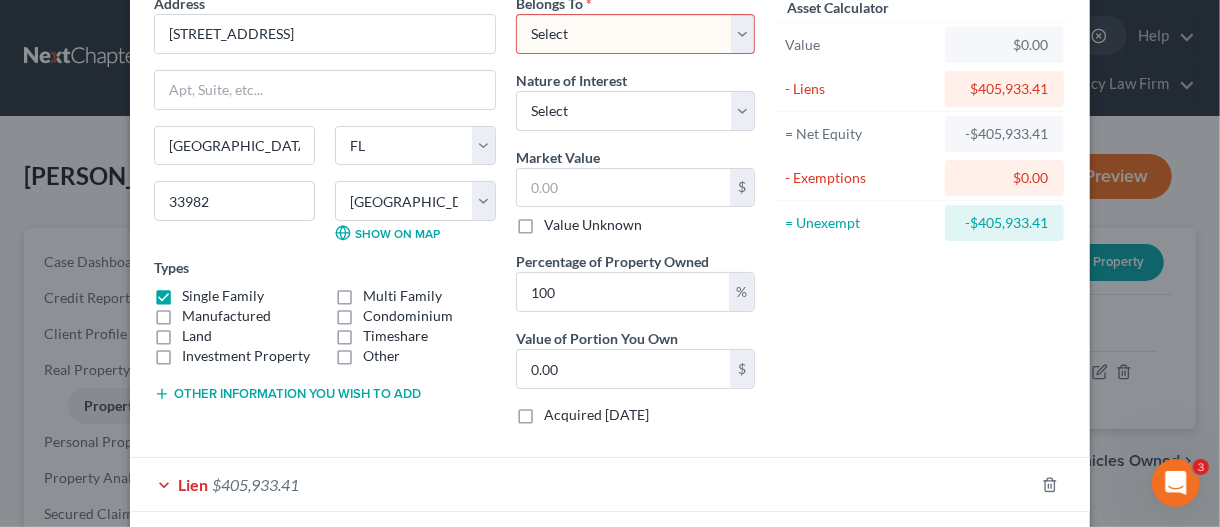 scroll, scrollTop: 0, scrollLeft: 0, axis: both 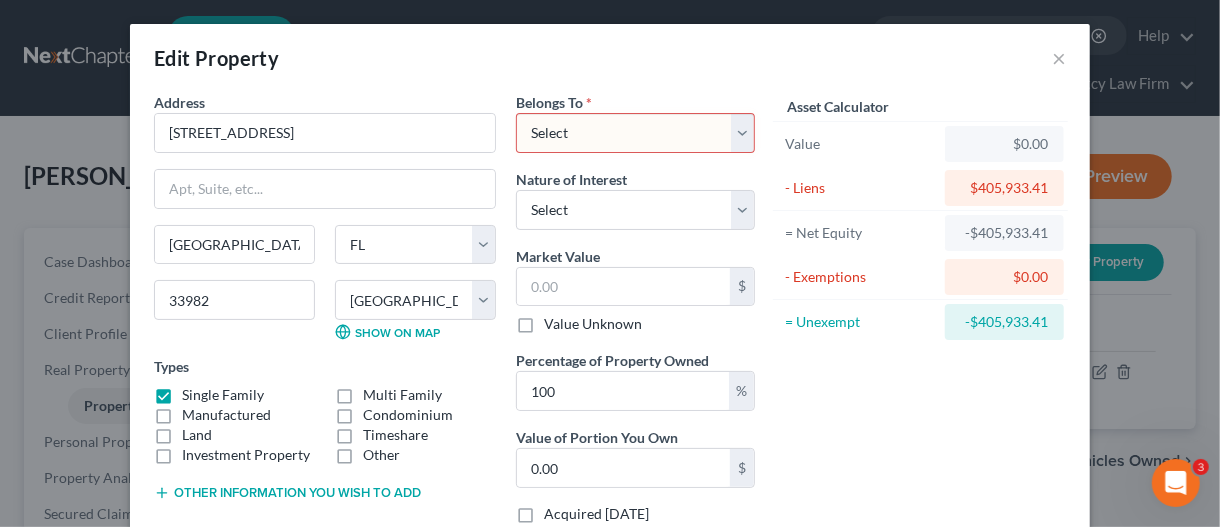 drag, startPoint x: 593, startPoint y: 132, endPoint x: 586, endPoint y: 149, distance: 18.384777 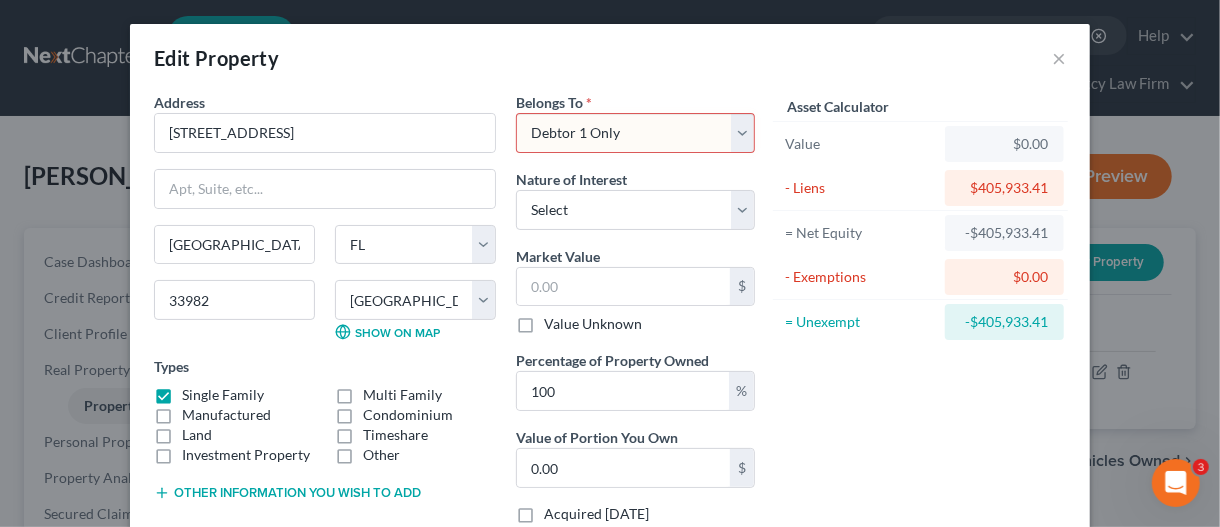 click on "Select Debtor 1 Only Debtor 2 Only Debtor 1 And Debtor 2 Only At Least One Of The Debtors And Another Community Property" at bounding box center [635, 133] 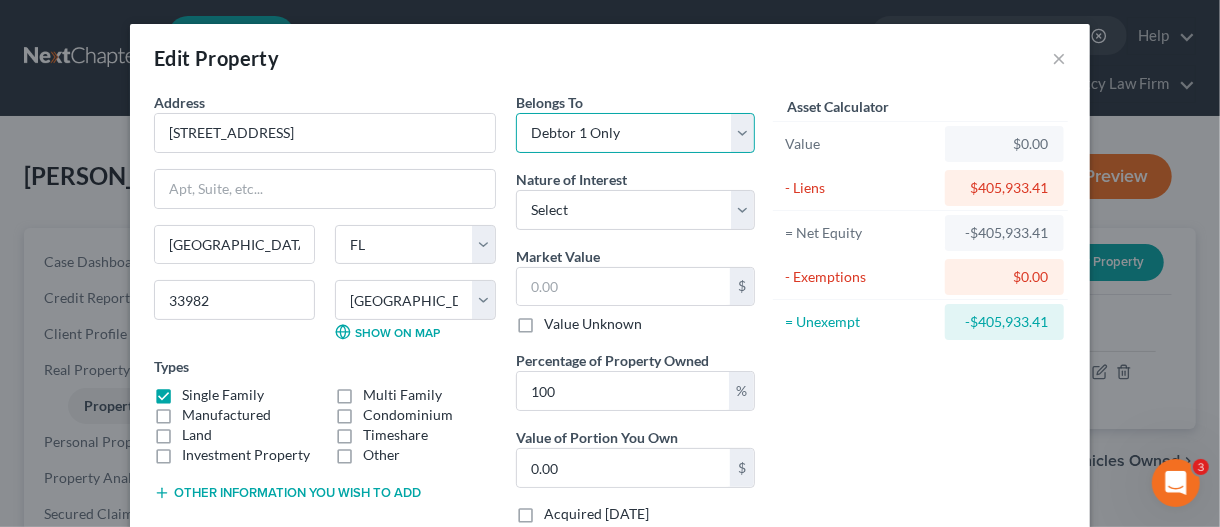 scroll, scrollTop: 188, scrollLeft: 0, axis: vertical 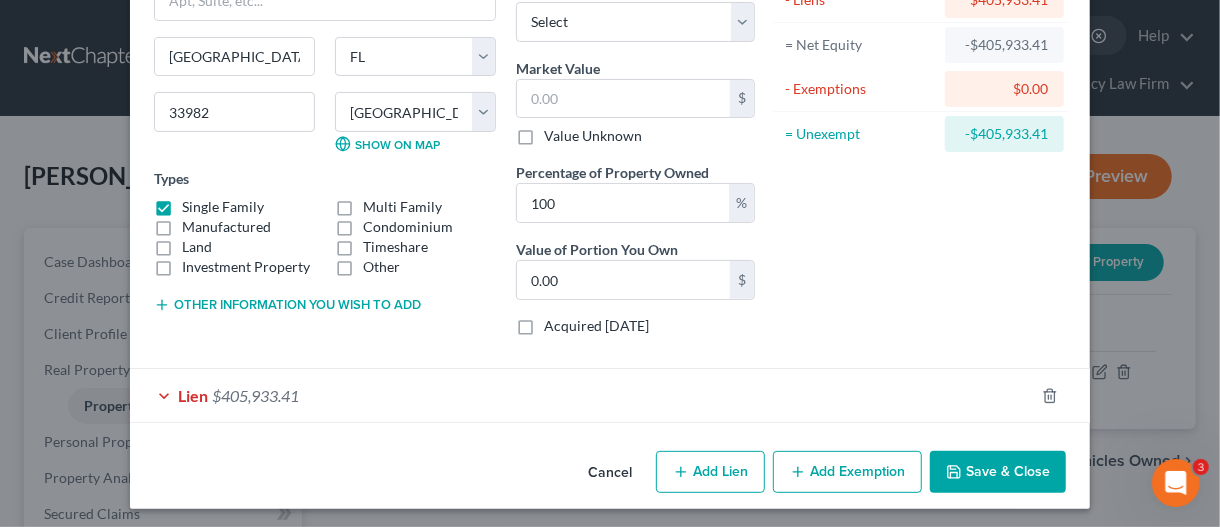 click on "Save & Close" at bounding box center (998, 472) 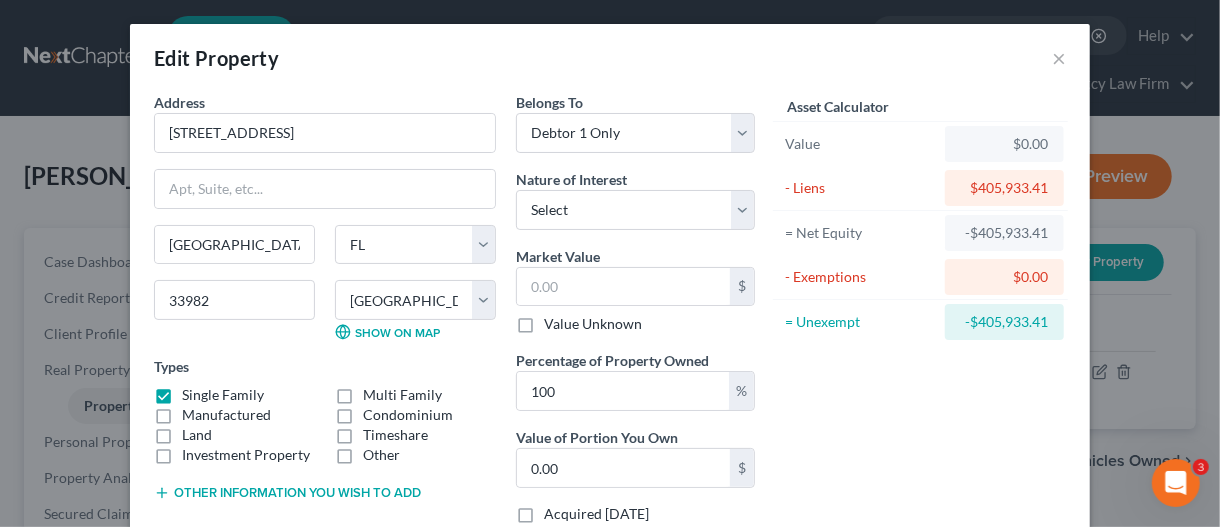 scroll, scrollTop: 188, scrollLeft: 0, axis: vertical 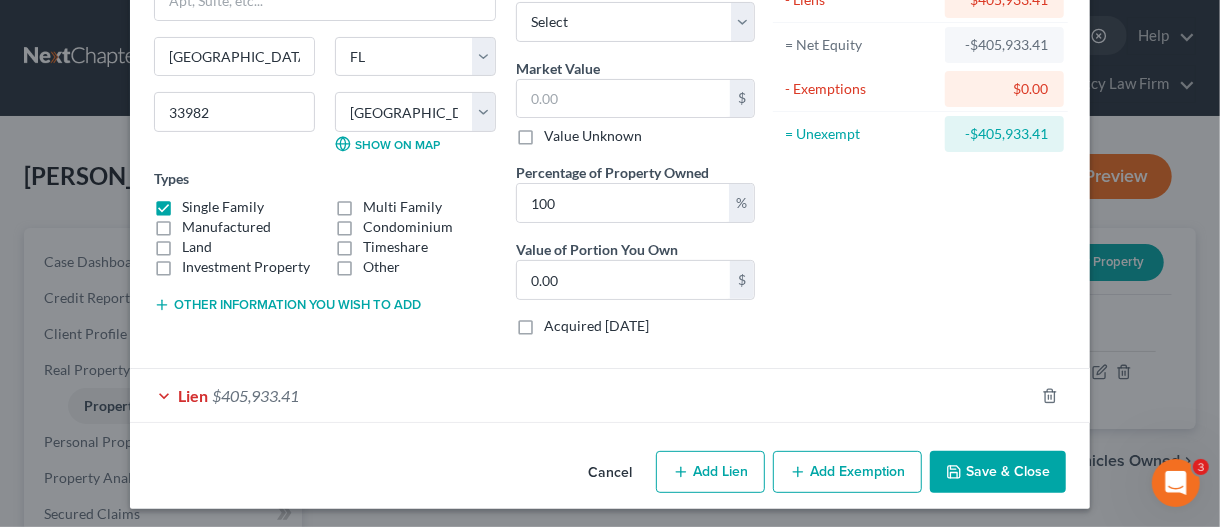 click on "Lien $405,933.41" at bounding box center (582, 395) 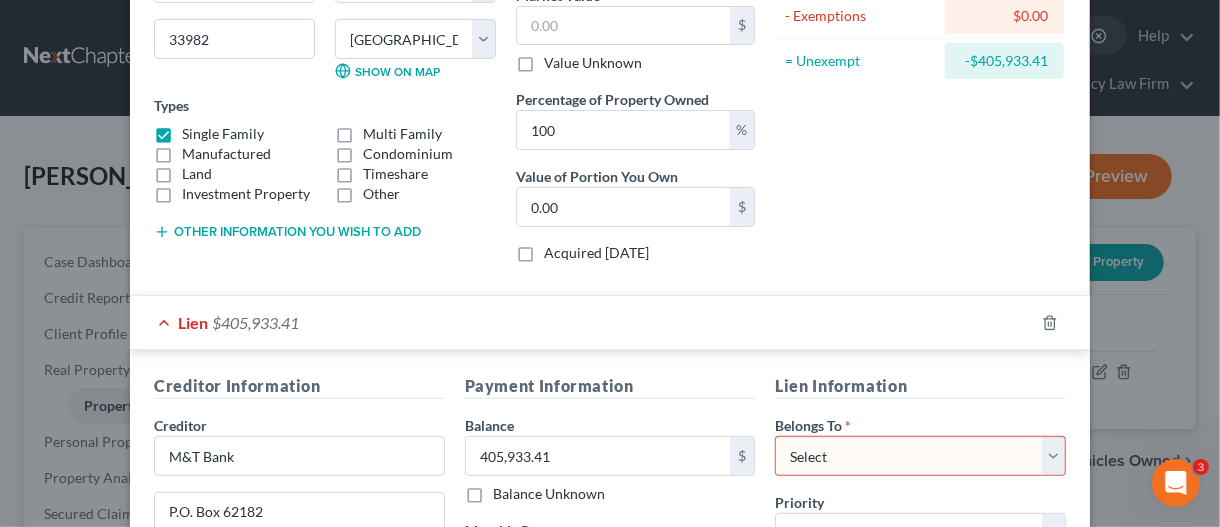 scroll, scrollTop: 488, scrollLeft: 0, axis: vertical 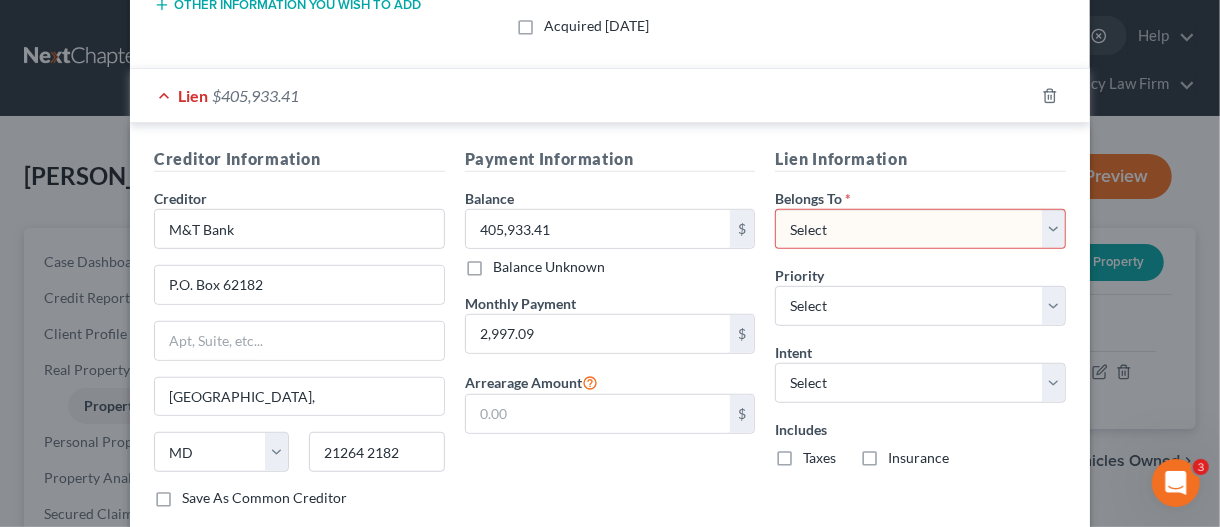 click on "Select Debtor 1 Only Debtor 2 Only Debtor 1 And Debtor 2 Only At Least One Of The Debtors And Another Community Property" at bounding box center [920, 229] 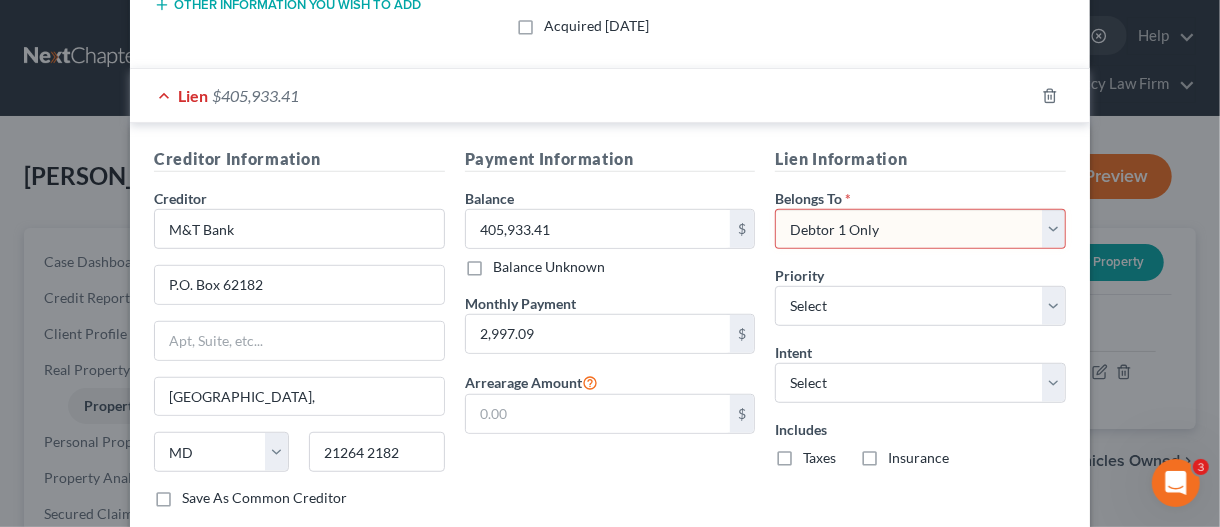 click on "Select Debtor 1 Only Debtor 2 Only Debtor 1 And Debtor 2 Only At Least One Of The Debtors And Another Community Property" at bounding box center (920, 229) 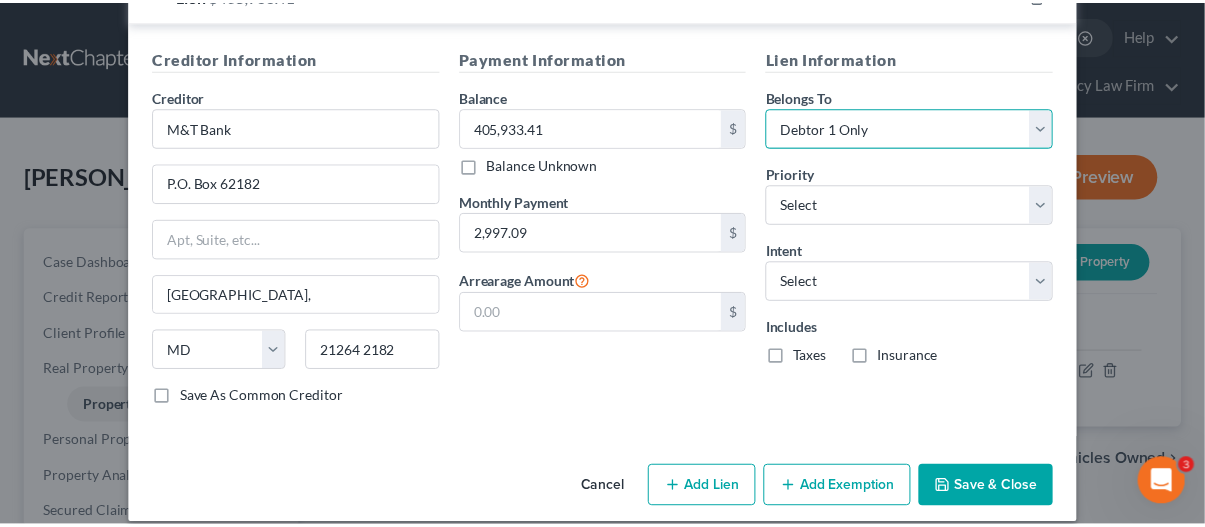 scroll, scrollTop: 601, scrollLeft: 0, axis: vertical 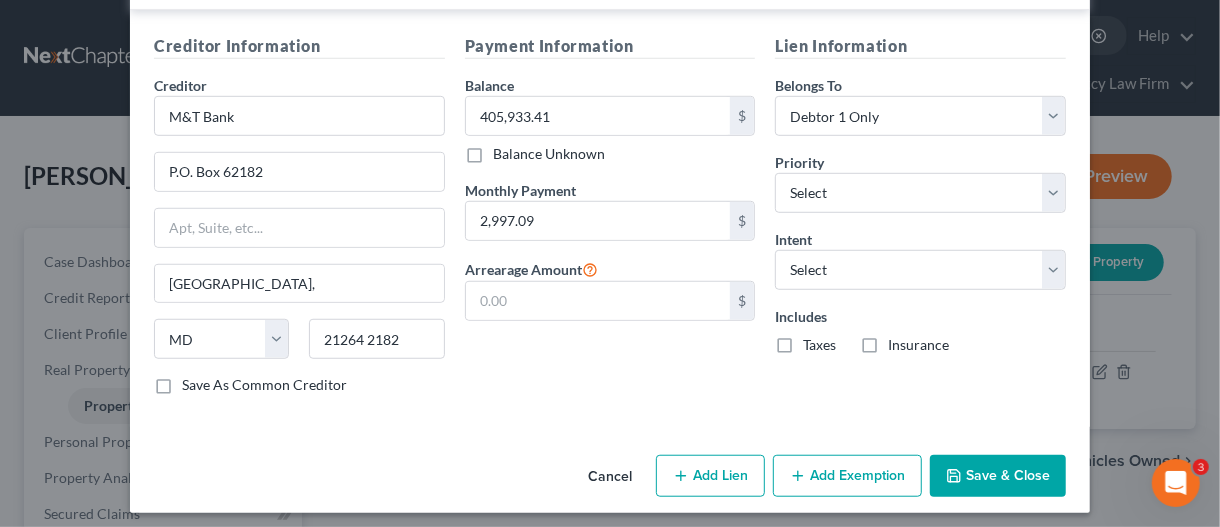 click on "Save & Close" at bounding box center [998, 476] 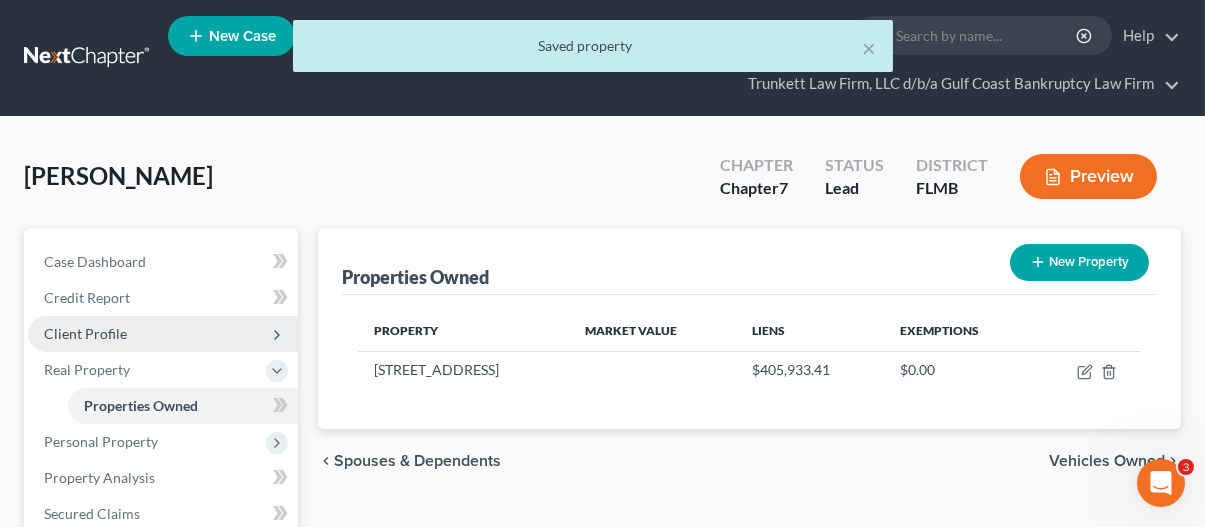 click on "Client Profile" at bounding box center [85, 333] 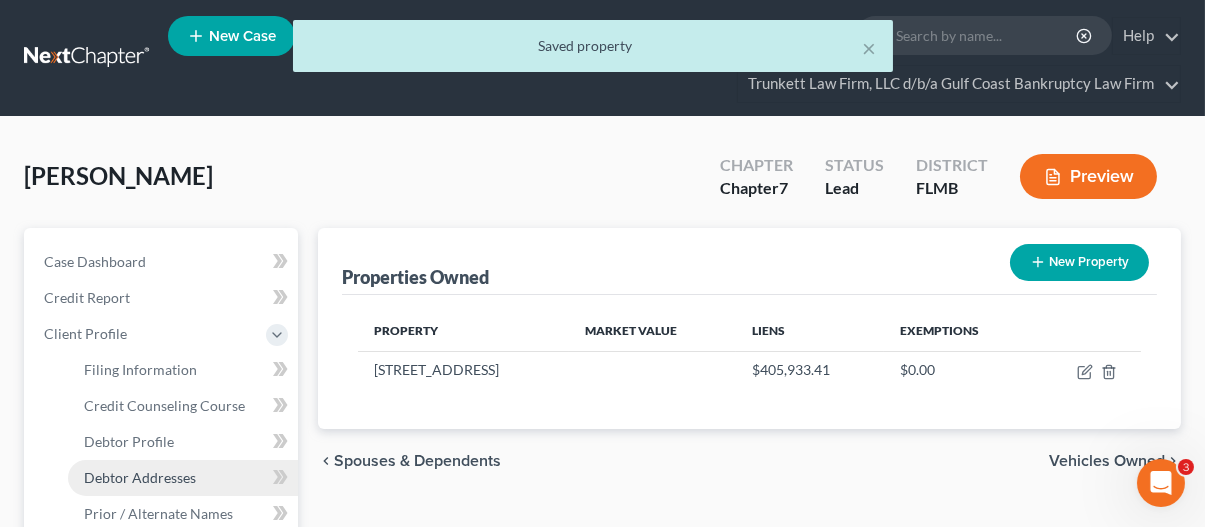 click on "Debtor Addresses" at bounding box center (140, 477) 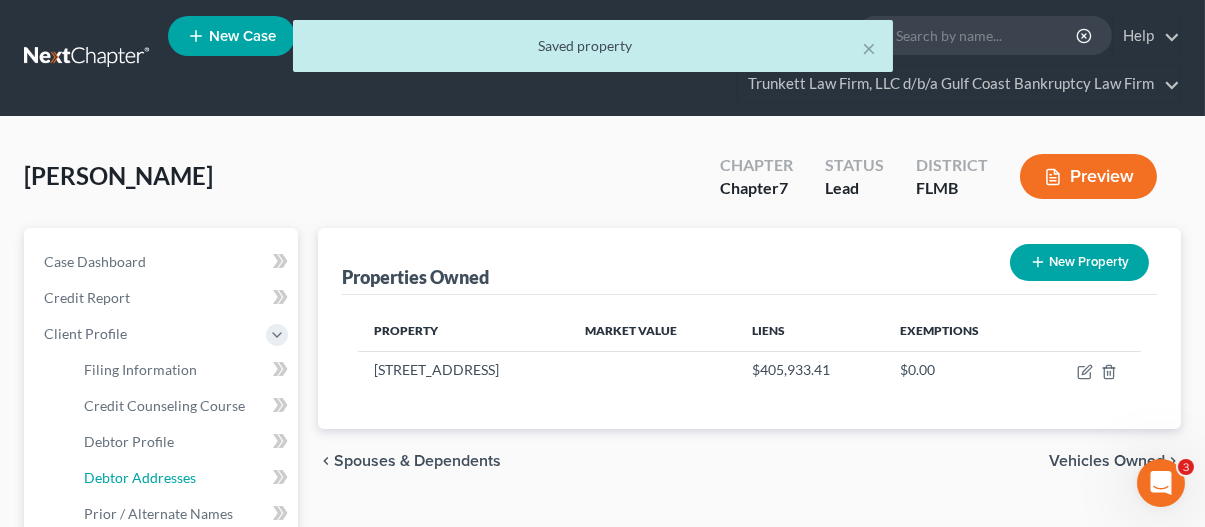 select on "0" 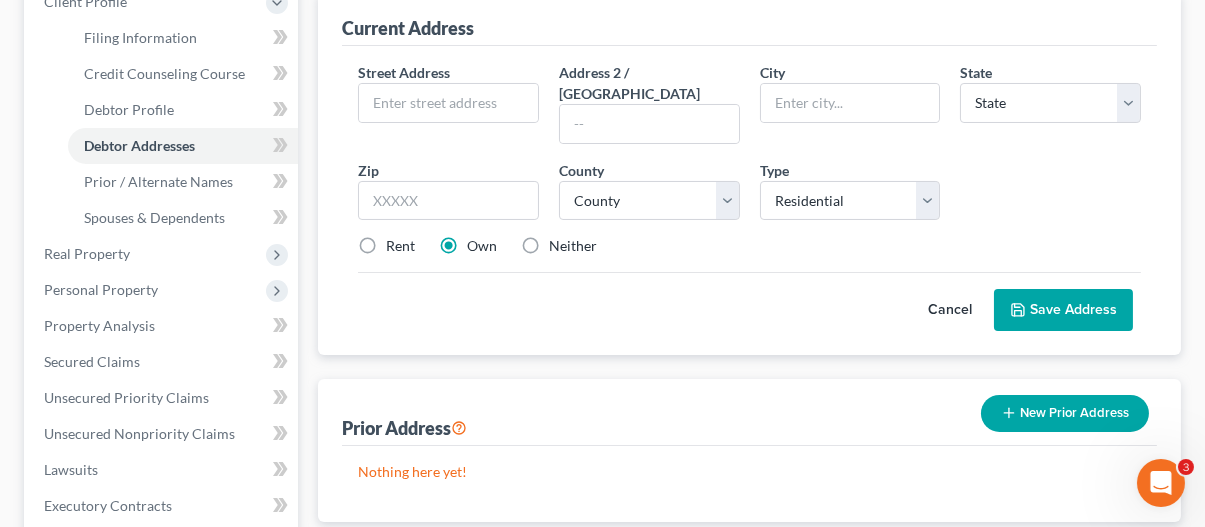 scroll, scrollTop: 300, scrollLeft: 0, axis: vertical 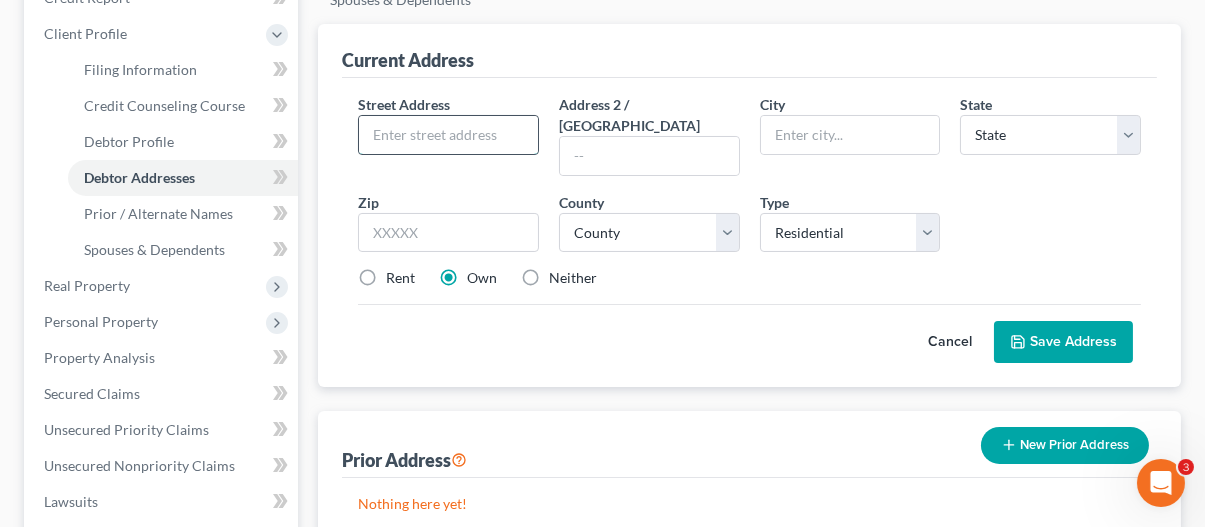click at bounding box center (448, 135) 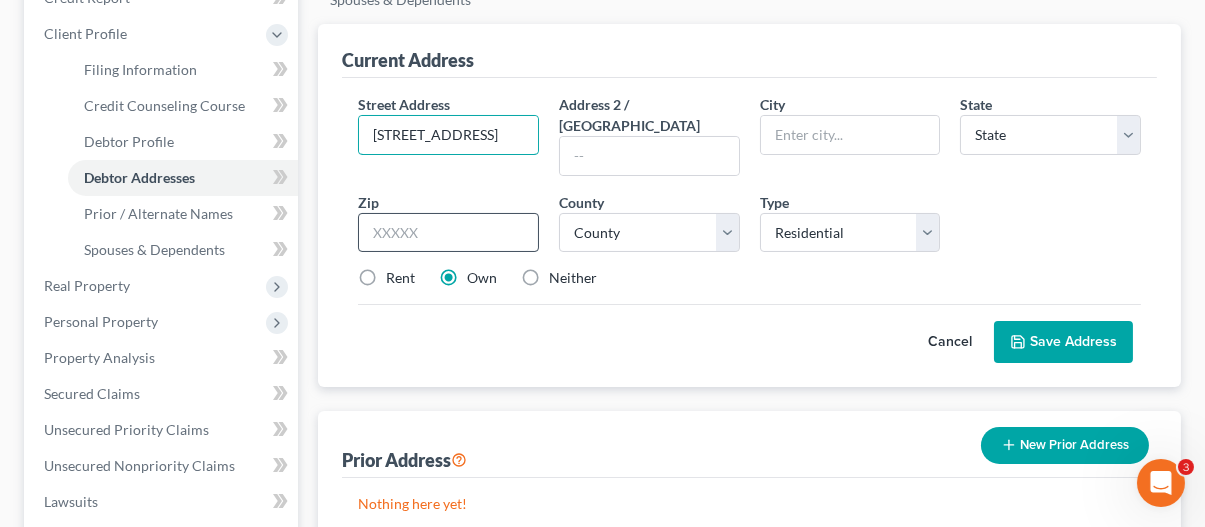 type on "[STREET_ADDRESS]" 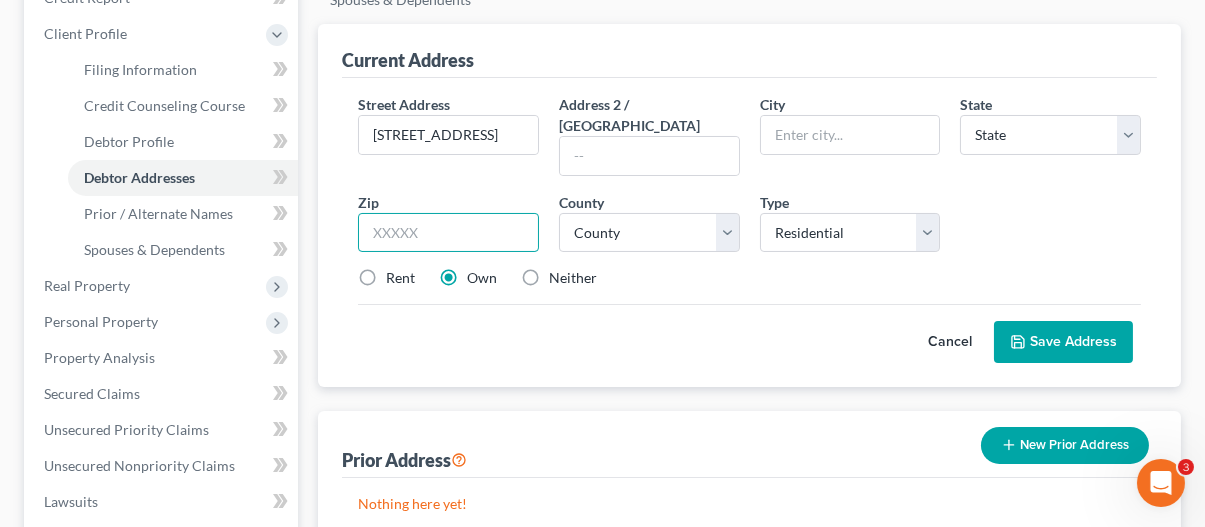 click at bounding box center (448, 233) 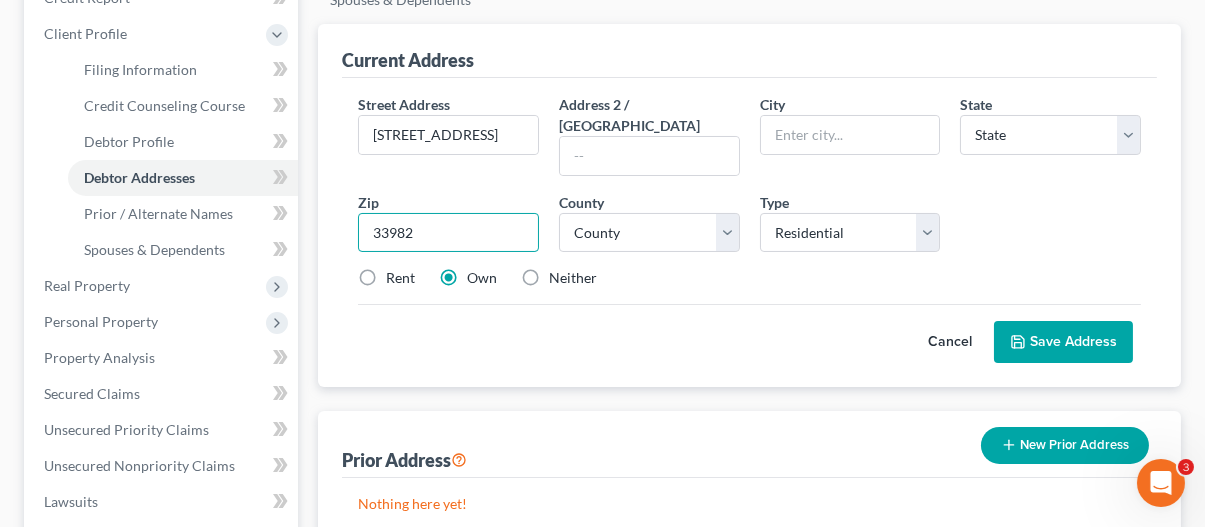 type on "33982" 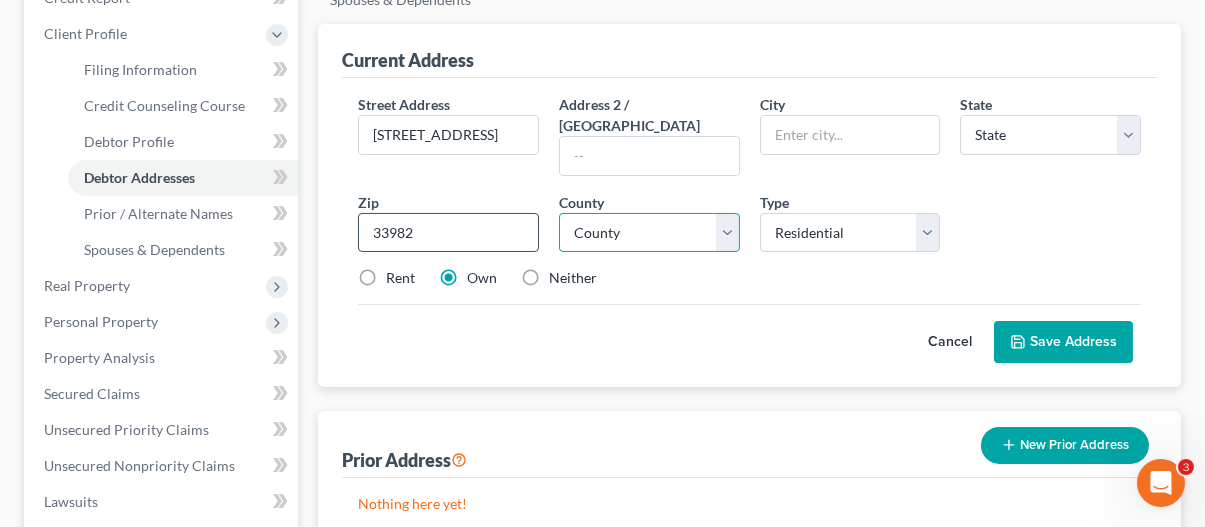 type on "[GEOGRAPHIC_DATA]" 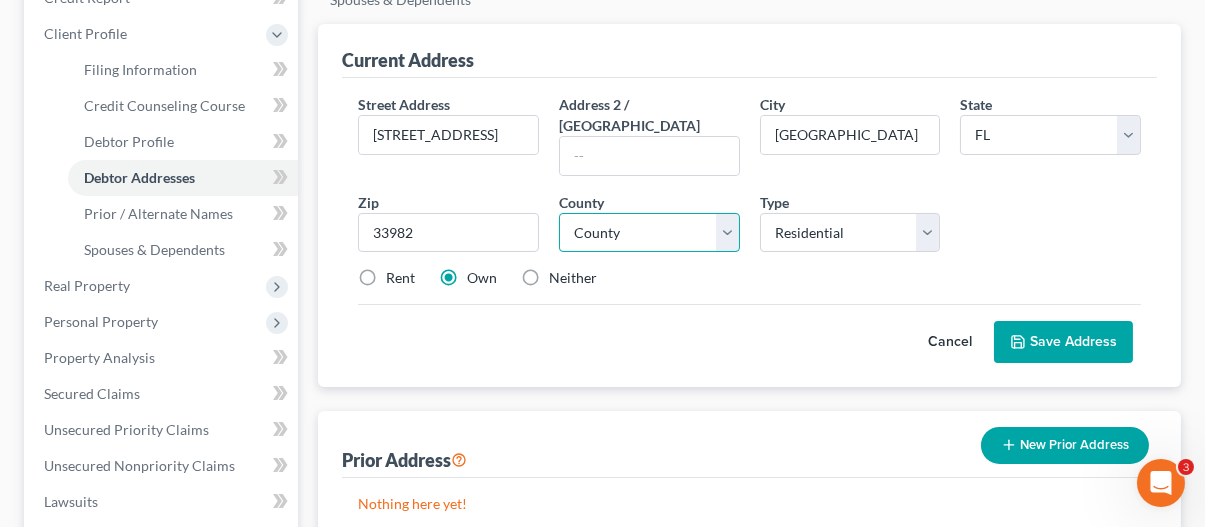 click on "County [GEOGRAPHIC_DATA] [GEOGRAPHIC_DATA] [GEOGRAPHIC_DATA] [GEOGRAPHIC_DATA] [GEOGRAPHIC_DATA] [GEOGRAPHIC_DATA] [GEOGRAPHIC_DATA] [GEOGRAPHIC_DATA] [GEOGRAPHIC_DATA] [GEOGRAPHIC_DATA] [GEOGRAPHIC_DATA] [GEOGRAPHIC_DATA] [GEOGRAPHIC_DATA] [GEOGRAPHIC_DATA] [GEOGRAPHIC_DATA] [GEOGRAPHIC_DATA] [GEOGRAPHIC_DATA] [GEOGRAPHIC_DATA] [GEOGRAPHIC_DATA] [GEOGRAPHIC_DATA] [GEOGRAPHIC_DATA] [GEOGRAPHIC_DATA] [GEOGRAPHIC_DATA] [GEOGRAPHIC_DATA] [GEOGRAPHIC_DATA] [GEOGRAPHIC_DATA] [GEOGRAPHIC_DATA] [GEOGRAPHIC_DATA] [GEOGRAPHIC_DATA] [GEOGRAPHIC_DATA] County [GEOGRAPHIC_DATA] [GEOGRAPHIC_DATA] [GEOGRAPHIC_DATA] [GEOGRAPHIC_DATA] [GEOGRAPHIC_DATA] [GEOGRAPHIC_DATA] [GEOGRAPHIC_DATA] [GEOGRAPHIC_DATA] [GEOGRAPHIC_DATA] [GEOGRAPHIC_DATA] [GEOGRAPHIC_DATA] [GEOGRAPHIC_DATA] [GEOGRAPHIC_DATA]-[GEOGRAPHIC_DATA] [GEOGRAPHIC_DATA] [GEOGRAPHIC_DATA] [GEOGRAPHIC_DATA] [GEOGRAPHIC_DATA] [GEOGRAPHIC_DATA] [GEOGRAPHIC_DATA] [GEOGRAPHIC_DATA] [GEOGRAPHIC_DATA] [GEOGRAPHIC_DATA] [GEOGRAPHIC_DATA] [GEOGRAPHIC_DATA] [GEOGRAPHIC_DATA] [GEOGRAPHIC_DATA] [GEOGRAPHIC_DATA] [GEOGRAPHIC_DATA] [GEOGRAPHIC_DATA] [GEOGRAPHIC_DATA] [GEOGRAPHIC_DATA] [GEOGRAPHIC_DATA] [GEOGRAPHIC_DATA] [GEOGRAPHIC_DATA] [GEOGRAPHIC_DATA] [GEOGRAPHIC_DATA] [US_STATE][GEOGRAPHIC_DATA]" at bounding box center (649, 233) 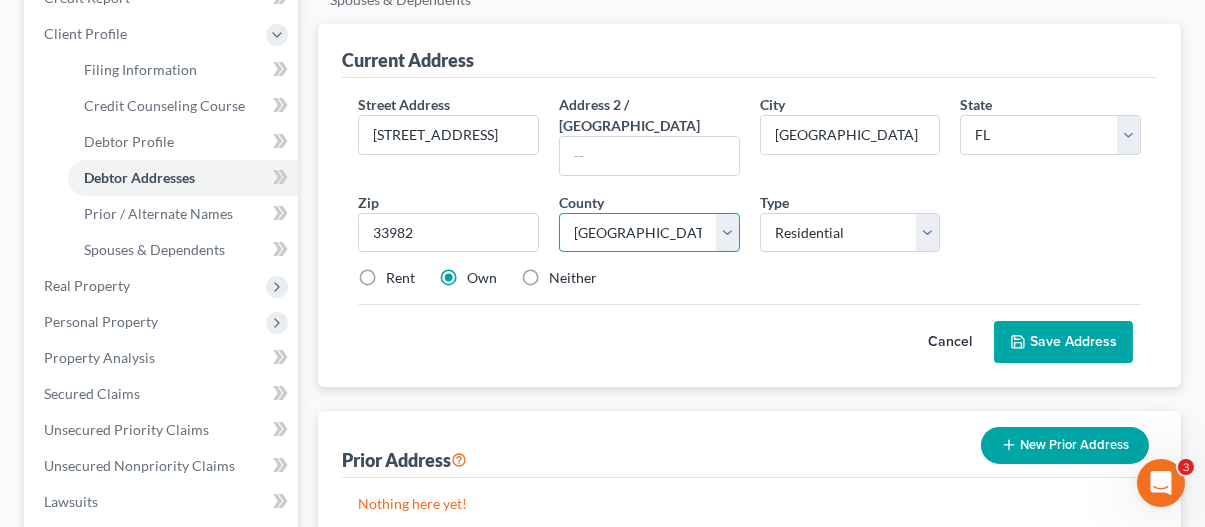 click on "County [GEOGRAPHIC_DATA] [GEOGRAPHIC_DATA] [GEOGRAPHIC_DATA] [GEOGRAPHIC_DATA] [GEOGRAPHIC_DATA] [GEOGRAPHIC_DATA] [GEOGRAPHIC_DATA] [GEOGRAPHIC_DATA] [GEOGRAPHIC_DATA] [GEOGRAPHIC_DATA] [GEOGRAPHIC_DATA] [GEOGRAPHIC_DATA] [GEOGRAPHIC_DATA] [GEOGRAPHIC_DATA] [GEOGRAPHIC_DATA] [GEOGRAPHIC_DATA] [GEOGRAPHIC_DATA] [GEOGRAPHIC_DATA] [GEOGRAPHIC_DATA] [GEOGRAPHIC_DATA] [GEOGRAPHIC_DATA] [GEOGRAPHIC_DATA] [GEOGRAPHIC_DATA] [GEOGRAPHIC_DATA] [GEOGRAPHIC_DATA] [GEOGRAPHIC_DATA] [GEOGRAPHIC_DATA] [GEOGRAPHIC_DATA] [GEOGRAPHIC_DATA] [GEOGRAPHIC_DATA] County [GEOGRAPHIC_DATA] [GEOGRAPHIC_DATA] [GEOGRAPHIC_DATA] [GEOGRAPHIC_DATA] [GEOGRAPHIC_DATA] [GEOGRAPHIC_DATA] [GEOGRAPHIC_DATA] [GEOGRAPHIC_DATA] [GEOGRAPHIC_DATA] [GEOGRAPHIC_DATA] [GEOGRAPHIC_DATA] [GEOGRAPHIC_DATA] [GEOGRAPHIC_DATA]-[GEOGRAPHIC_DATA] [GEOGRAPHIC_DATA] [GEOGRAPHIC_DATA] [GEOGRAPHIC_DATA] [GEOGRAPHIC_DATA] [GEOGRAPHIC_DATA] [GEOGRAPHIC_DATA] [GEOGRAPHIC_DATA] [GEOGRAPHIC_DATA] [GEOGRAPHIC_DATA] [GEOGRAPHIC_DATA] [GEOGRAPHIC_DATA] [GEOGRAPHIC_DATA] [GEOGRAPHIC_DATA] [GEOGRAPHIC_DATA] [GEOGRAPHIC_DATA] [GEOGRAPHIC_DATA] [GEOGRAPHIC_DATA] [GEOGRAPHIC_DATA] [GEOGRAPHIC_DATA] [GEOGRAPHIC_DATA] [GEOGRAPHIC_DATA] [GEOGRAPHIC_DATA] [GEOGRAPHIC_DATA] [US_STATE][GEOGRAPHIC_DATA]" at bounding box center (649, 233) 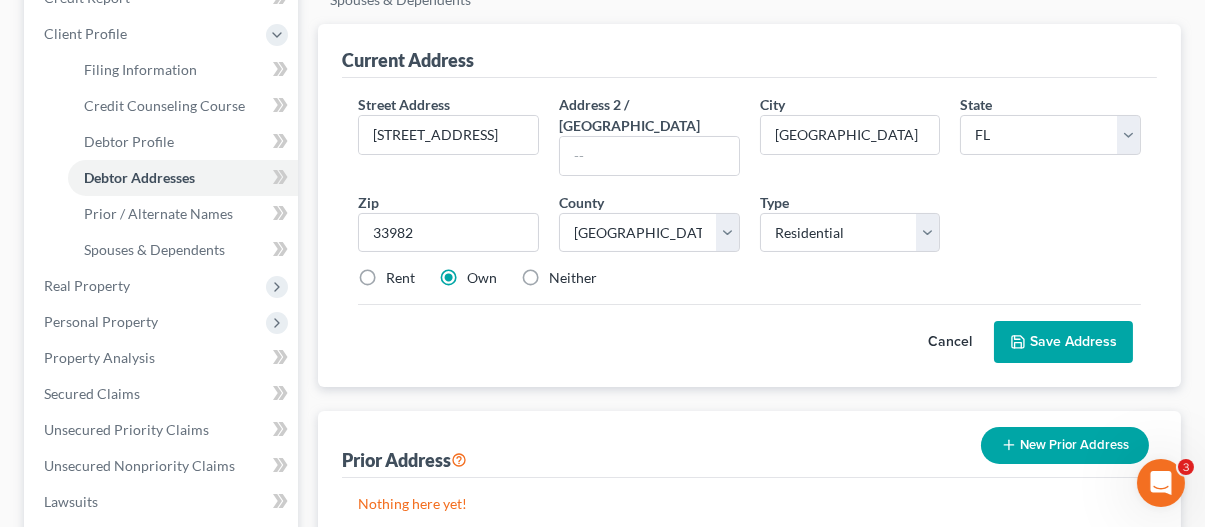 click on "Save Address" at bounding box center (1063, 342) 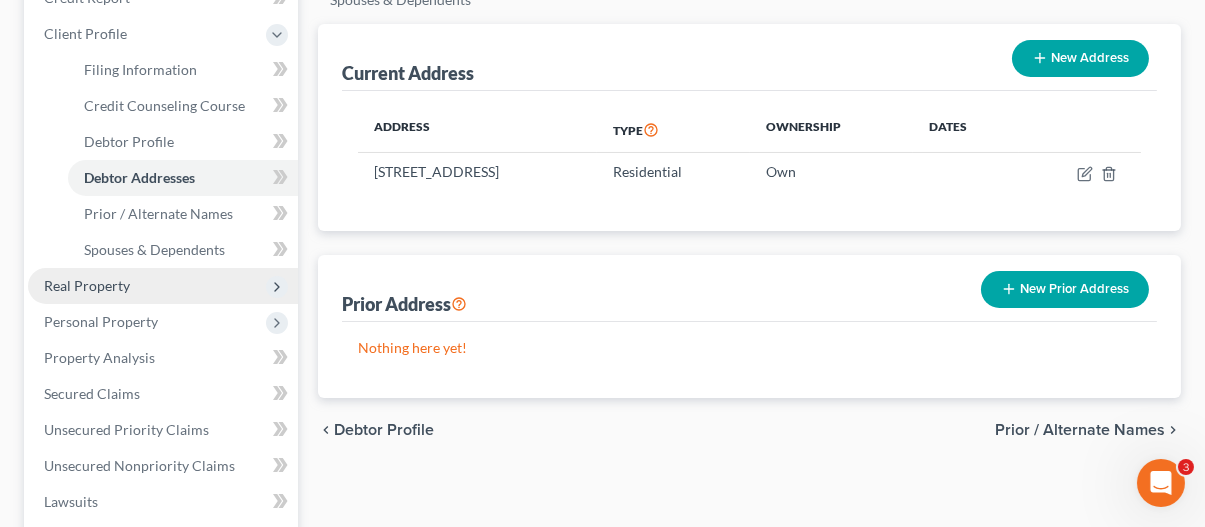 click on "Real Property" at bounding box center (87, 285) 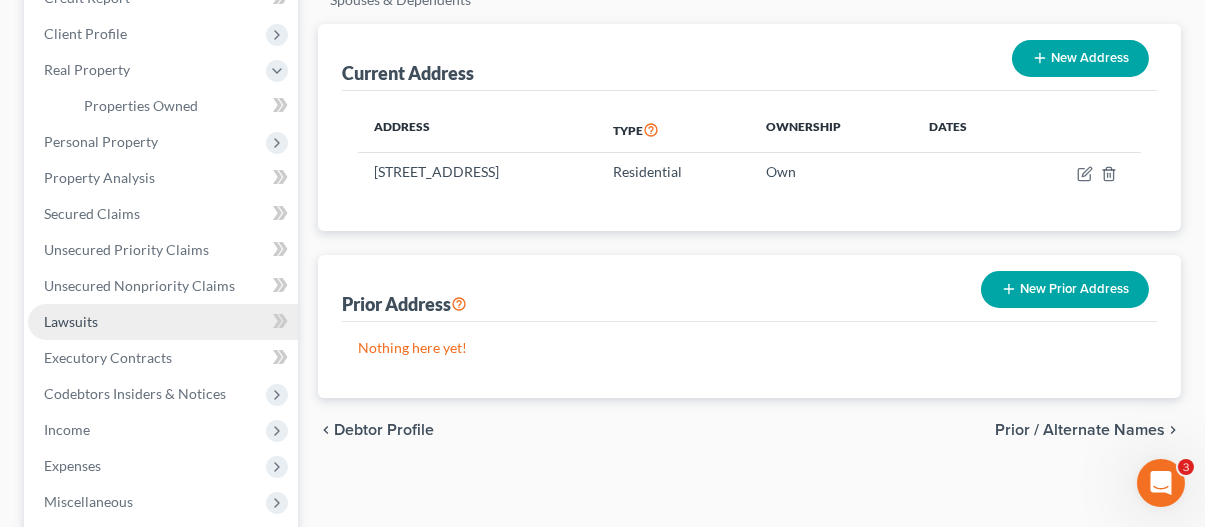 click on "Lawsuits" at bounding box center (71, 321) 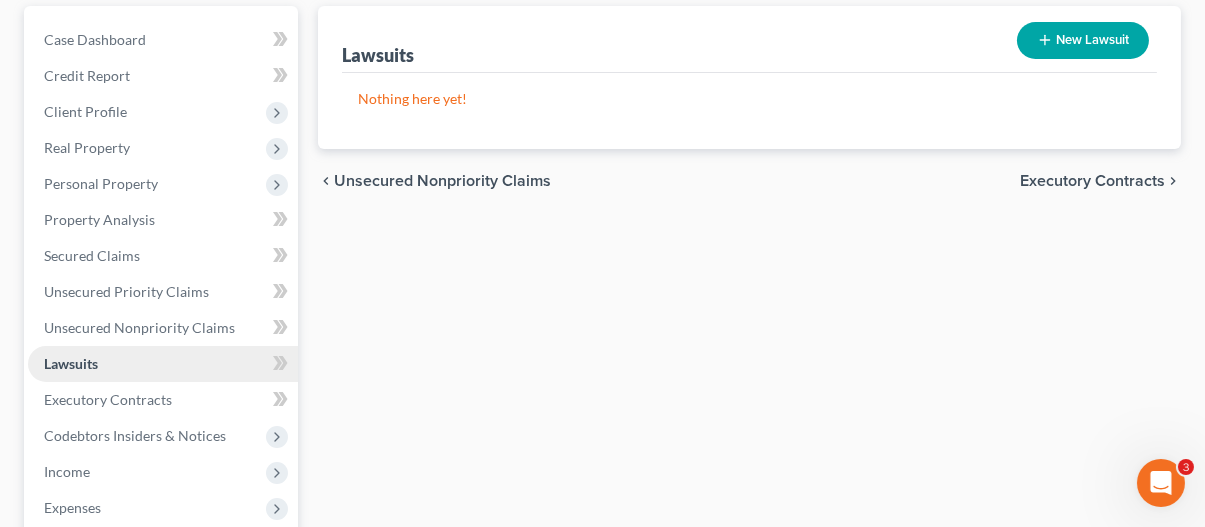 scroll, scrollTop: 300, scrollLeft: 0, axis: vertical 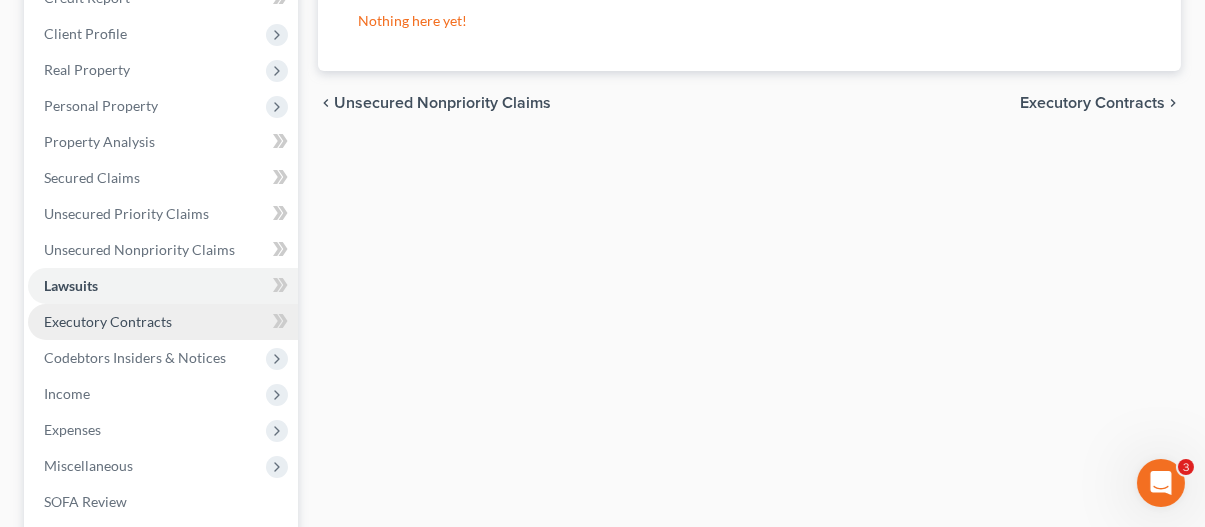 click on "Executory Contracts" at bounding box center (108, 321) 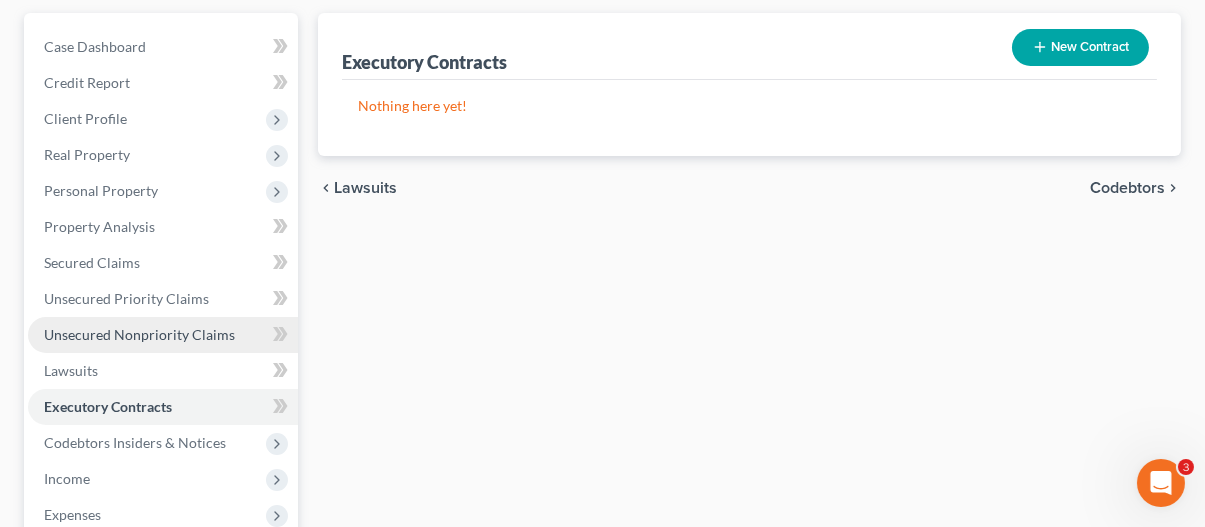 scroll, scrollTop: 300, scrollLeft: 0, axis: vertical 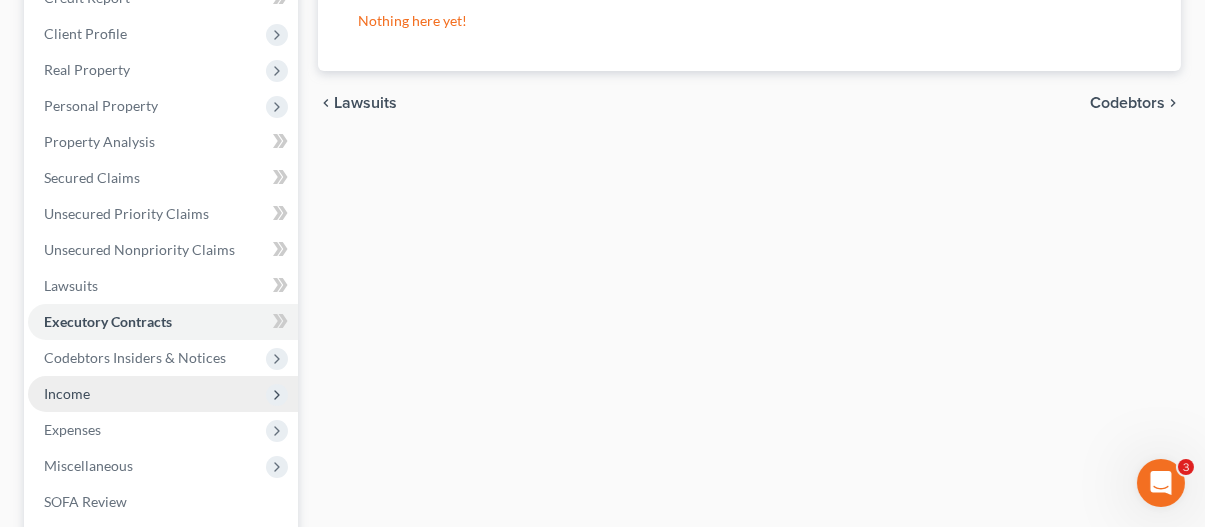 click on "Income" at bounding box center (67, 393) 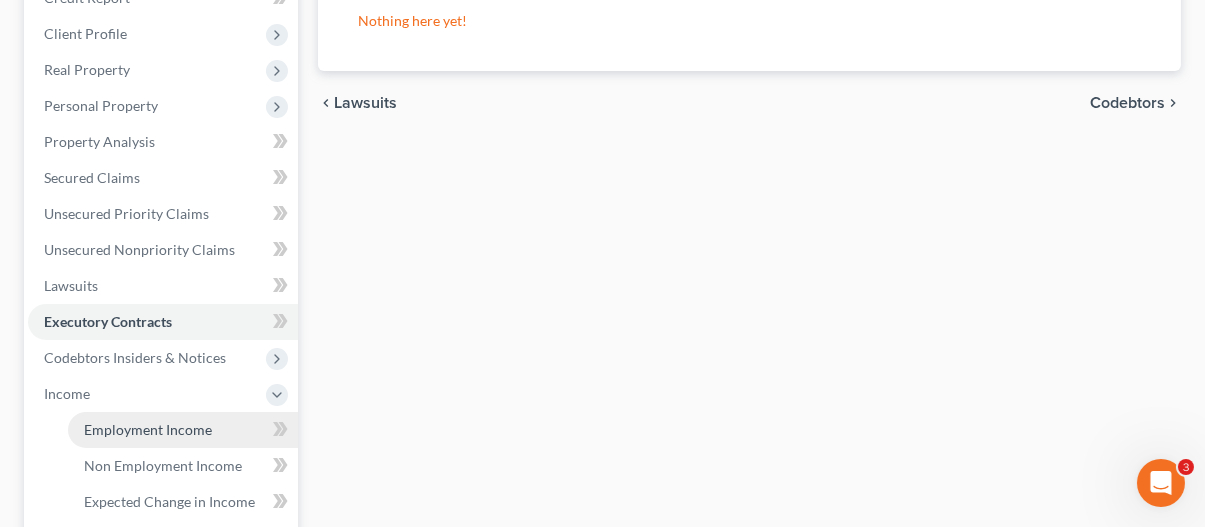 click on "Employment Income" at bounding box center (148, 429) 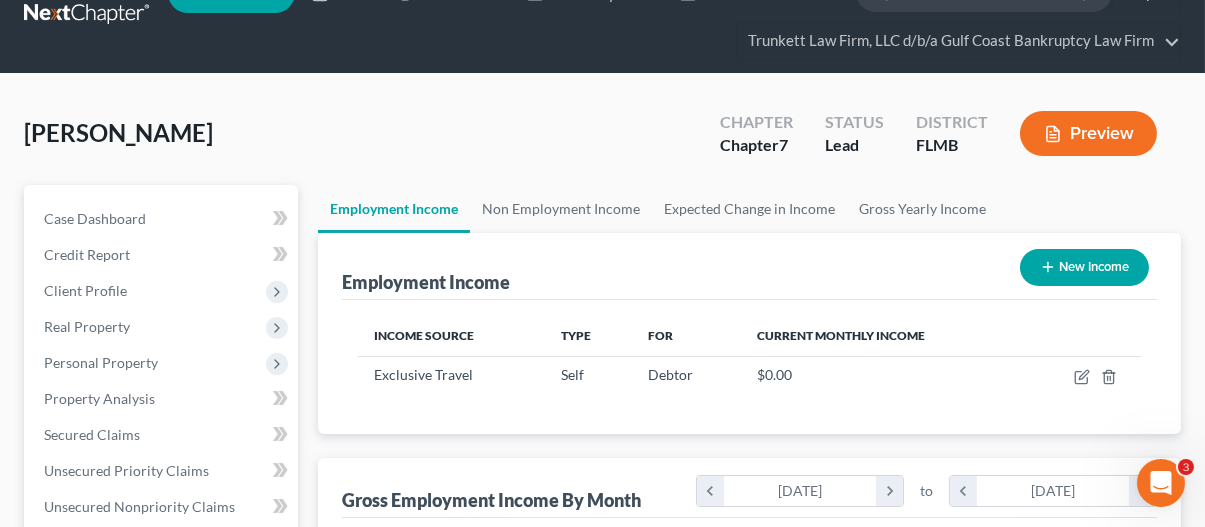 scroll, scrollTop: 0, scrollLeft: 0, axis: both 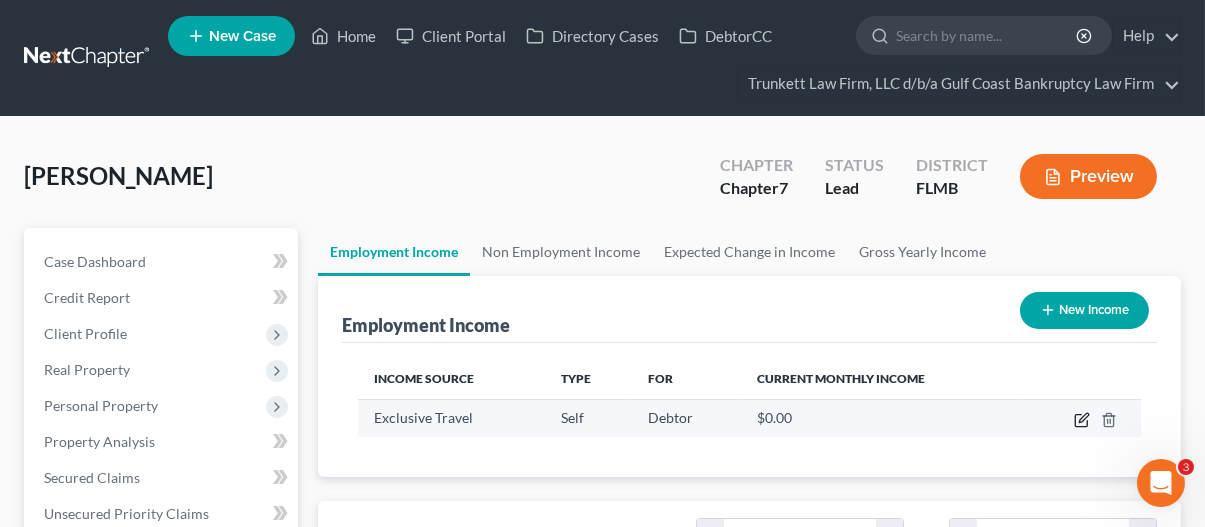 click 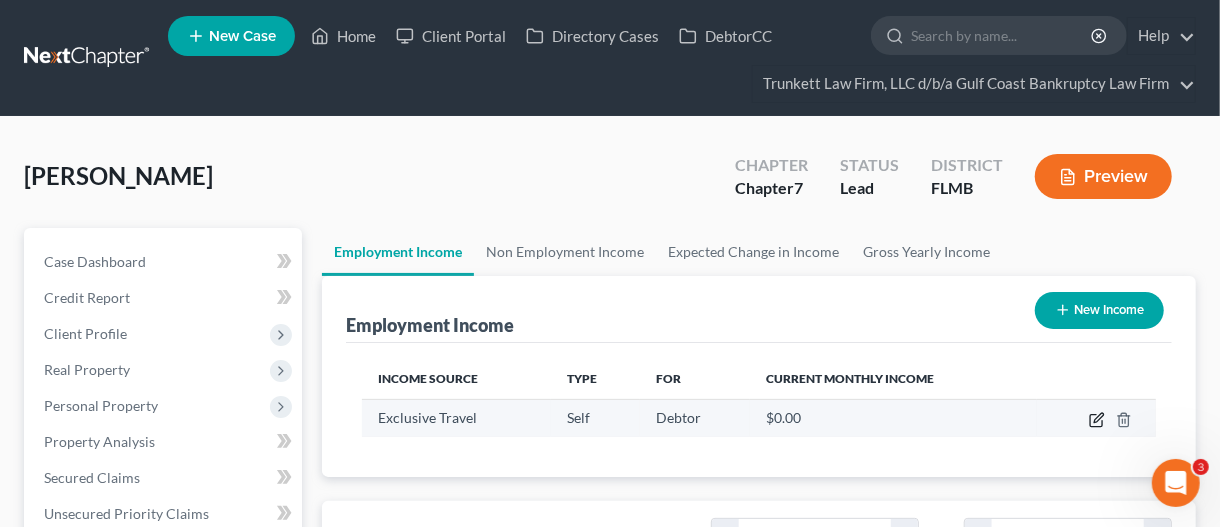 select on "1" 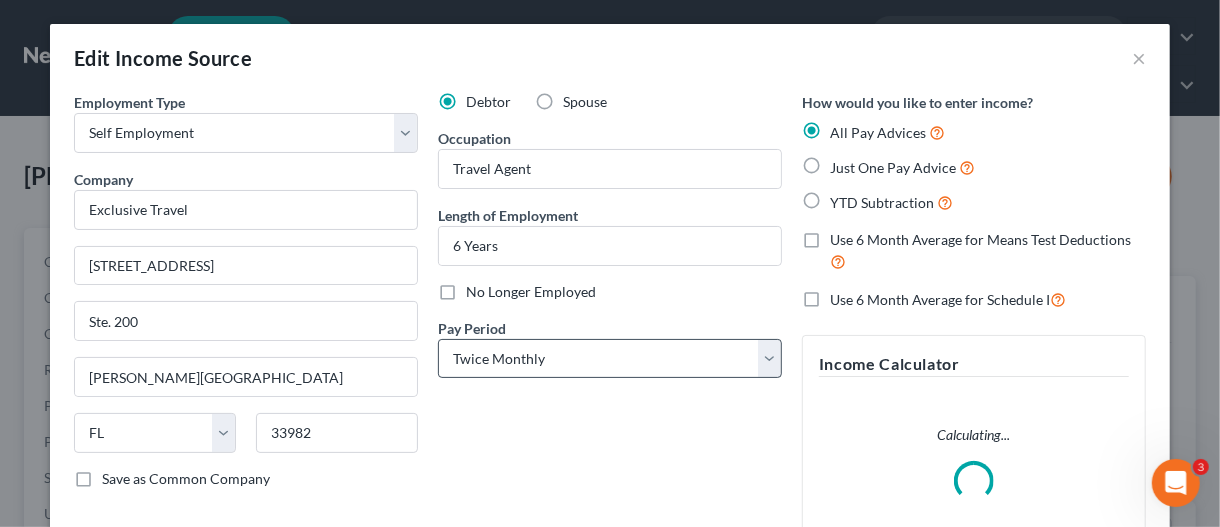 scroll, scrollTop: 999644, scrollLeft: 999513, axis: both 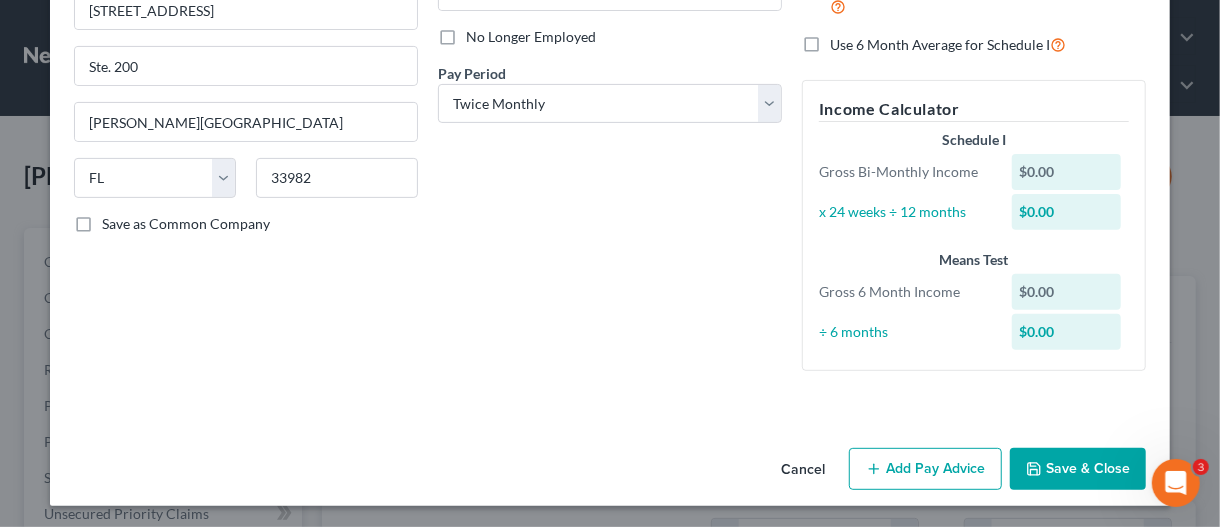 click on "Save & Close" at bounding box center (1078, 469) 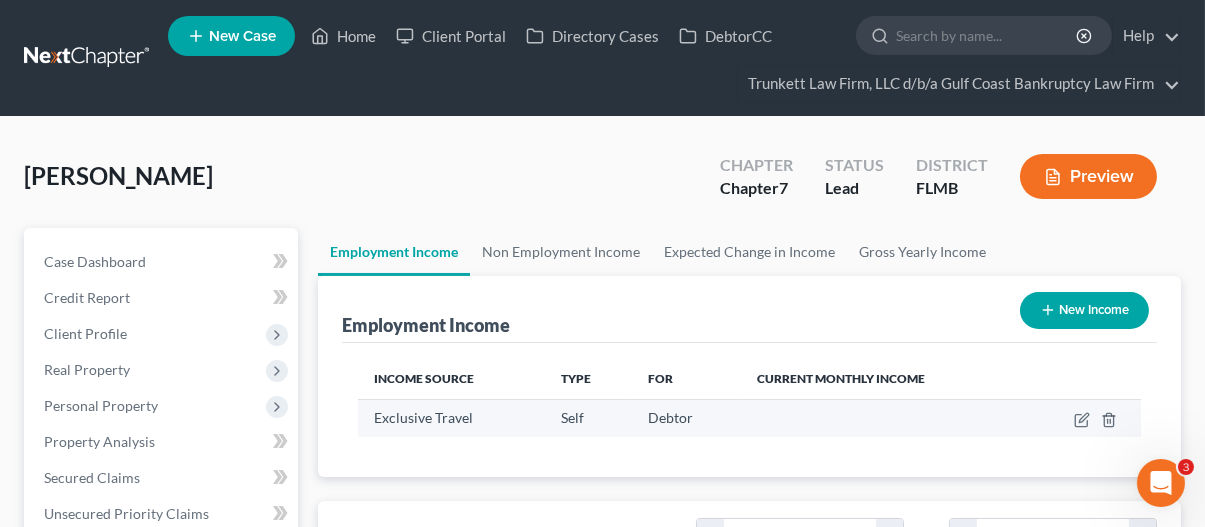 scroll, scrollTop: 356, scrollLeft: 480, axis: both 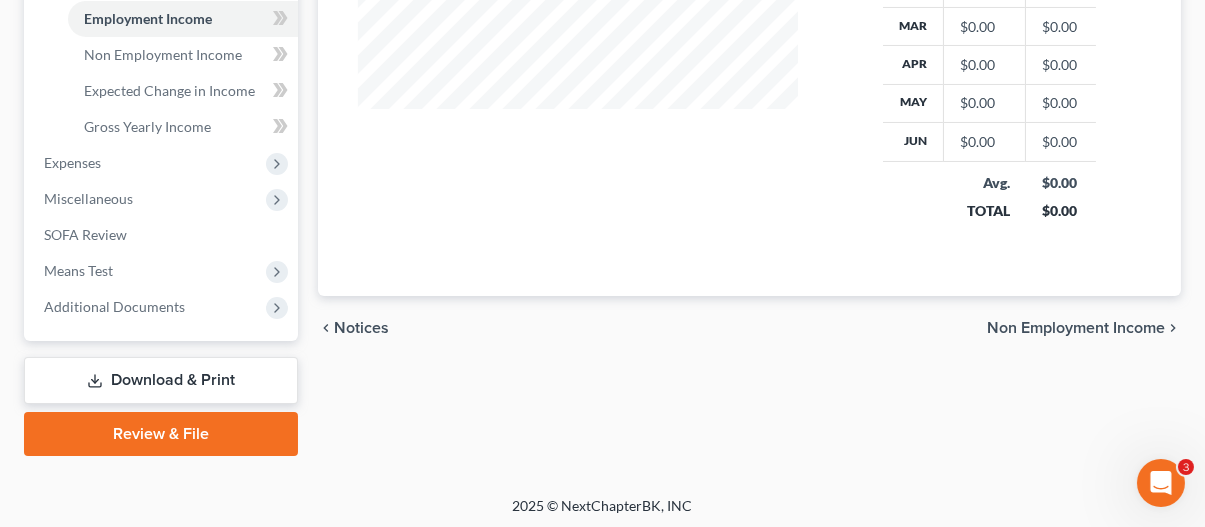 click on "Non Employment Income" at bounding box center [1076, 328] 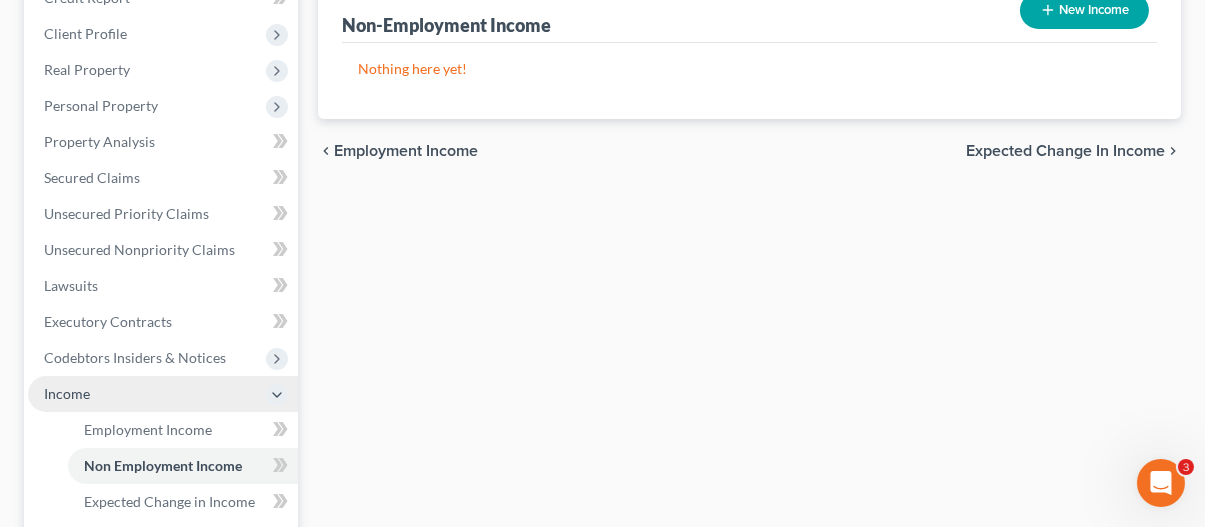scroll, scrollTop: 400, scrollLeft: 0, axis: vertical 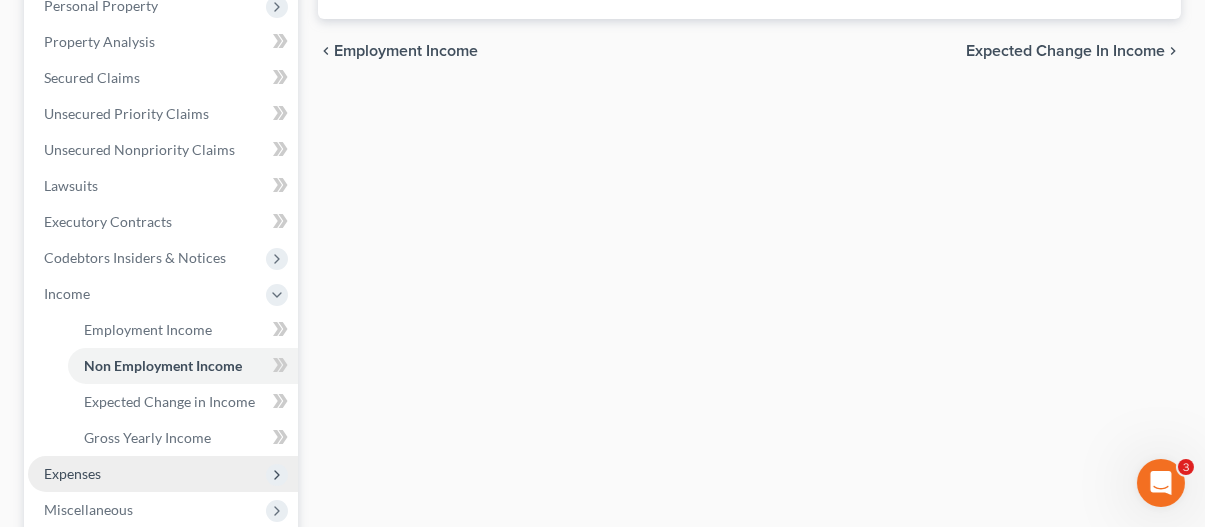 click on "Expenses" at bounding box center [163, 474] 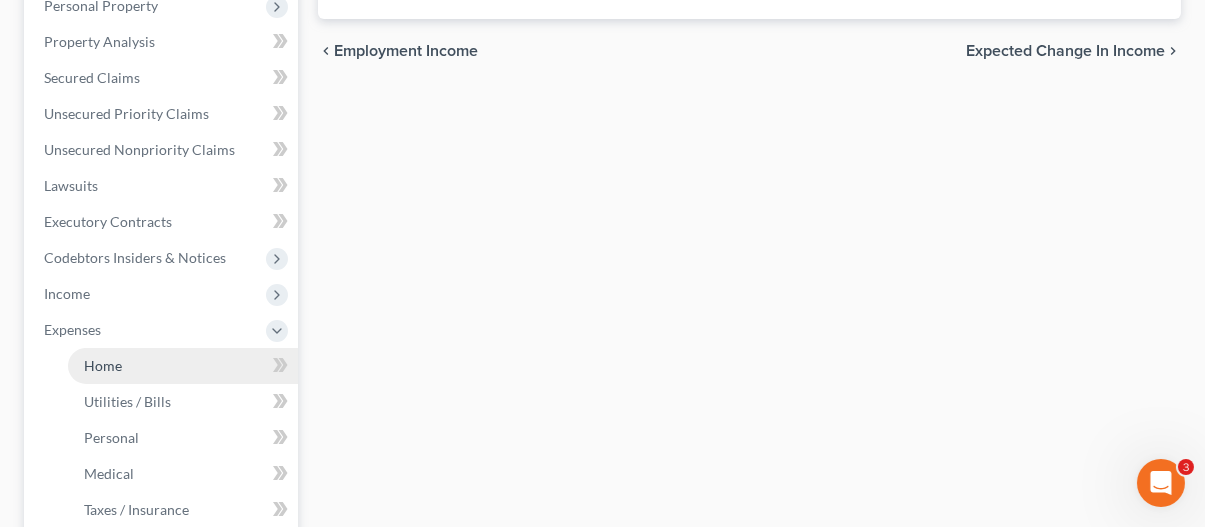 click on "Home" at bounding box center (103, 365) 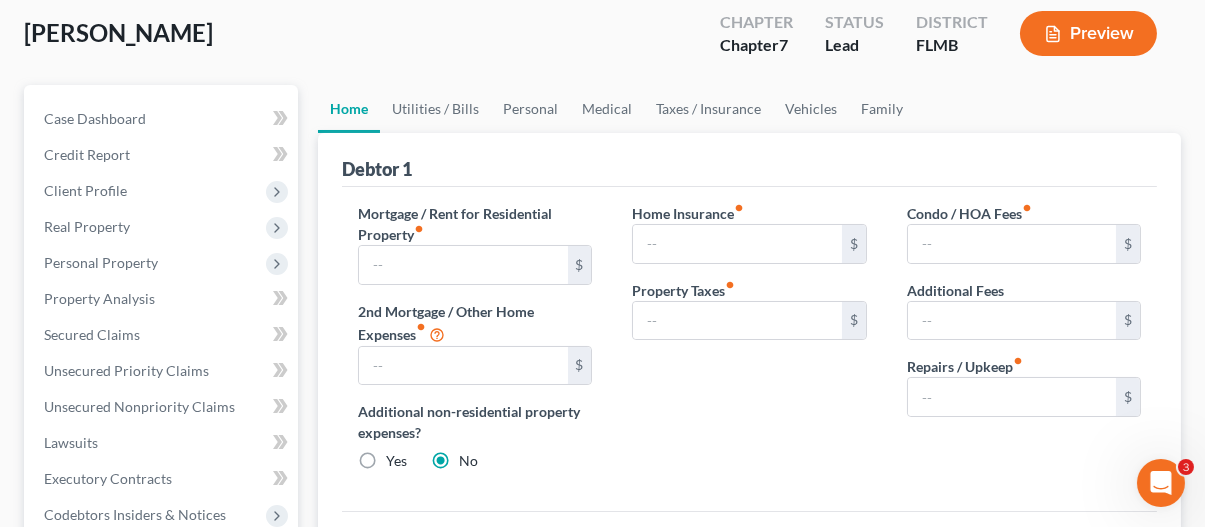 scroll, scrollTop: 100, scrollLeft: 0, axis: vertical 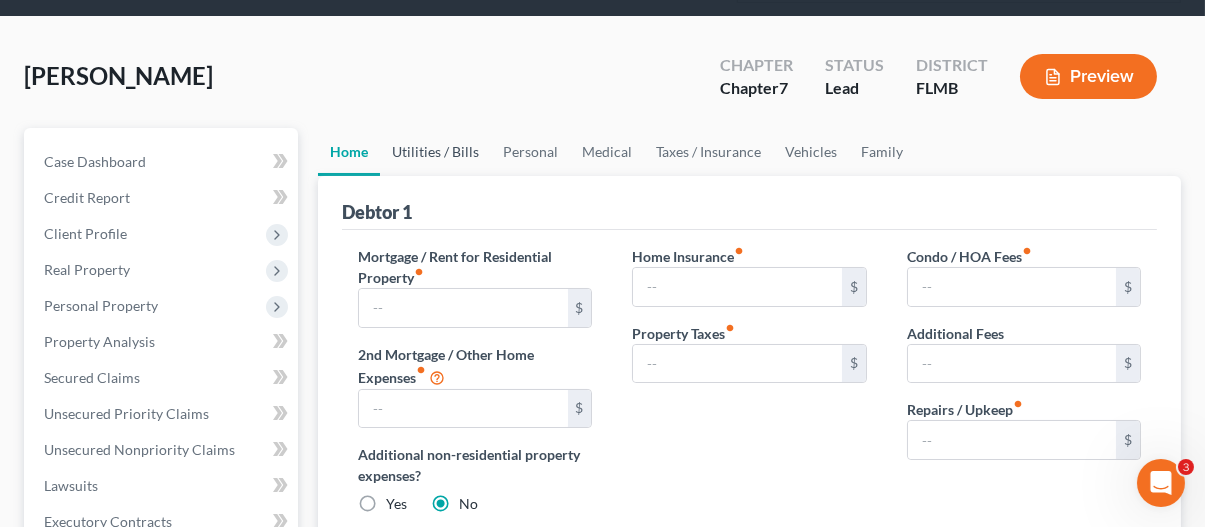 click on "Utilities / Bills" at bounding box center [435, 152] 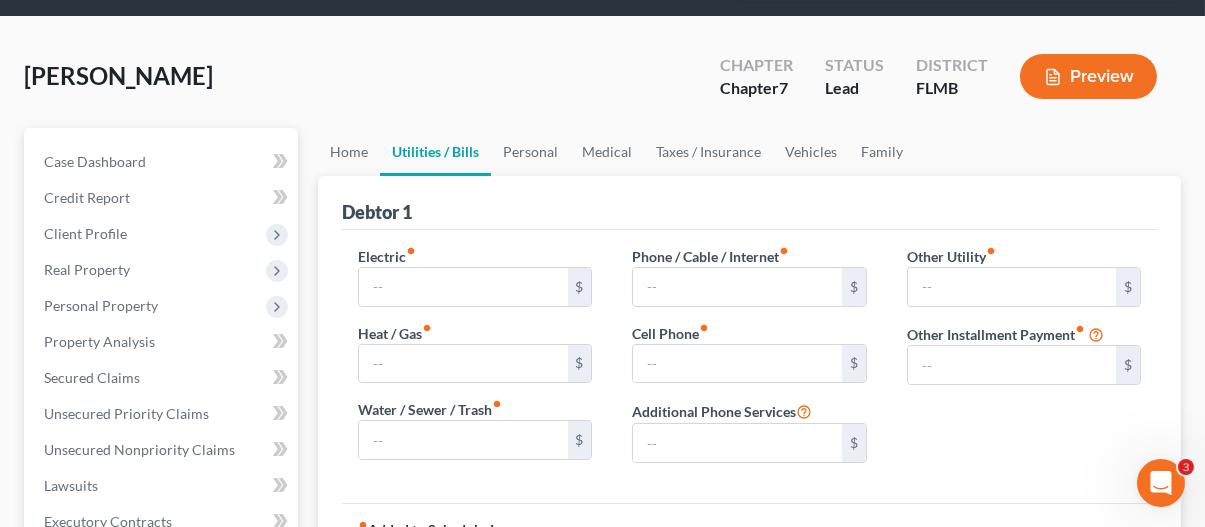 scroll, scrollTop: 53, scrollLeft: 0, axis: vertical 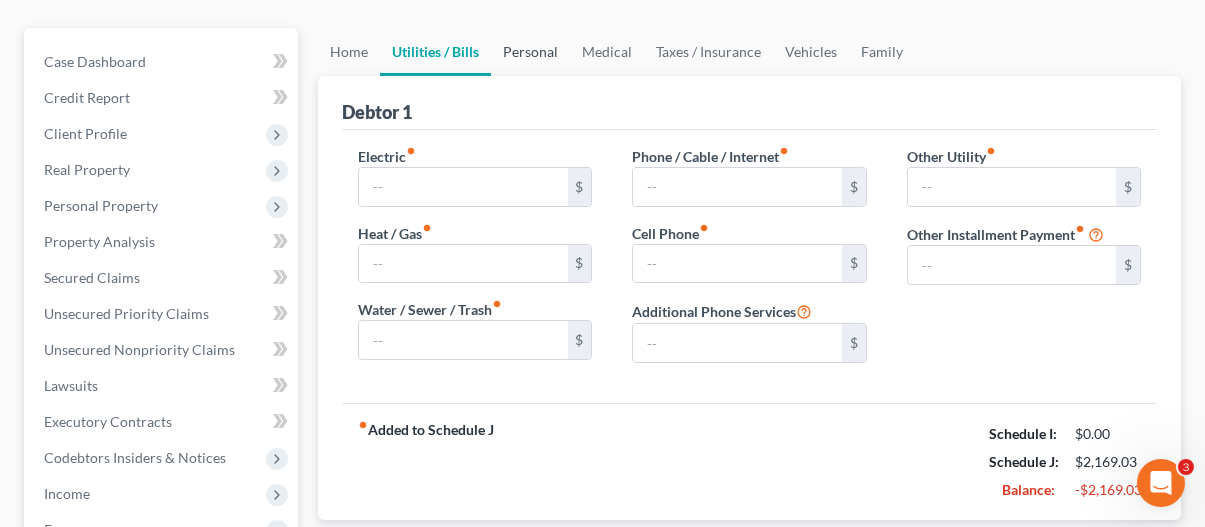 click on "Personal" at bounding box center (530, 52) 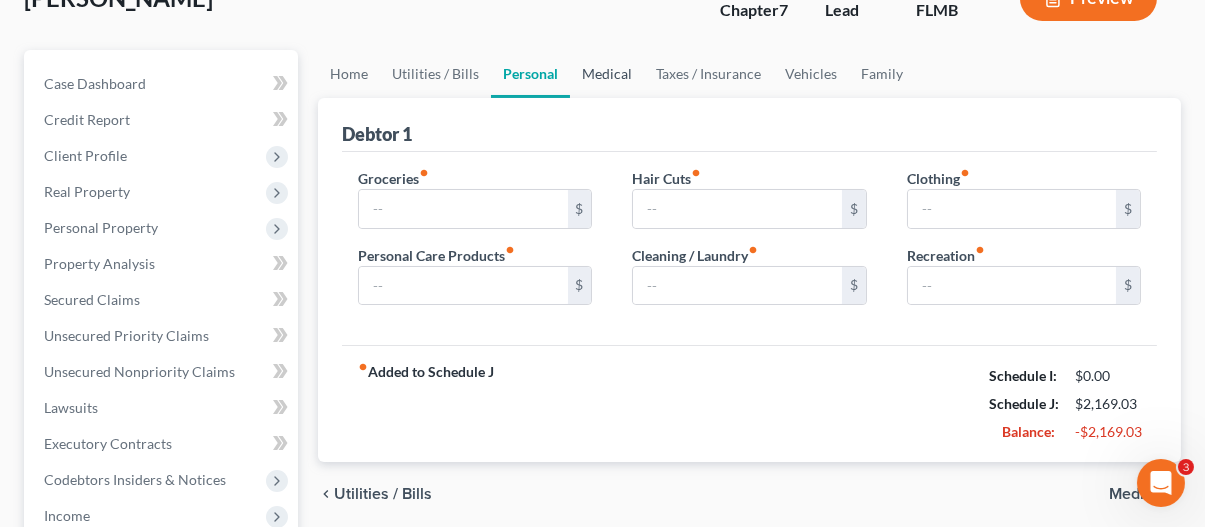click on "Medical" at bounding box center (607, 74) 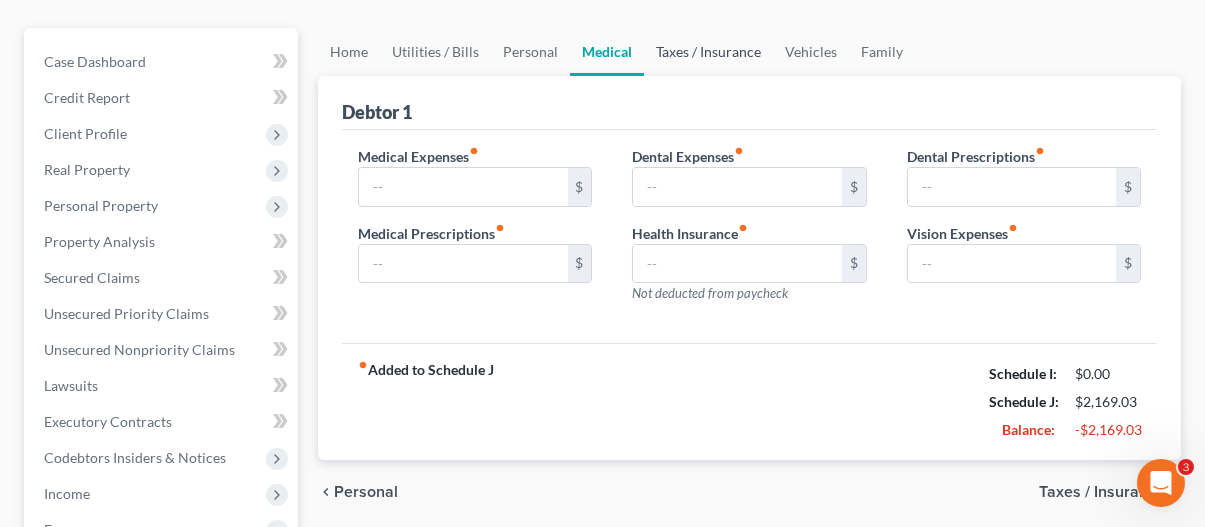 click on "Taxes / Insurance" at bounding box center [708, 52] 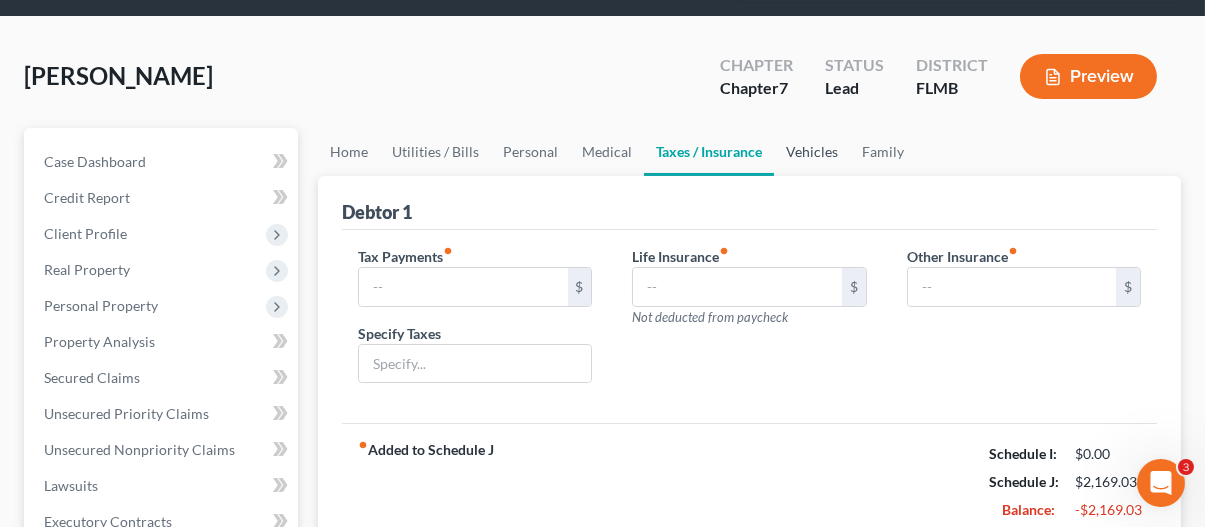 click on "Vehicles" at bounding box center [812, 152] 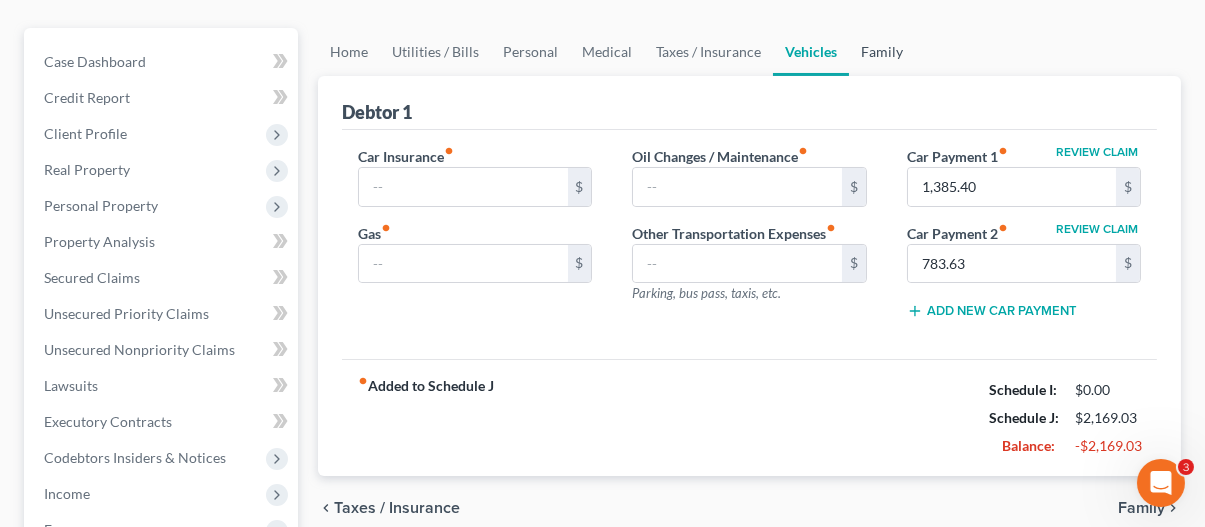 click on "Family" at bounding box center [882, 52] 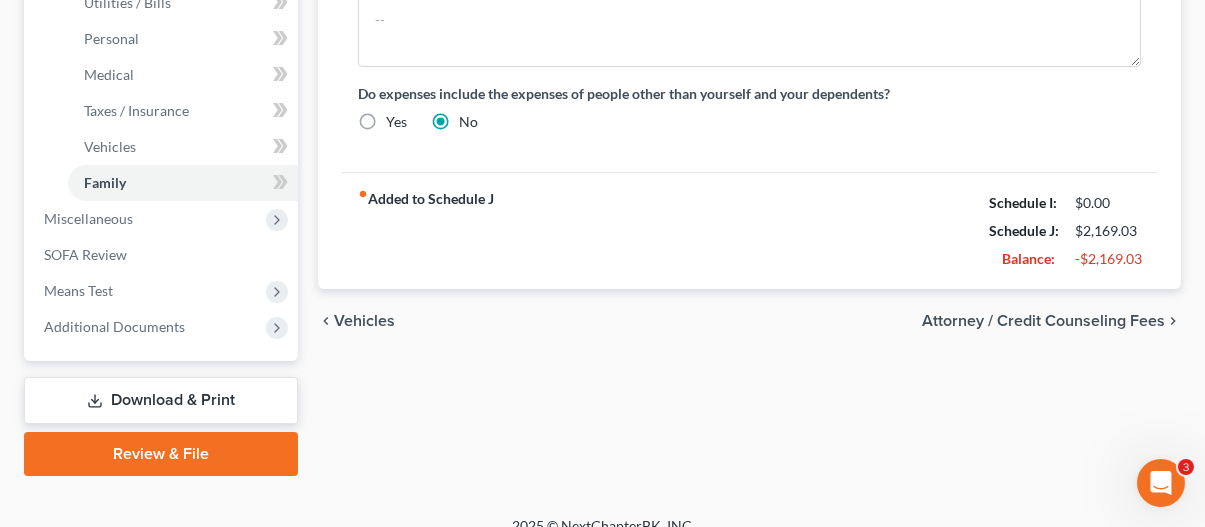 scroll, scrollTop: 800, scrollLeft: 0, axis: vertical 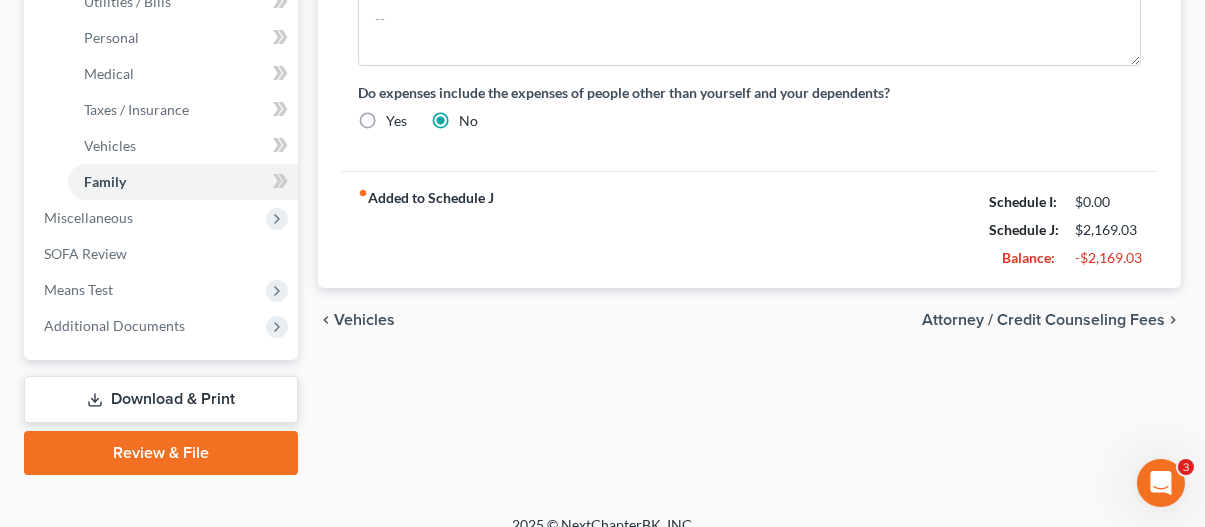 click on "Attorney / Credit Counseling Fees" at bounding box center [1043, 320] 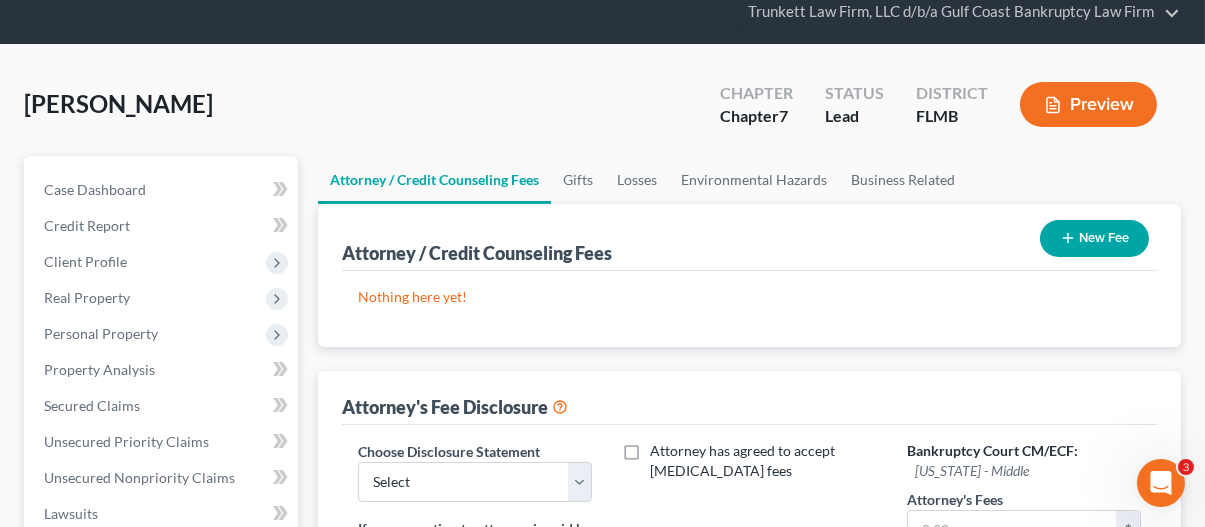 scroll, scrollTop: 0, scrollLeft: 0, axis: both 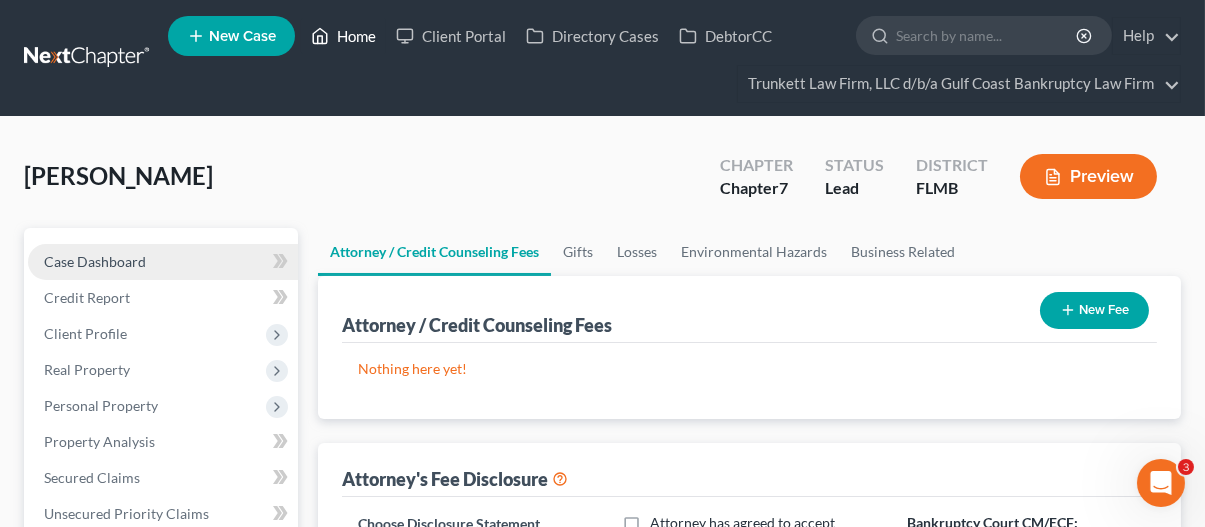 drag, startPoint x: 365, startPoint y: 35, endPoint x: 230, endPoint y: 264, distance: 265.83078 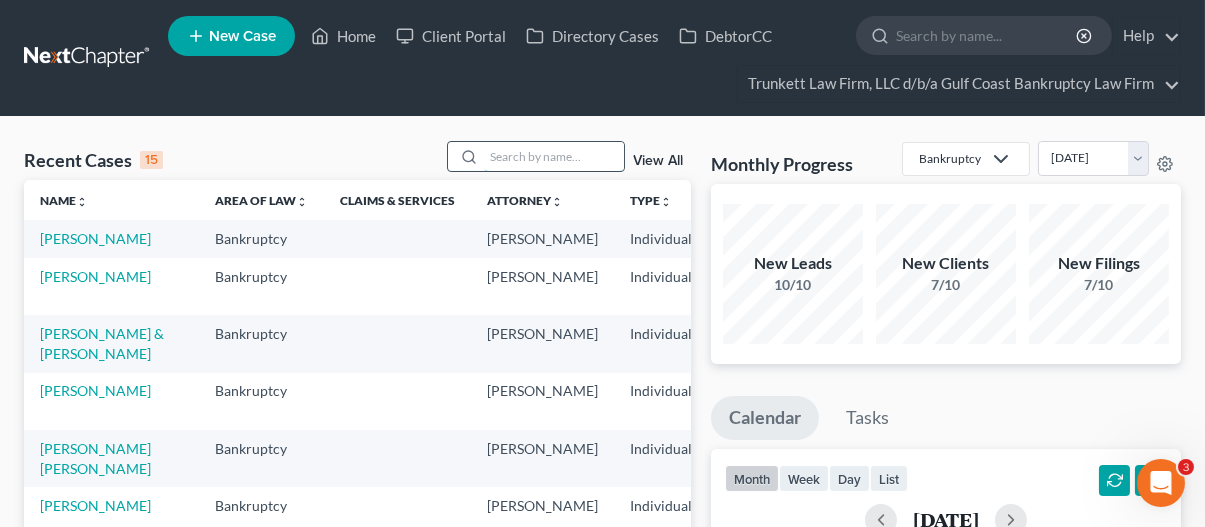 click at bounding box center (554, 156) 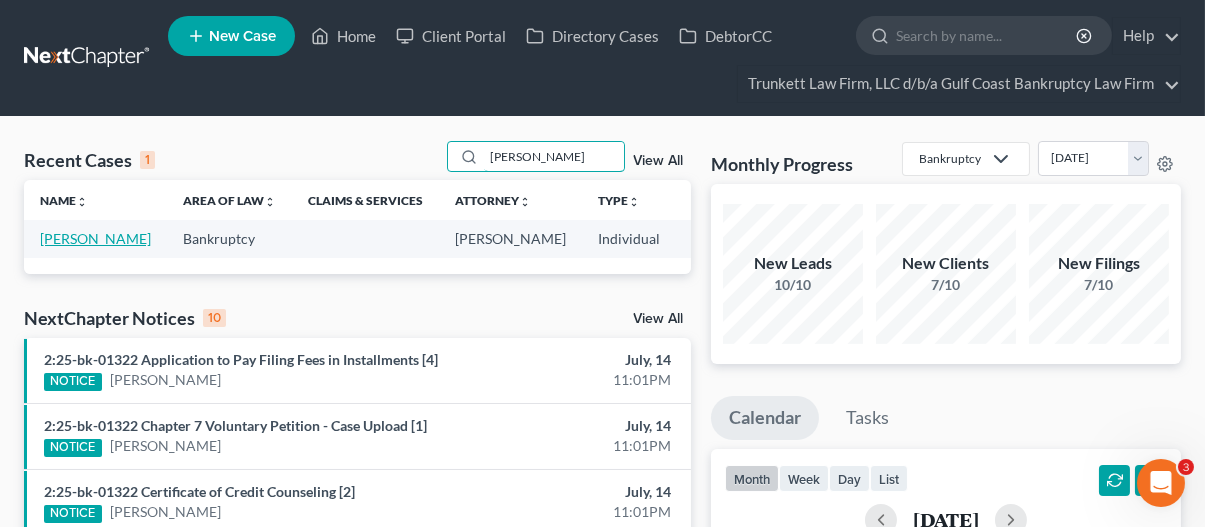 type on "[PERSON_NAME]" 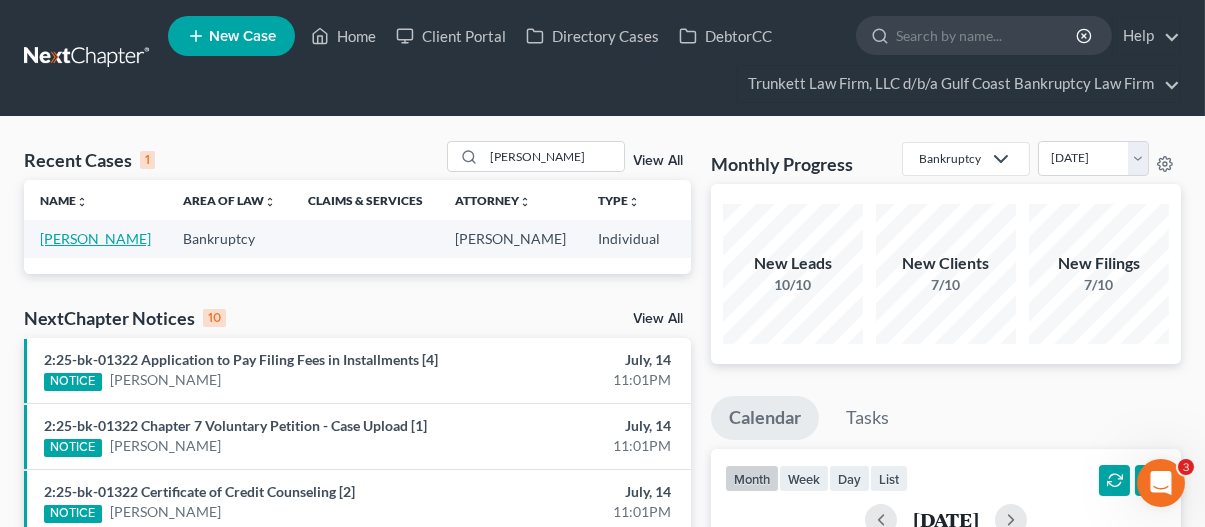 click on "[PERSON_NAME]" at bounding box center (95, 238) 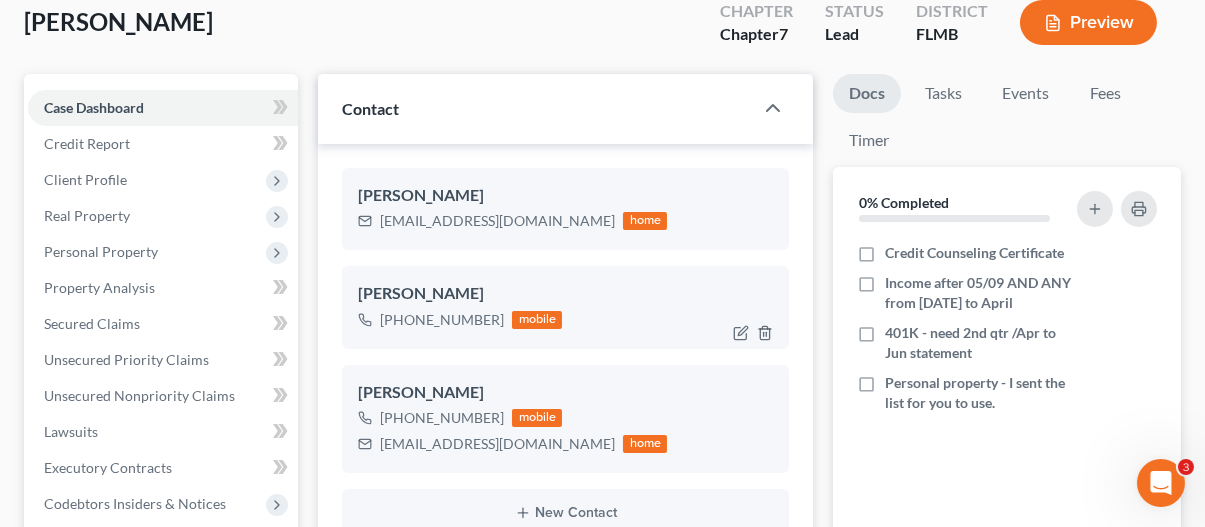 scroll, scrollTop: 200, scrollLeft: 0, axis: vertical 